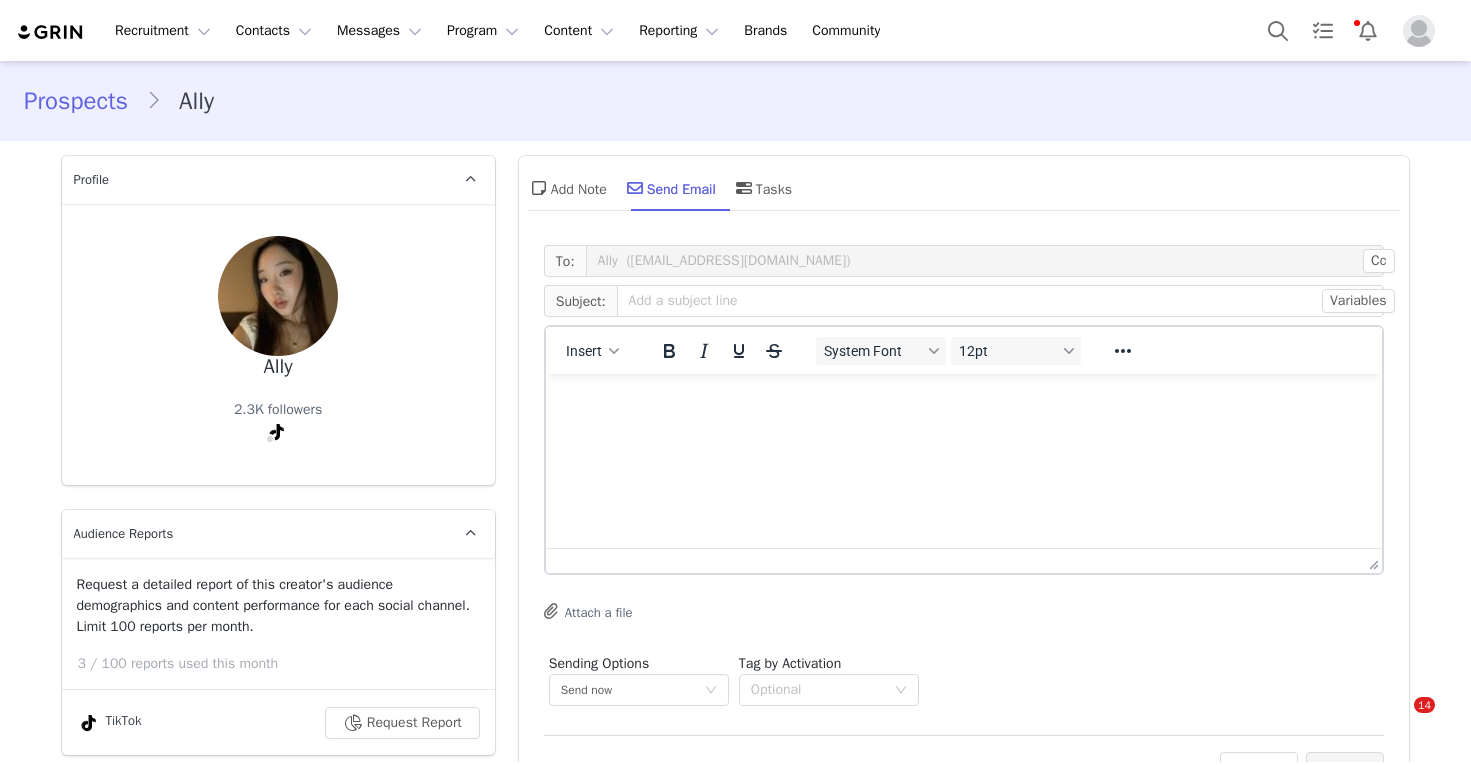 scroll, scrollTop: 0, scrollLeft: 0, axis: both 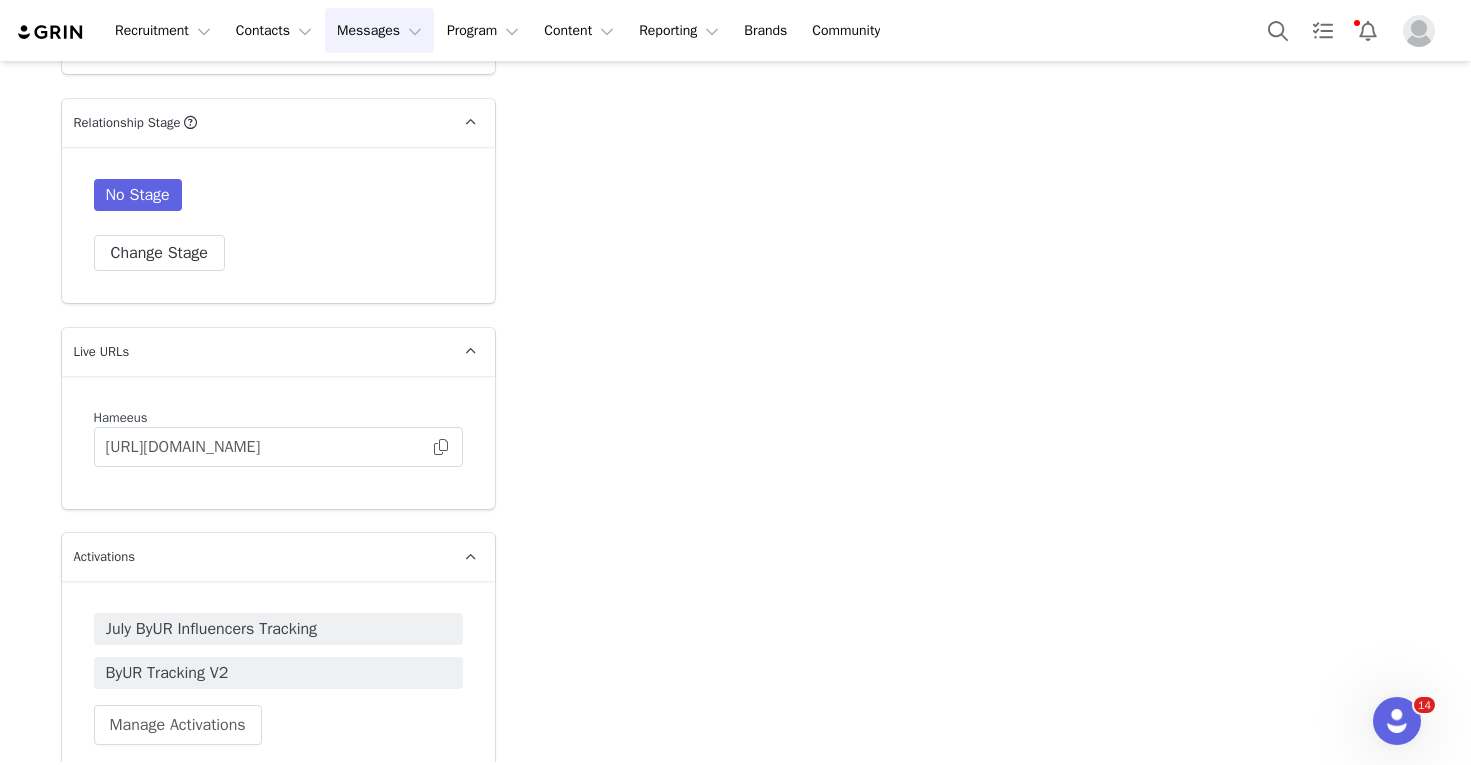 click on "Messages Messages" at bounding box center [379, 30] 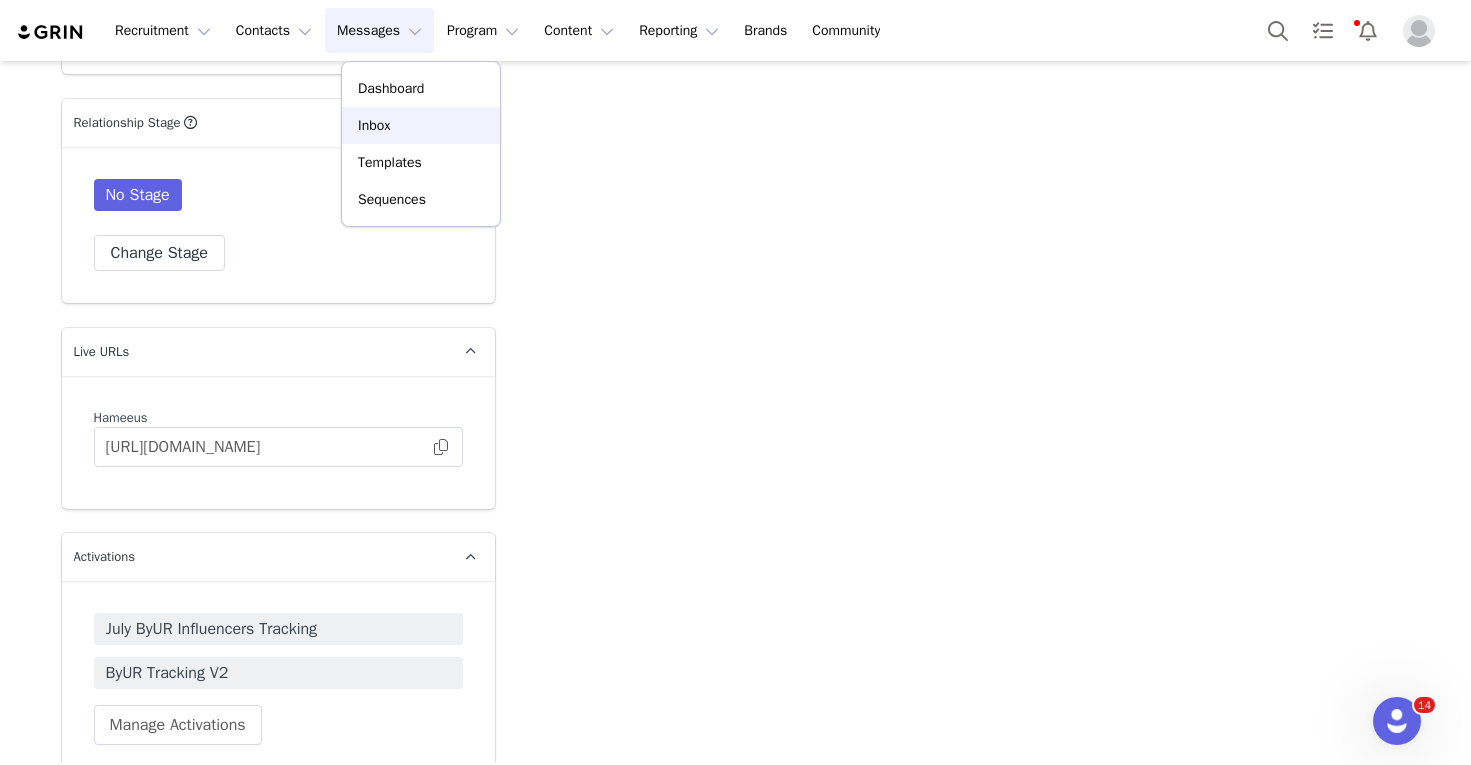 click on "Inbox" at bounding box center [421, 125] 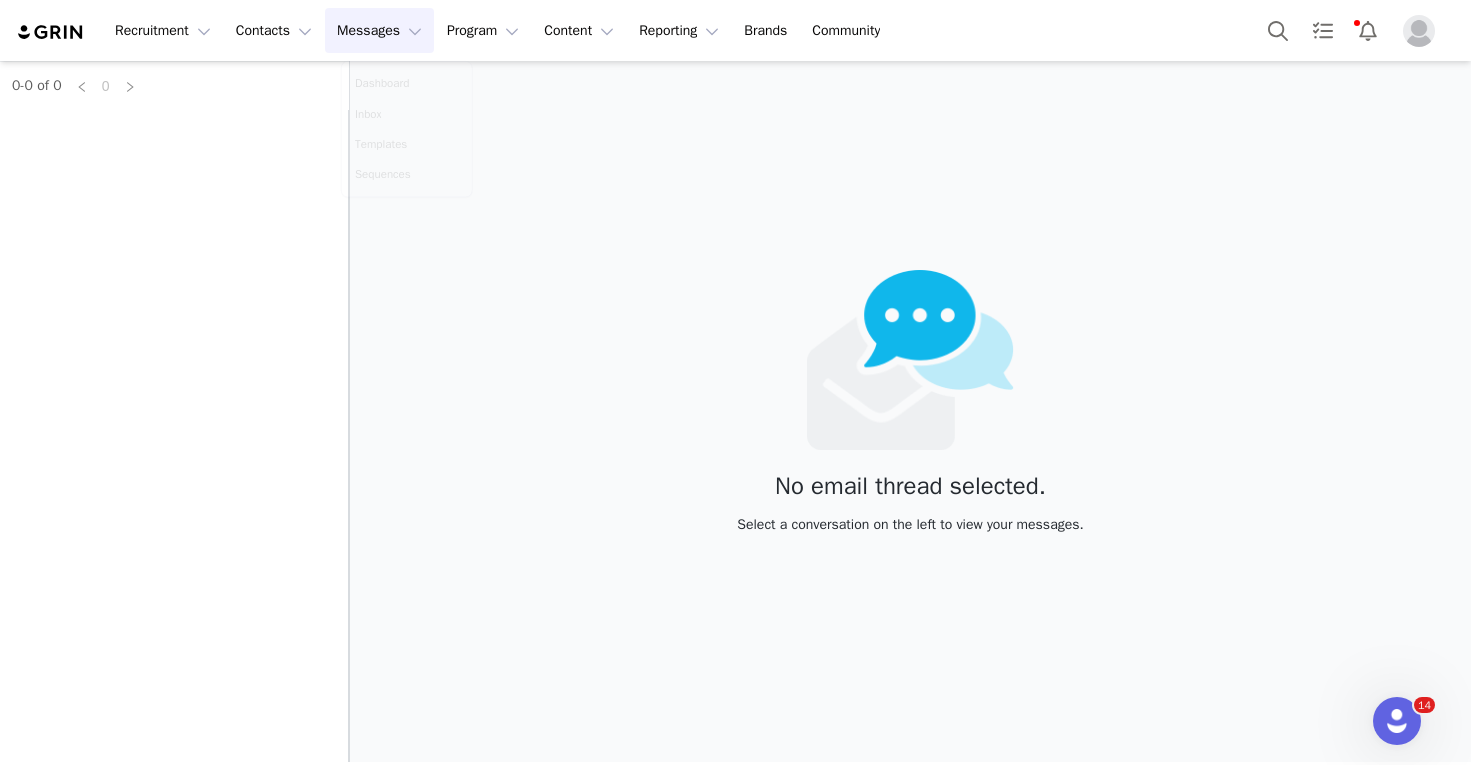 scroll, scrollTop: 0, scrollLeft: 0, axis: both 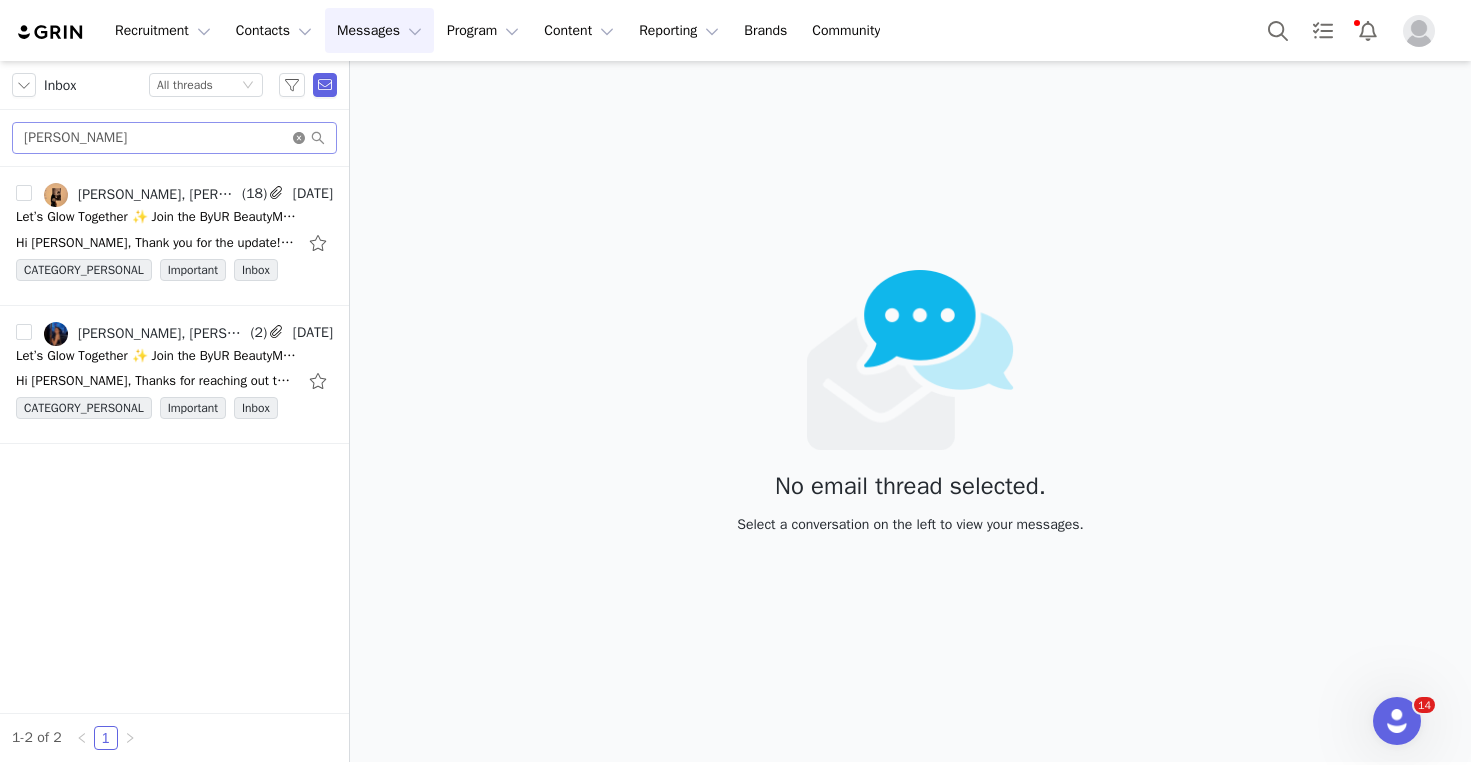 click 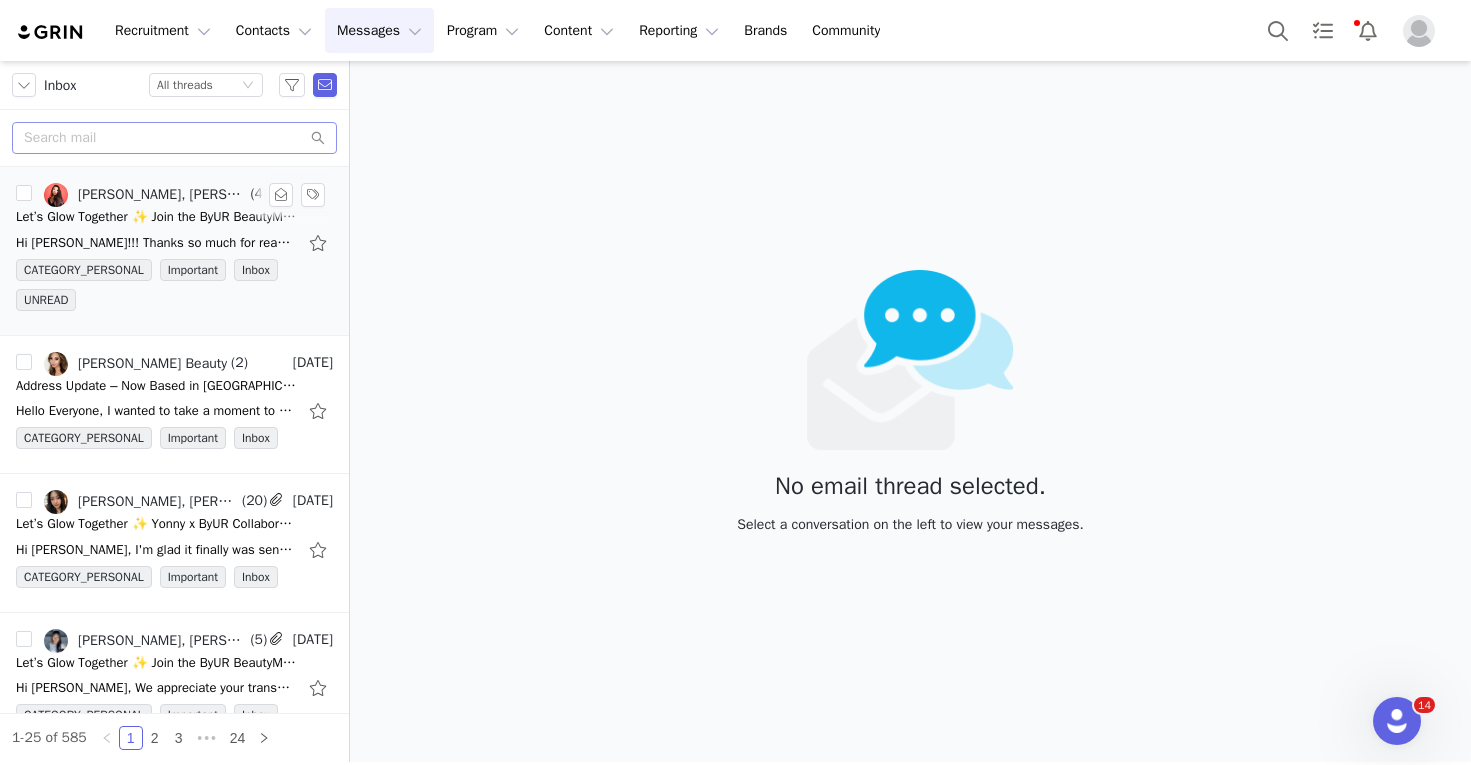 click on "Let’s Glow Together ✨ Join the ByUR BeautyMate Community!" at bounding box center (156, 217) 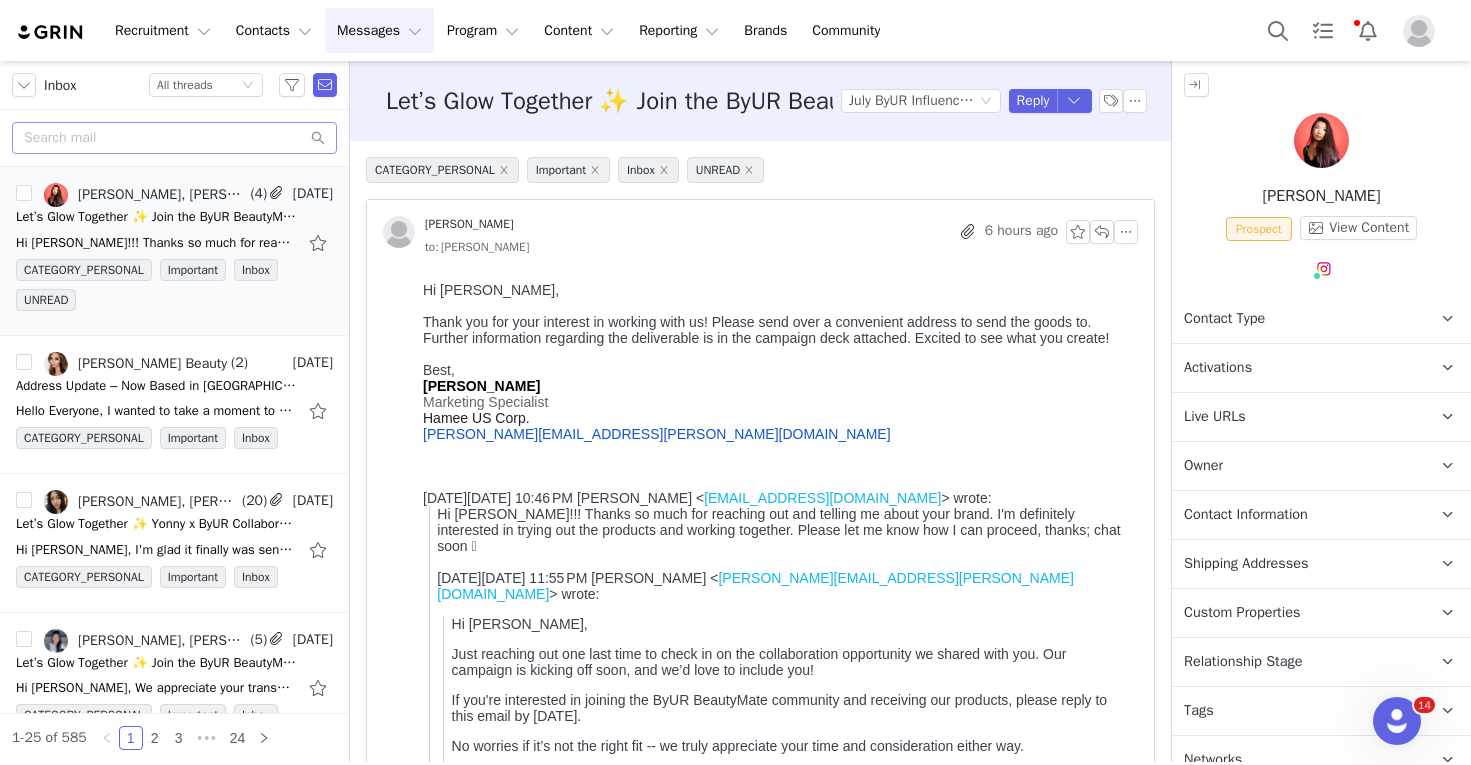 scroll, scrollTop: 0, scrollLeft: 0, axis: both 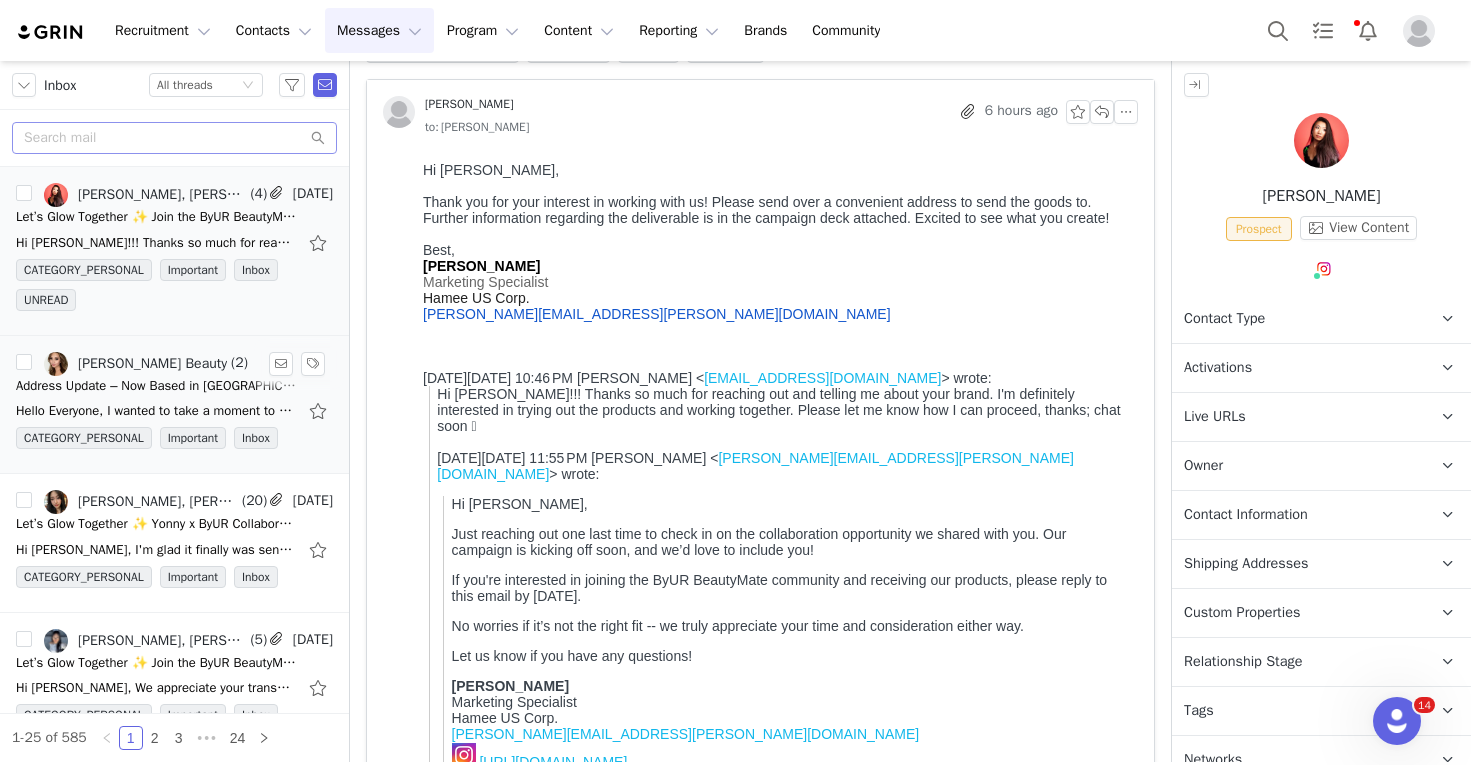 click on "Hello Everyone, I wanted to take a moment to thank you all for your kind and heartfelt messages, reading through them today truly reminded me how lucky I am to be working with such thoughtful and" at bounding box center [156, 411] 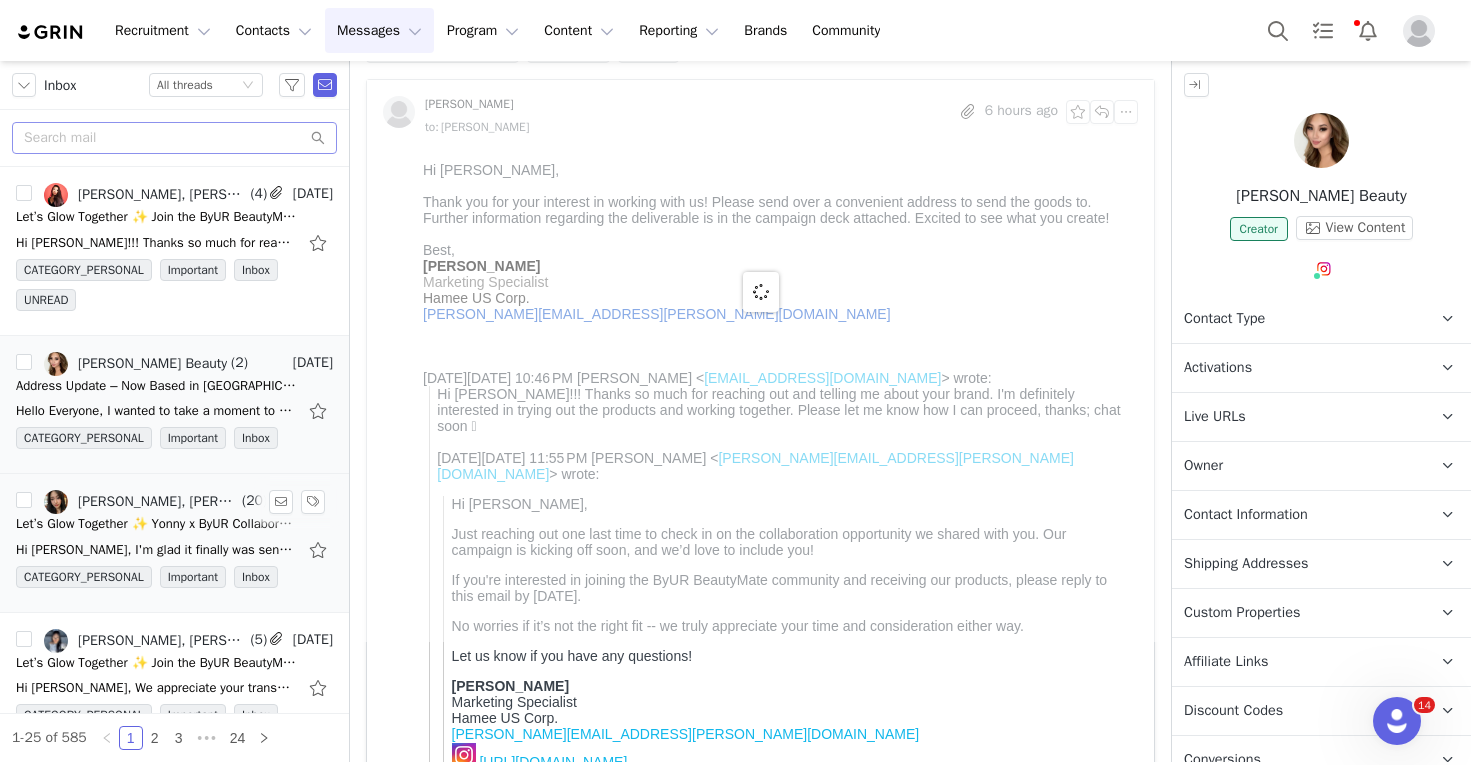 click on "Jenna Fuentes, Seung Yeon Choi" at bounding box center (158, 502) 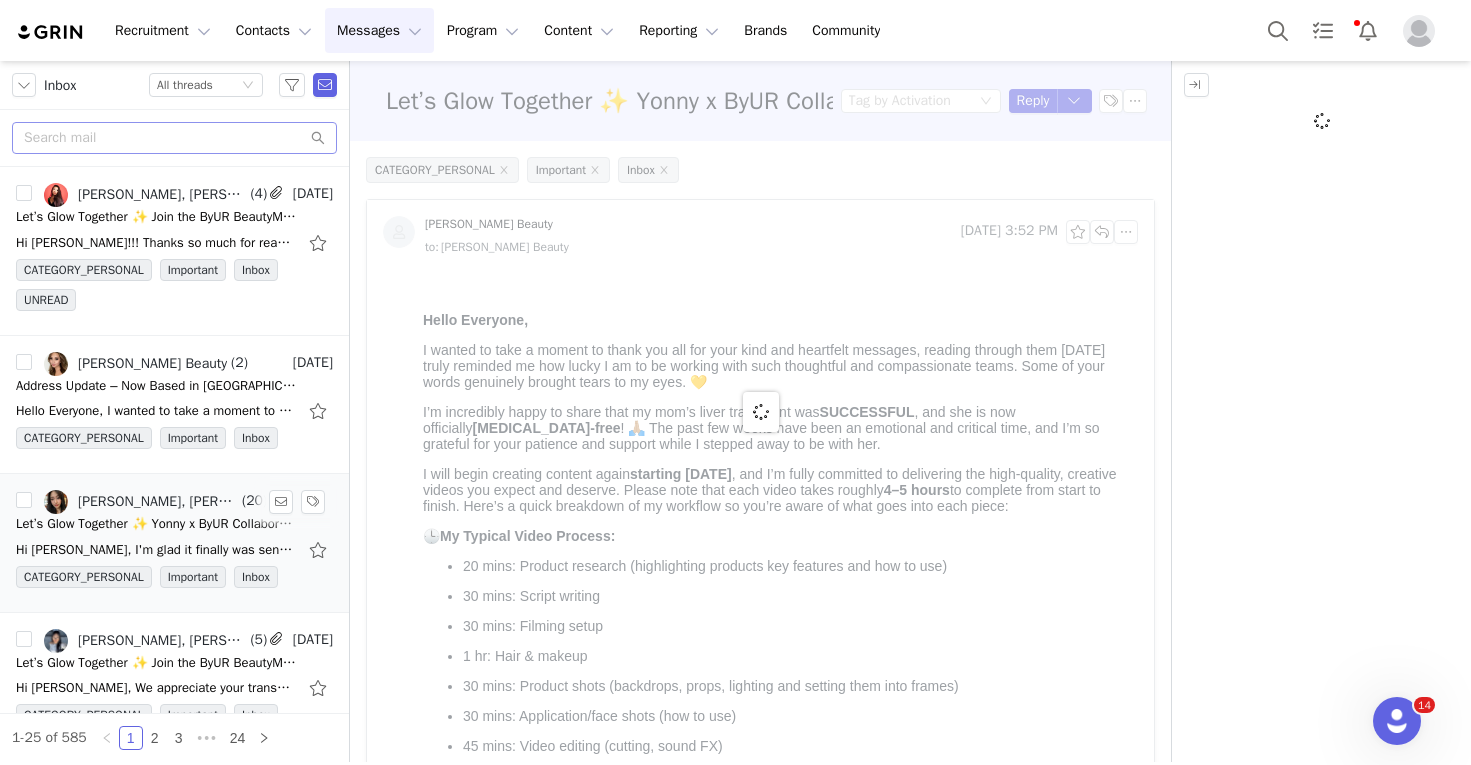 scroll, scrollTop: 0, scrollLeft: 0, axis: both 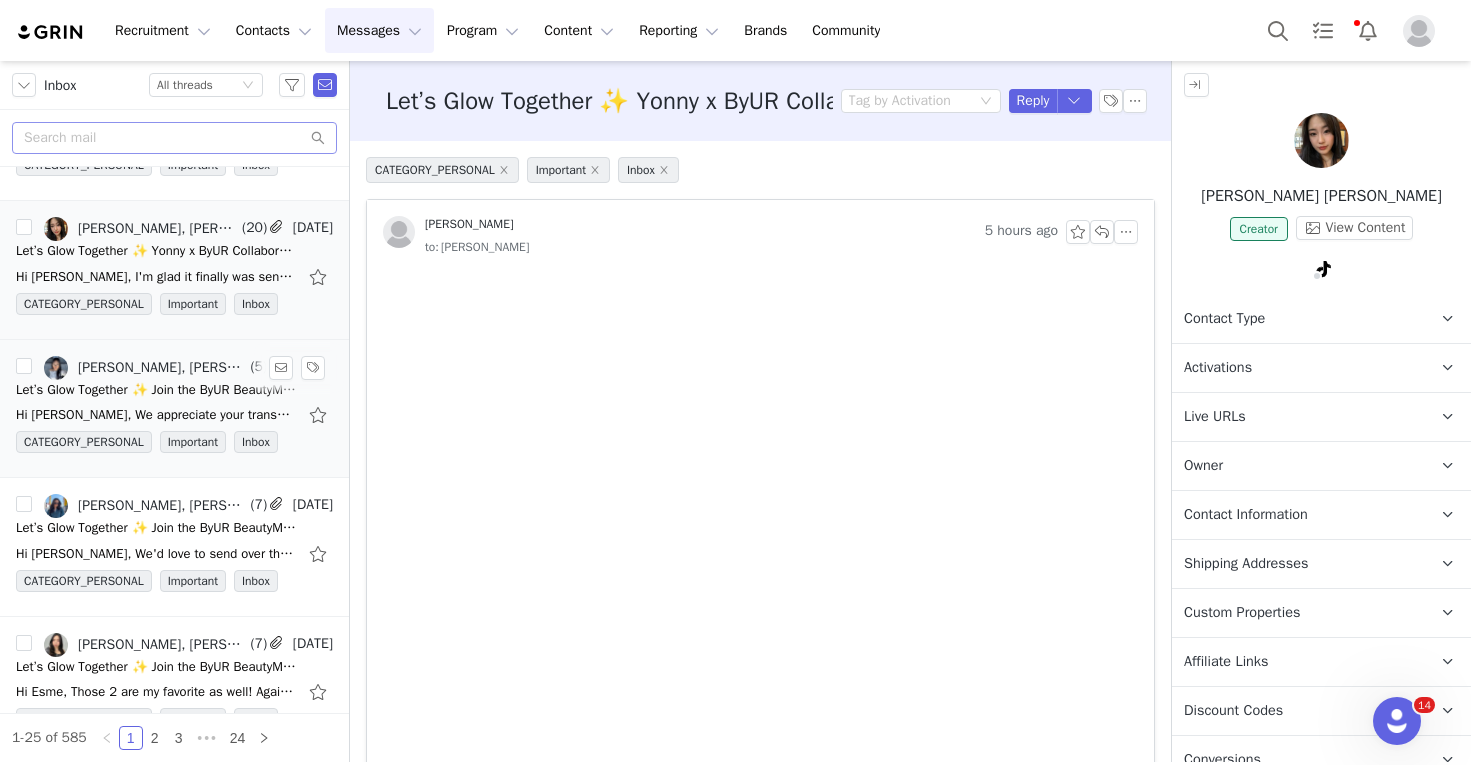 click on "Let’s Glow Together ✨ Join the ByUR BeautyMate Community!" at bounding box center [156, 390] 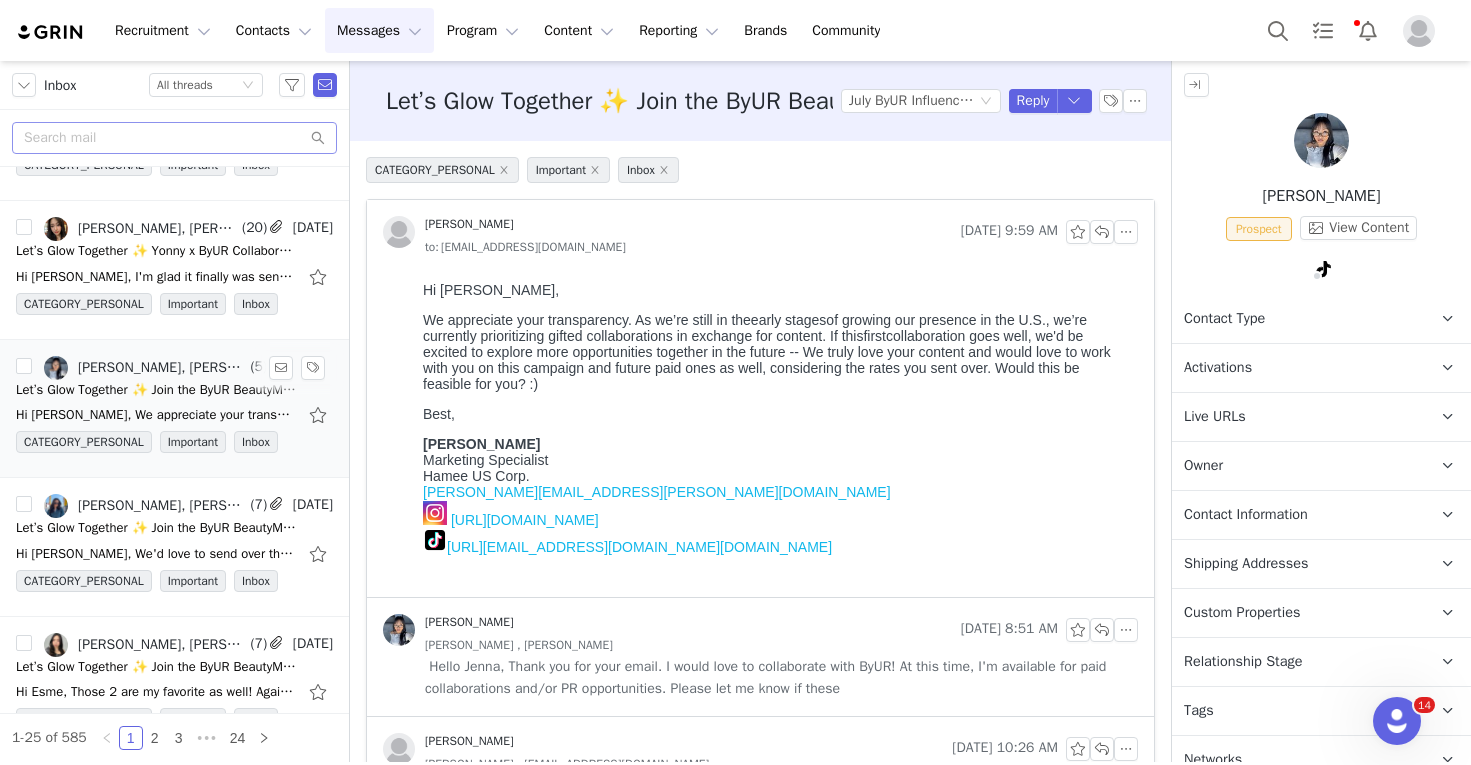 scroll, scrollTop: 0, scrollLeft: 0, axis: both 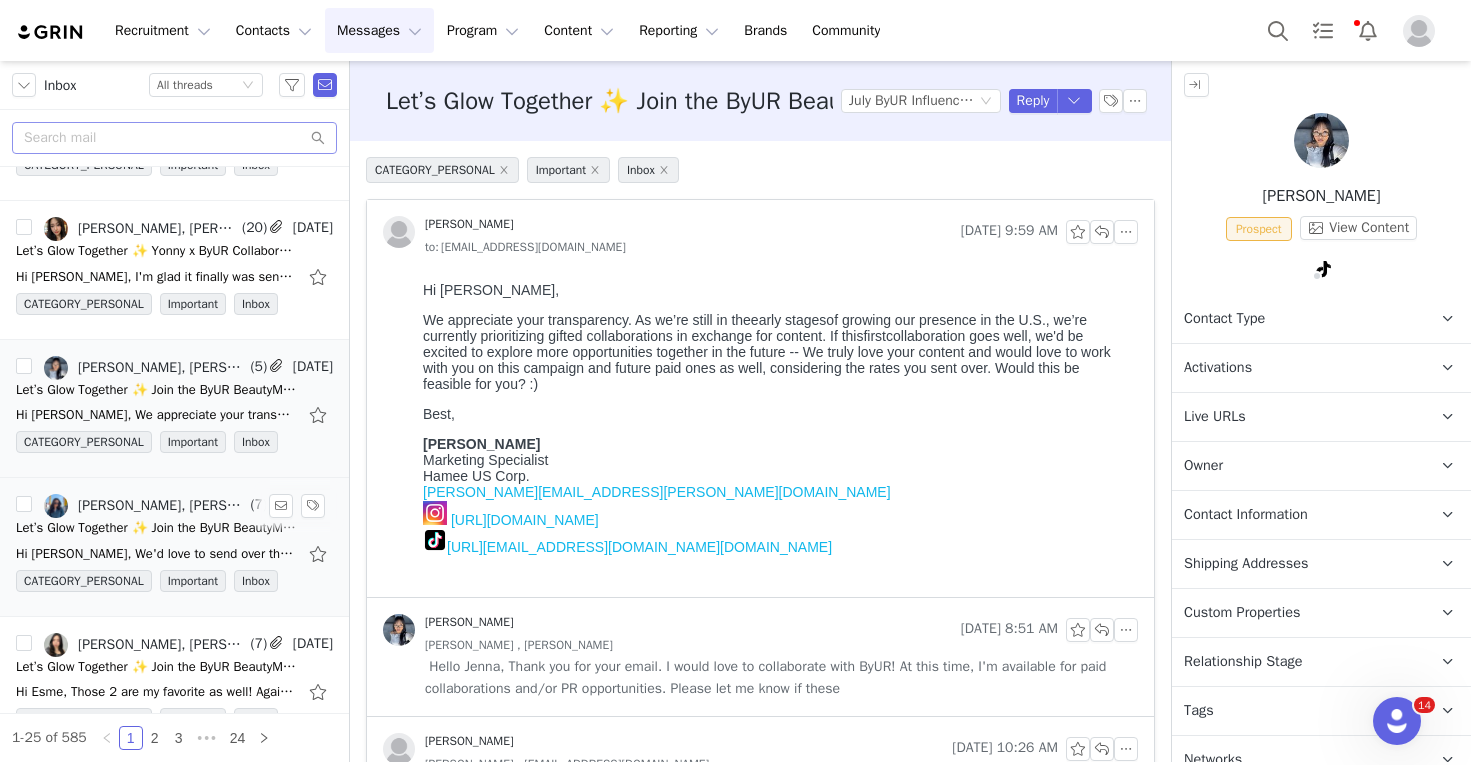 click on "Hi Krystal, We'd love to send over the products for you to try and for us to hear your honest feedback. Could you provide us with a convenient address to send the goods to? Best, Jenna Fuentes" at bounding box center (174, 554) 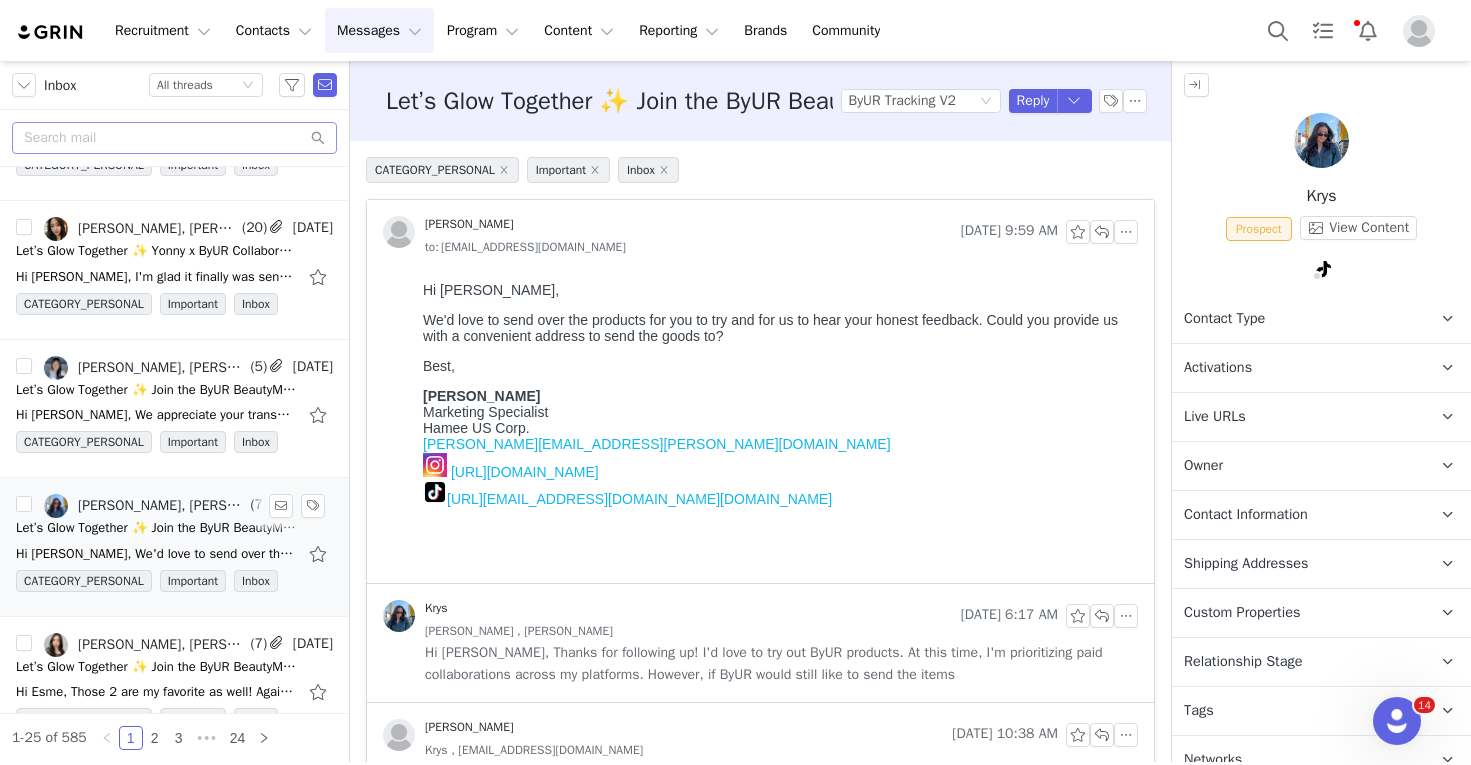 scroll, scrollTop: 0, scrollLeft: 0, axis: both 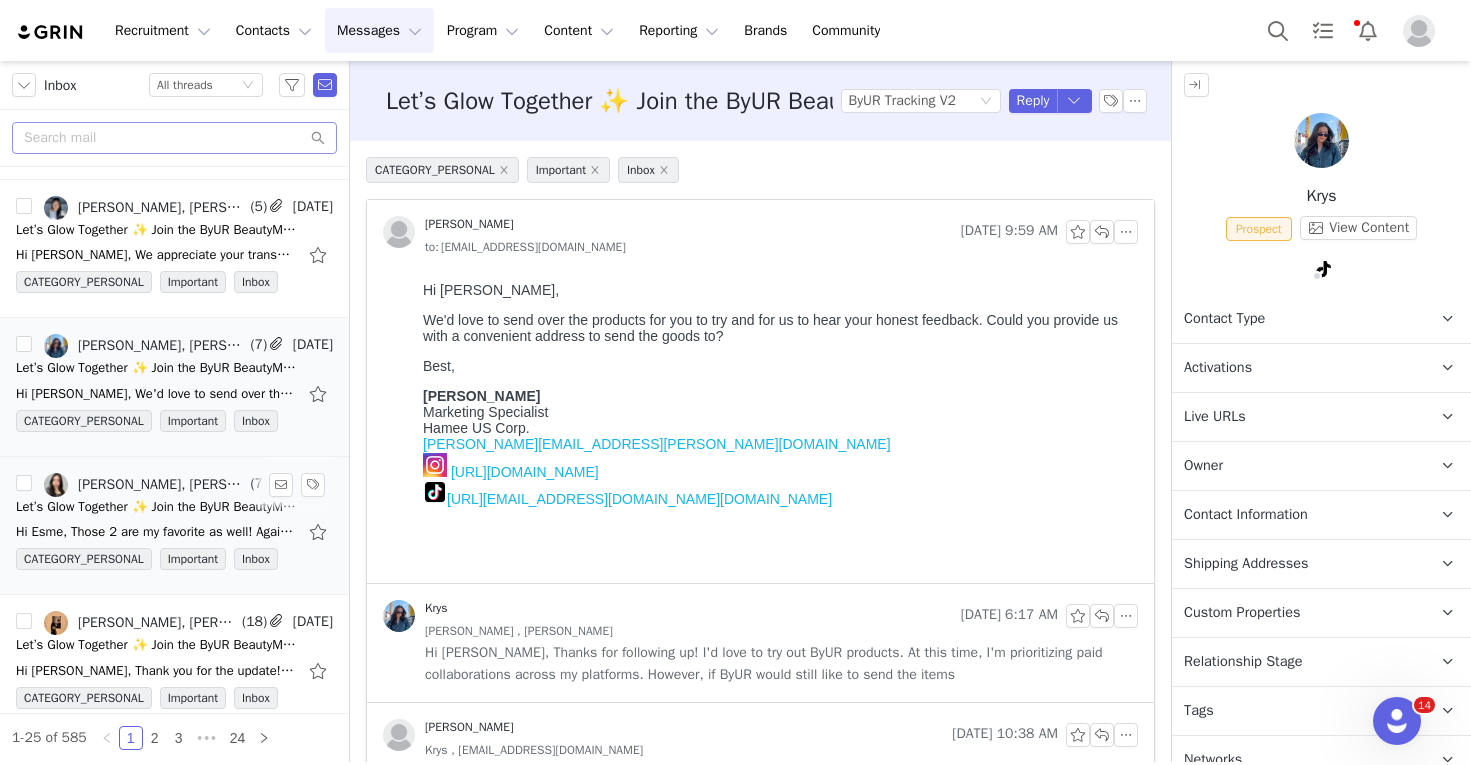 click on "Esmoo, Jenna Fuentes" at bounding box center [145, 485] 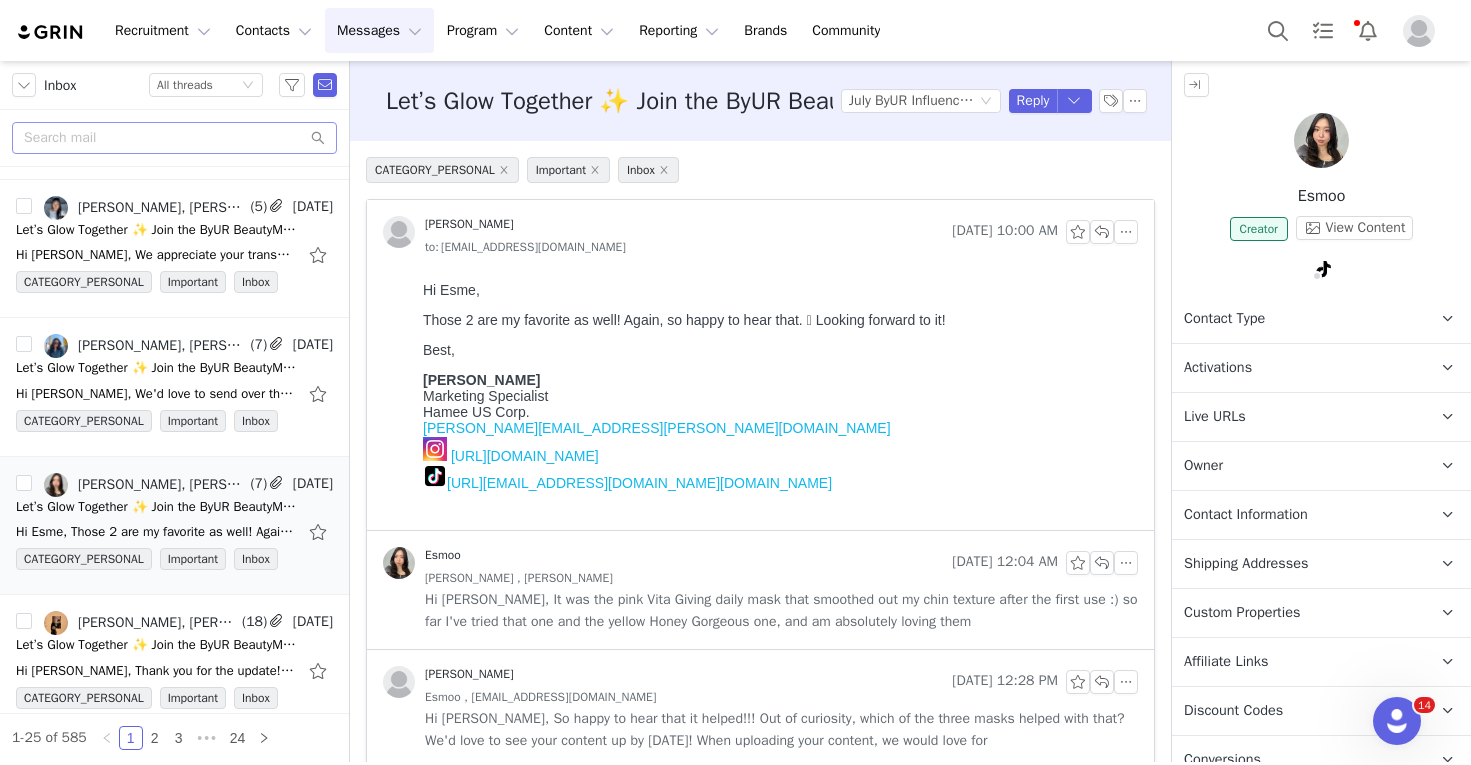 scroll, scrollTop: 0, scrollLeft: 0, axis: both 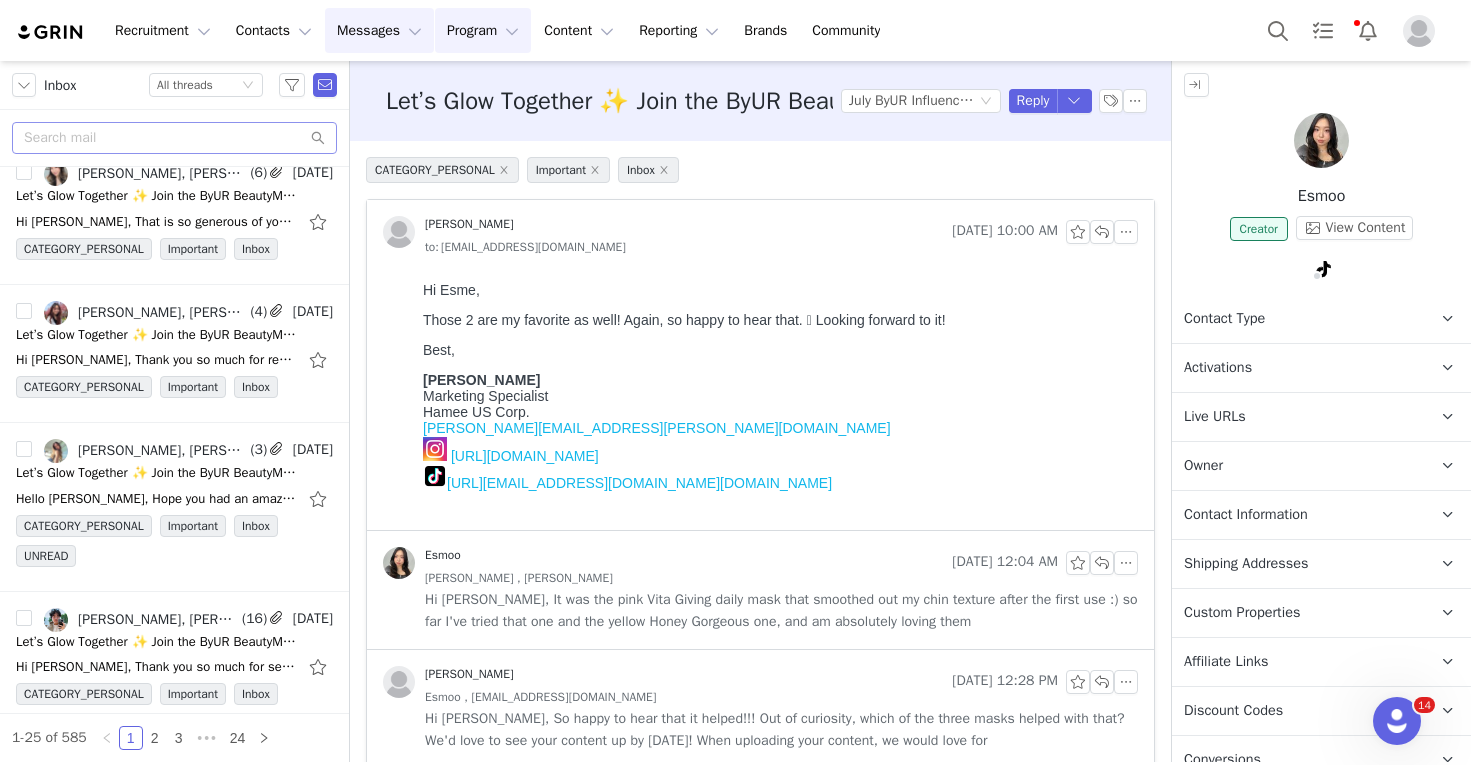 click on "Program Program" at bounding box center [483, 30] 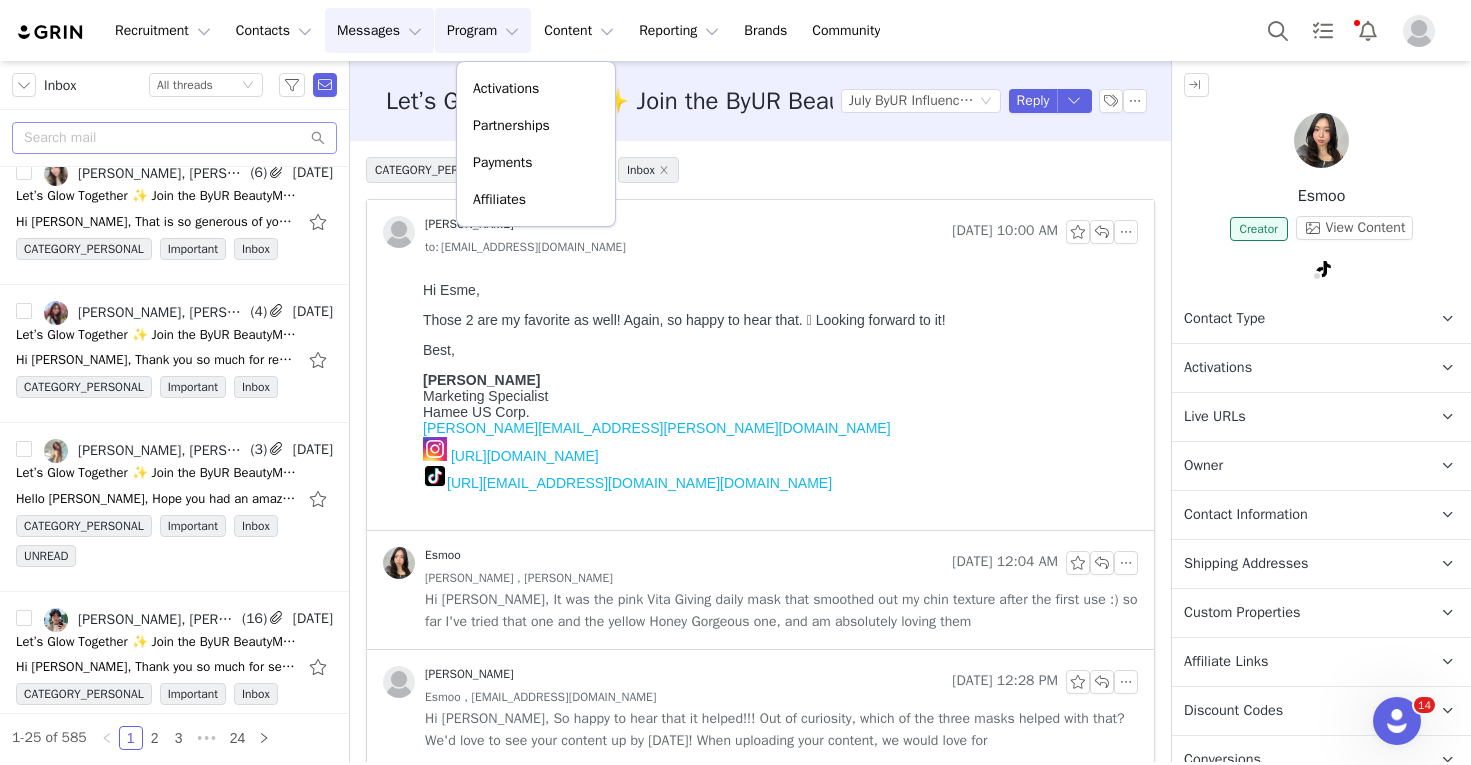 click on "Messages Messages" at bounding box center [379, 30] 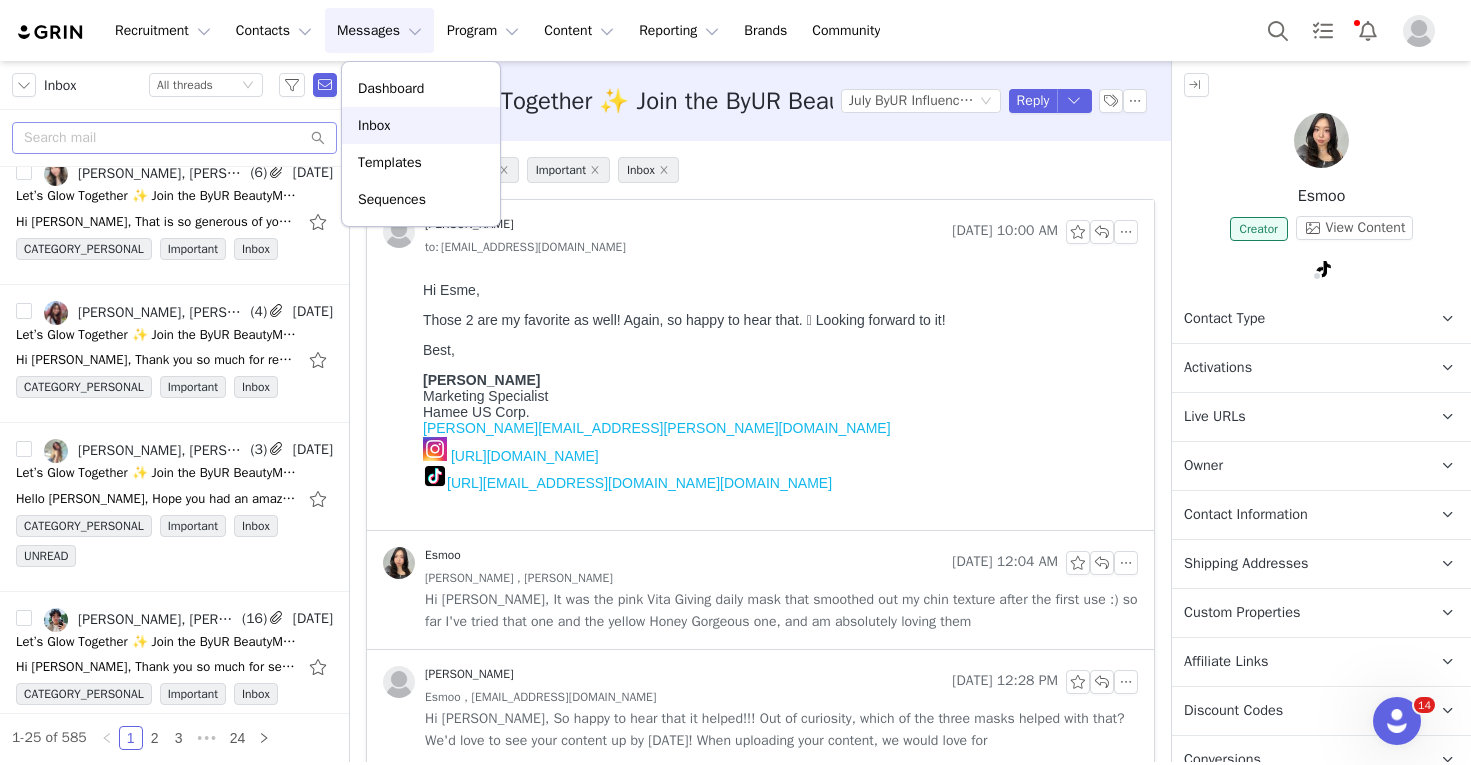 click on "Inbox" at bounding box center (421, 125) 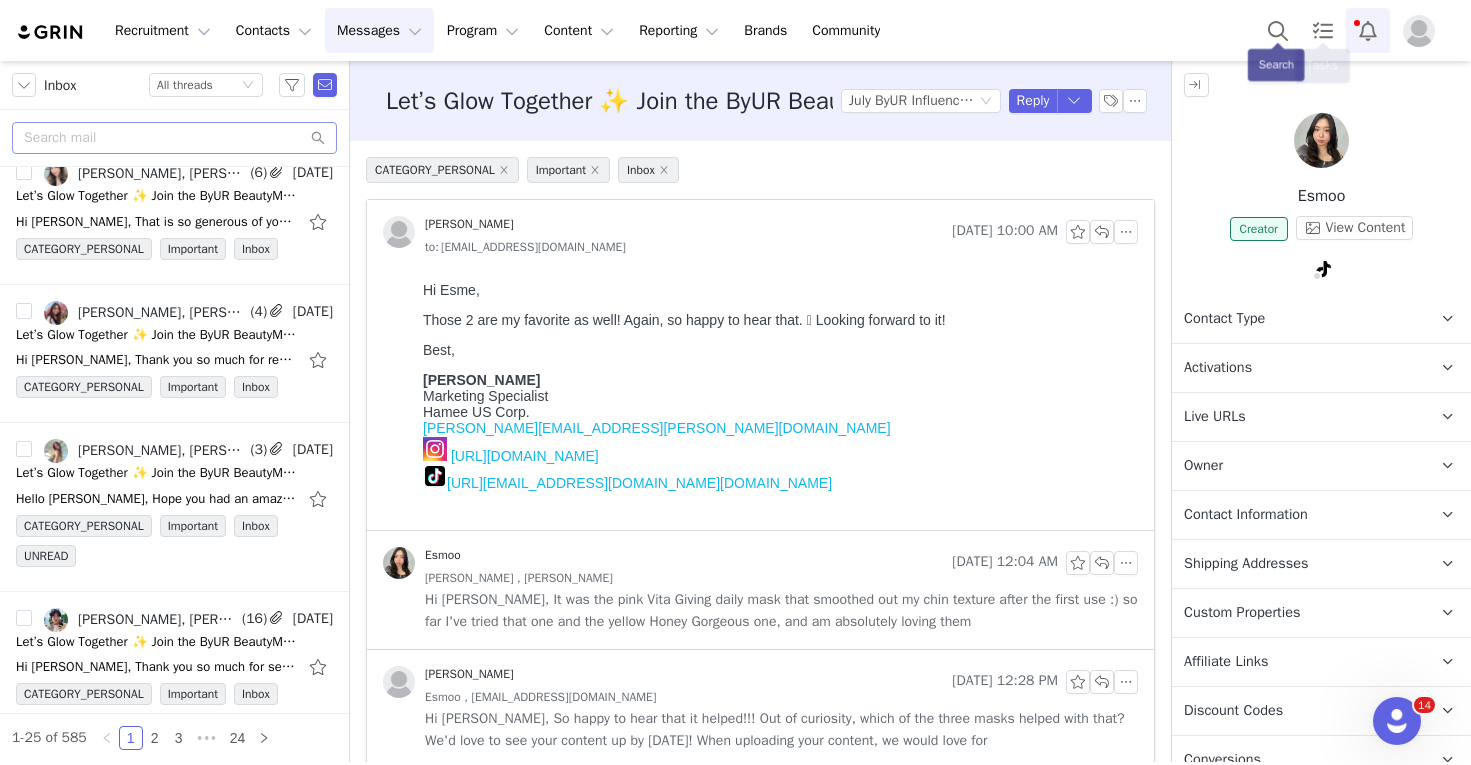 click at bounding box center [1368, 30] 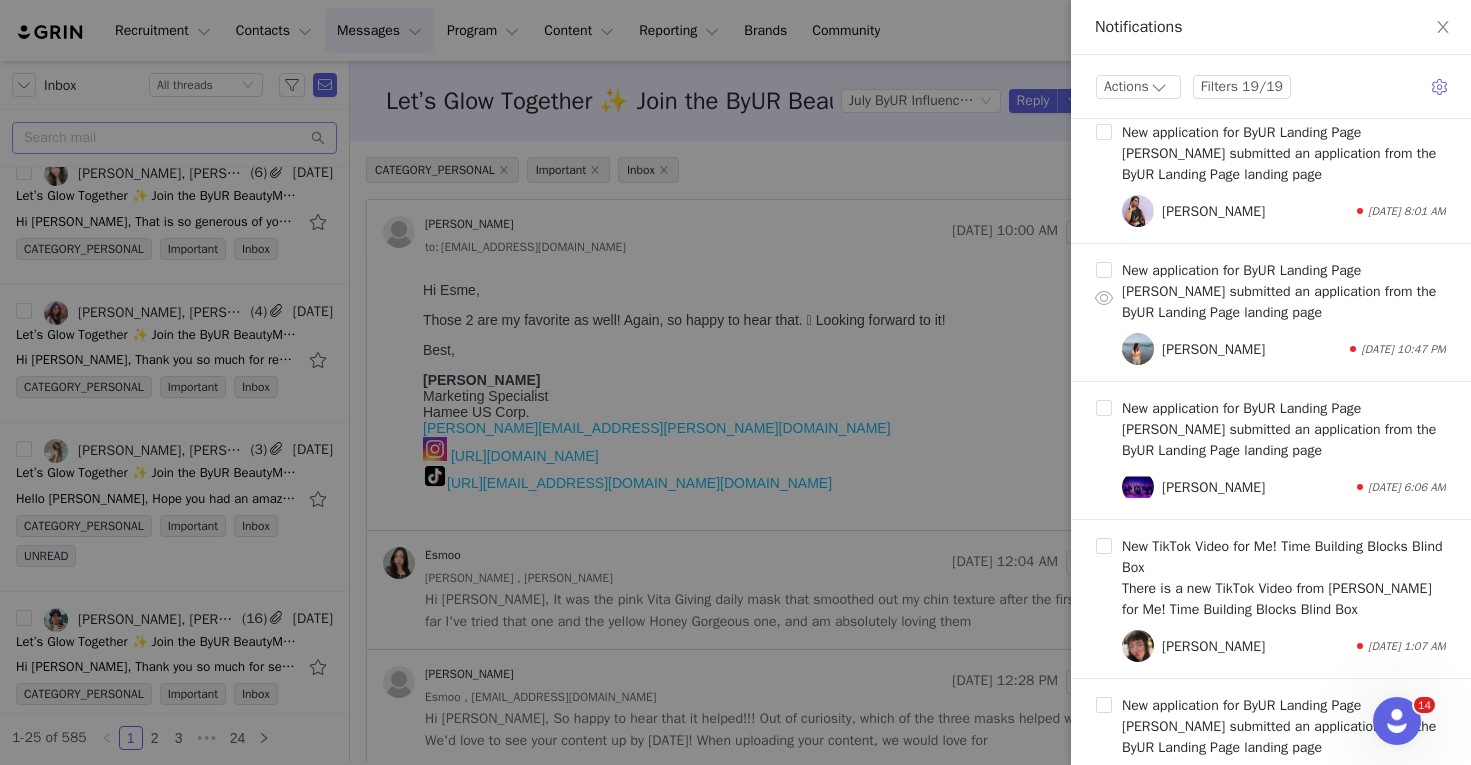scroll, scrollTop: 175, scrollLeft: 0, axis: vertical 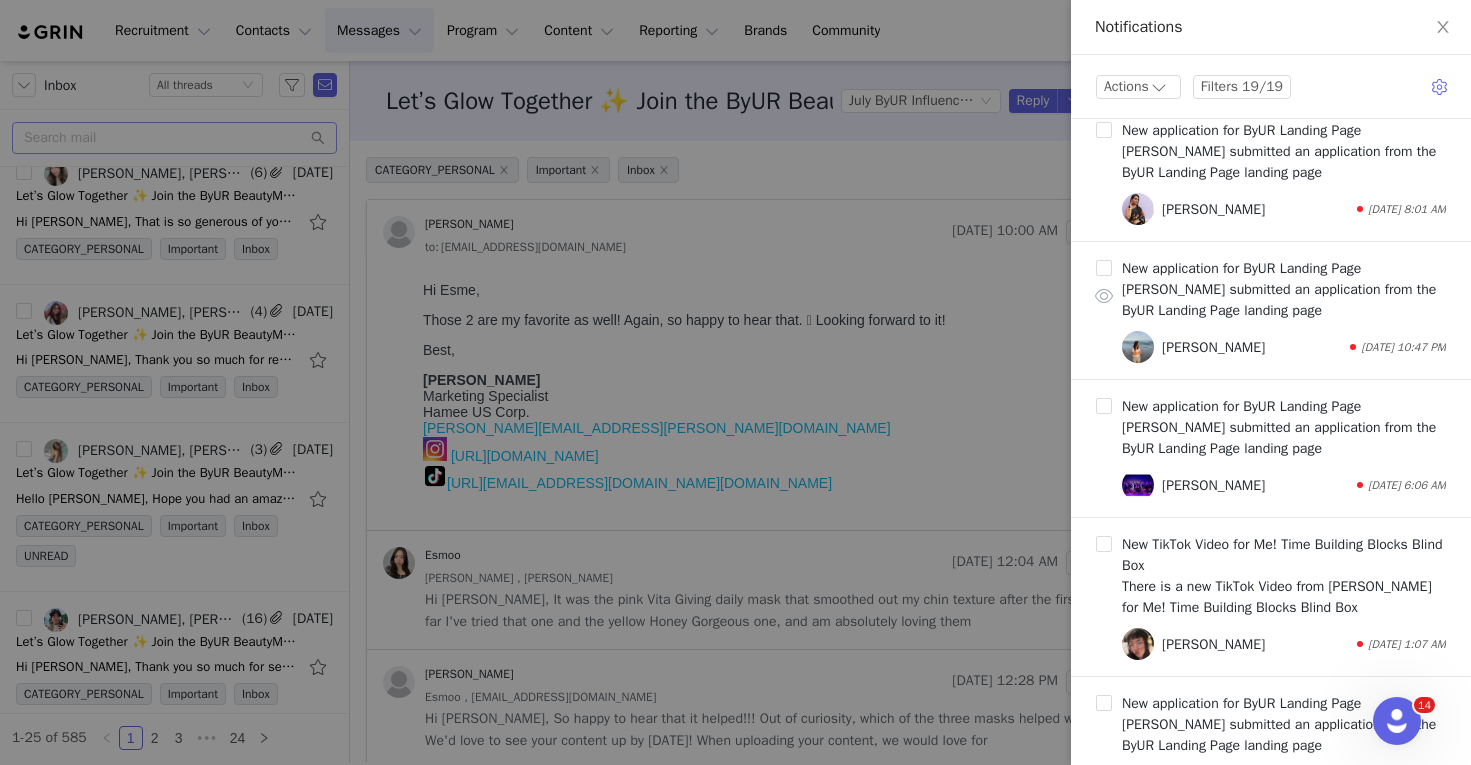 click on "Issa Marie Fuhrer" at bounding box center (1213, 347) 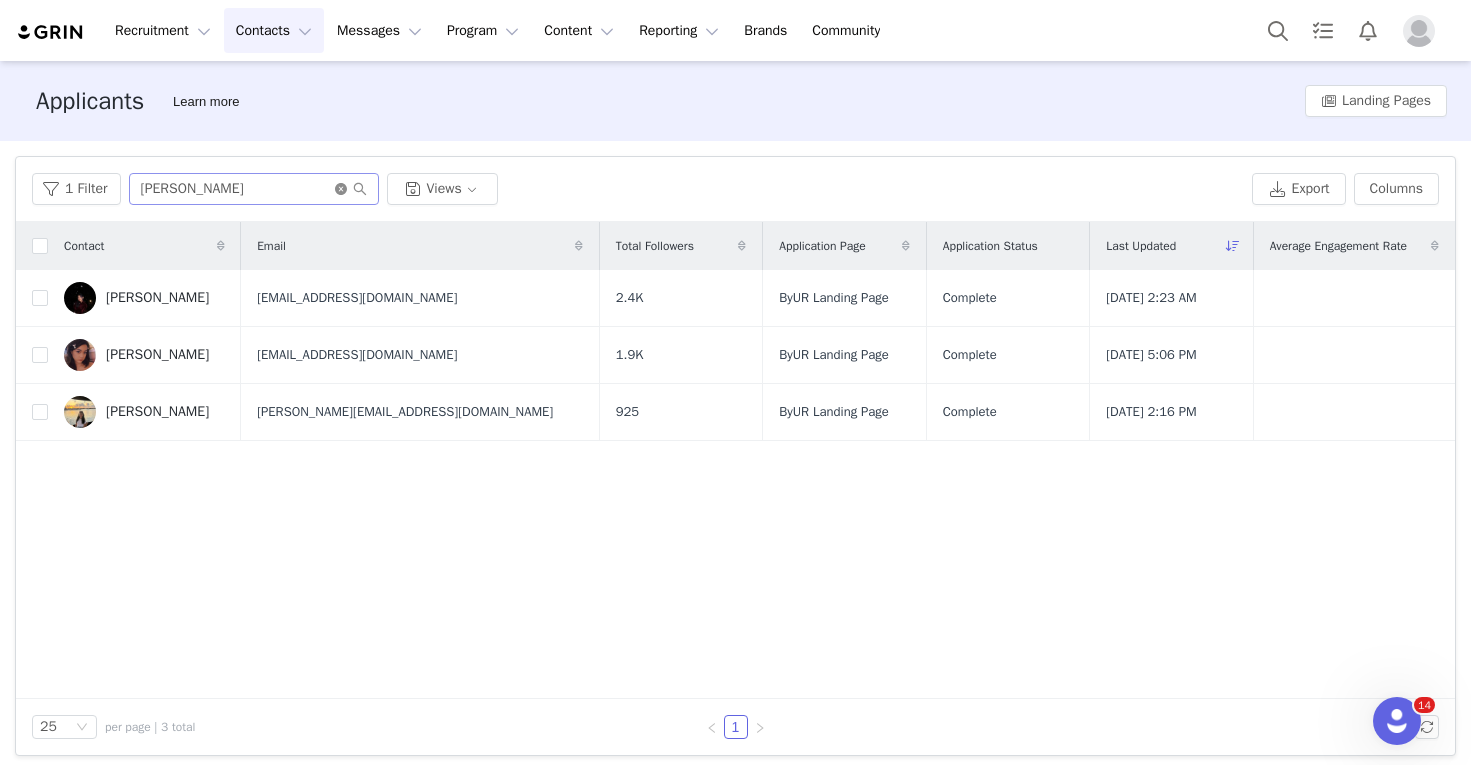 click 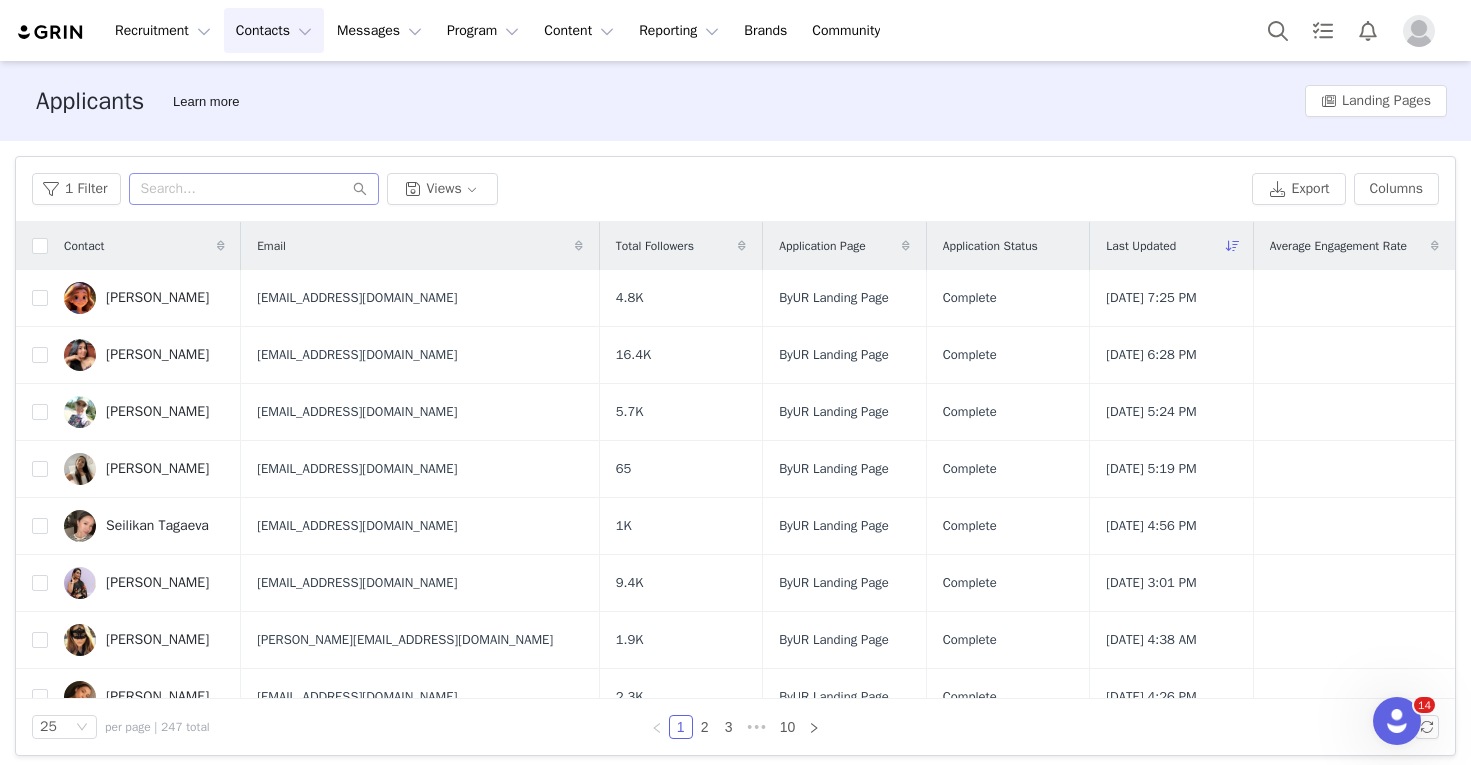 click on "Total Followers" at bounding box center [655, 246] 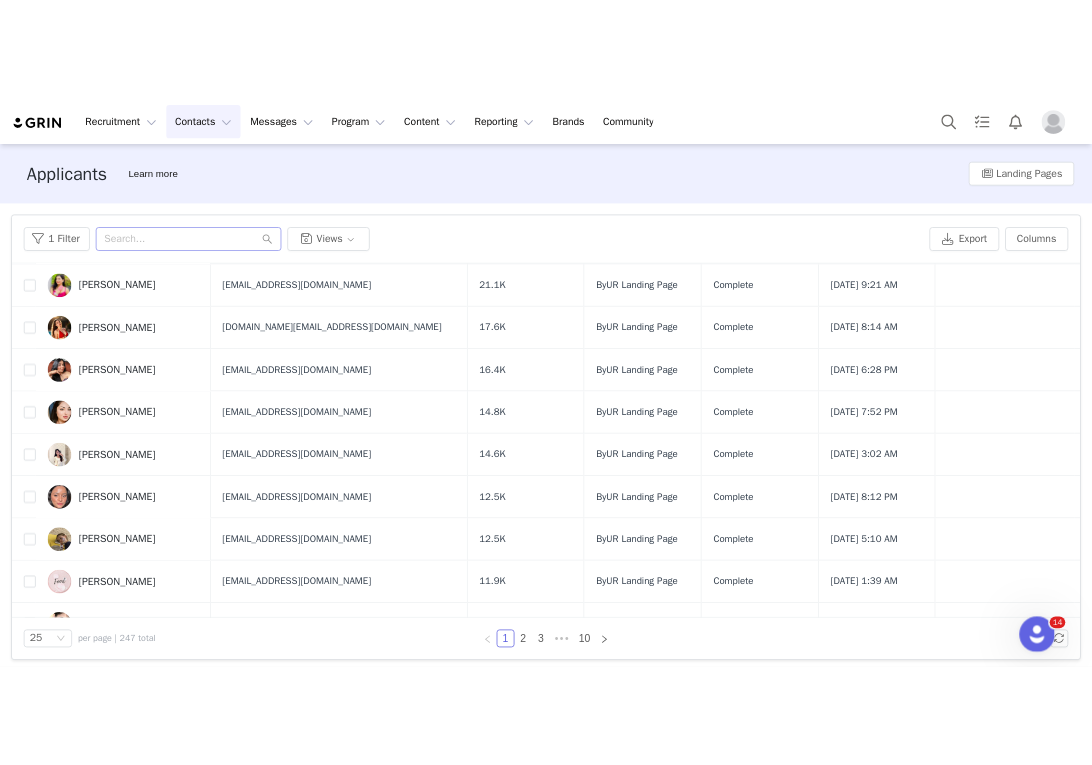 scroll, scrollTop: 227, scrollLeft: 0, axis: vertical 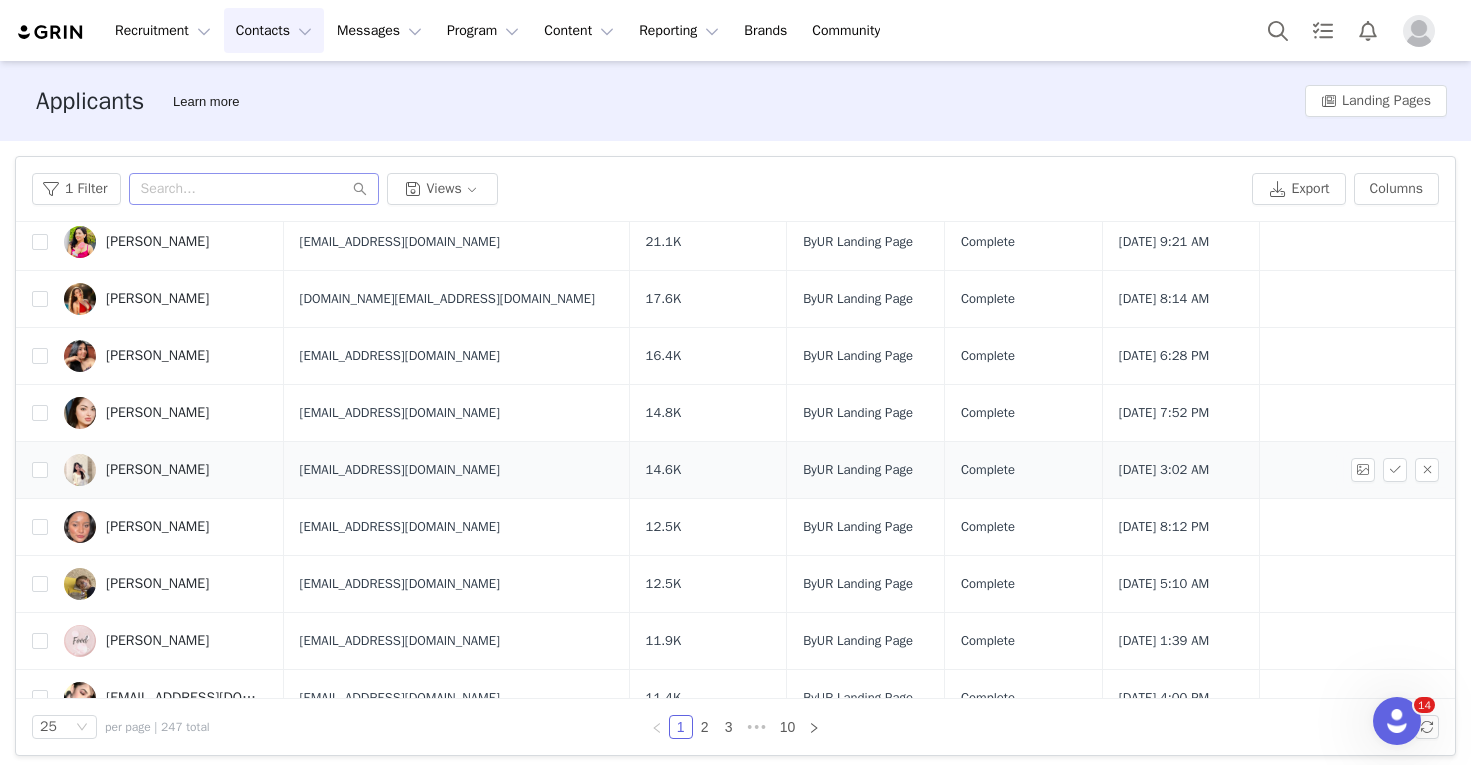 click on "[PERSON_NAME]" at bounding box center [157, 470] 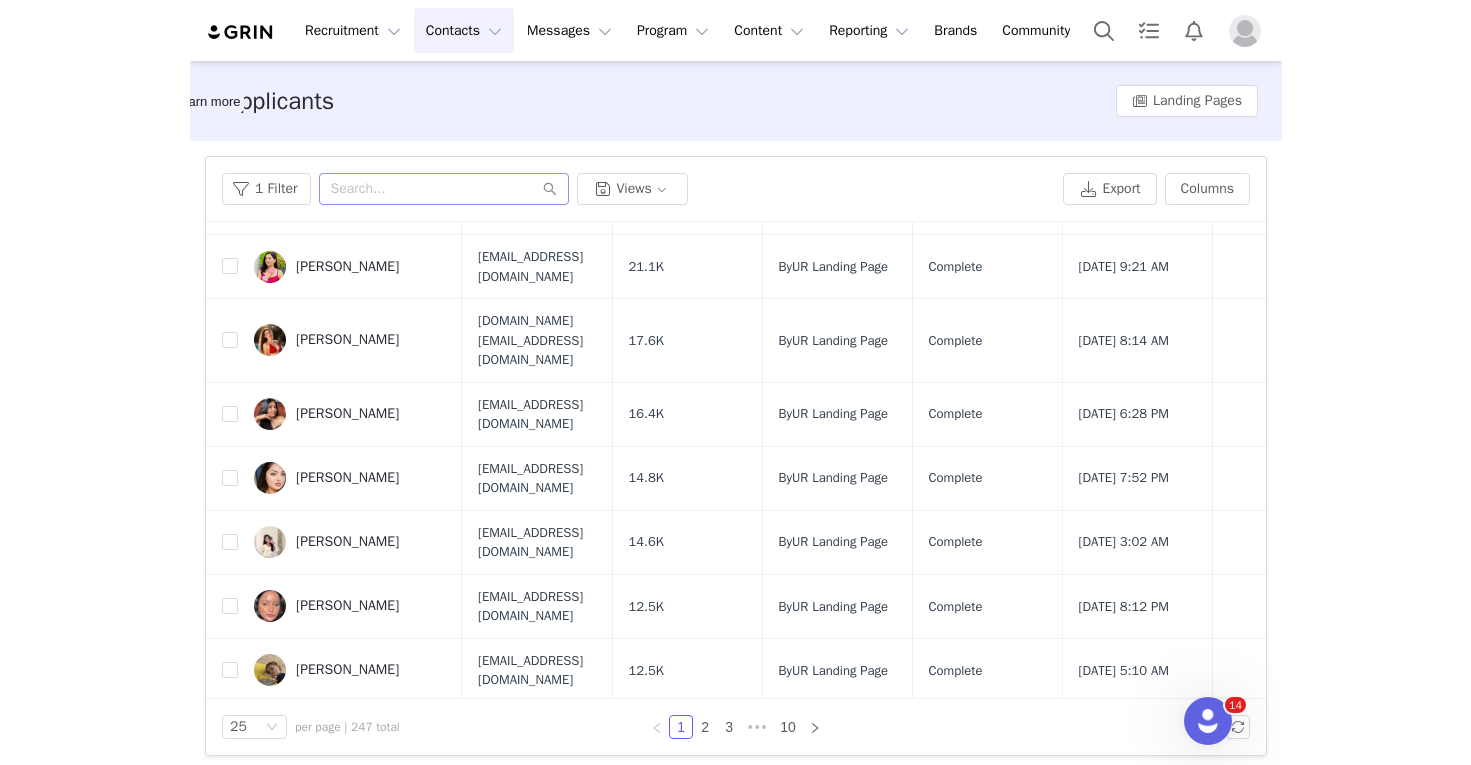 scroll, scrollTop: 252, scrollLeft: 0, axis: vertical 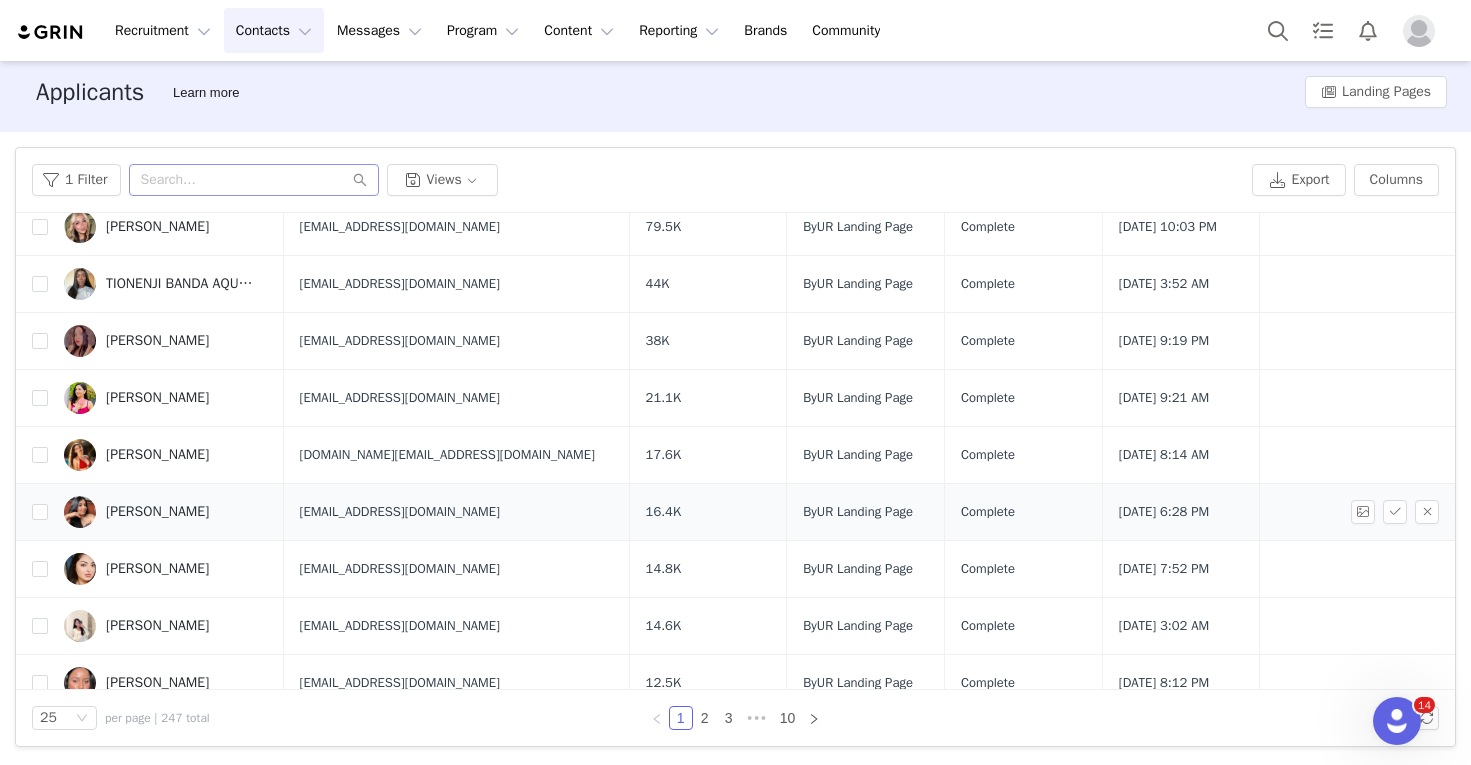 click on "Monserrat Chaves" at bounding box center [157, 512] 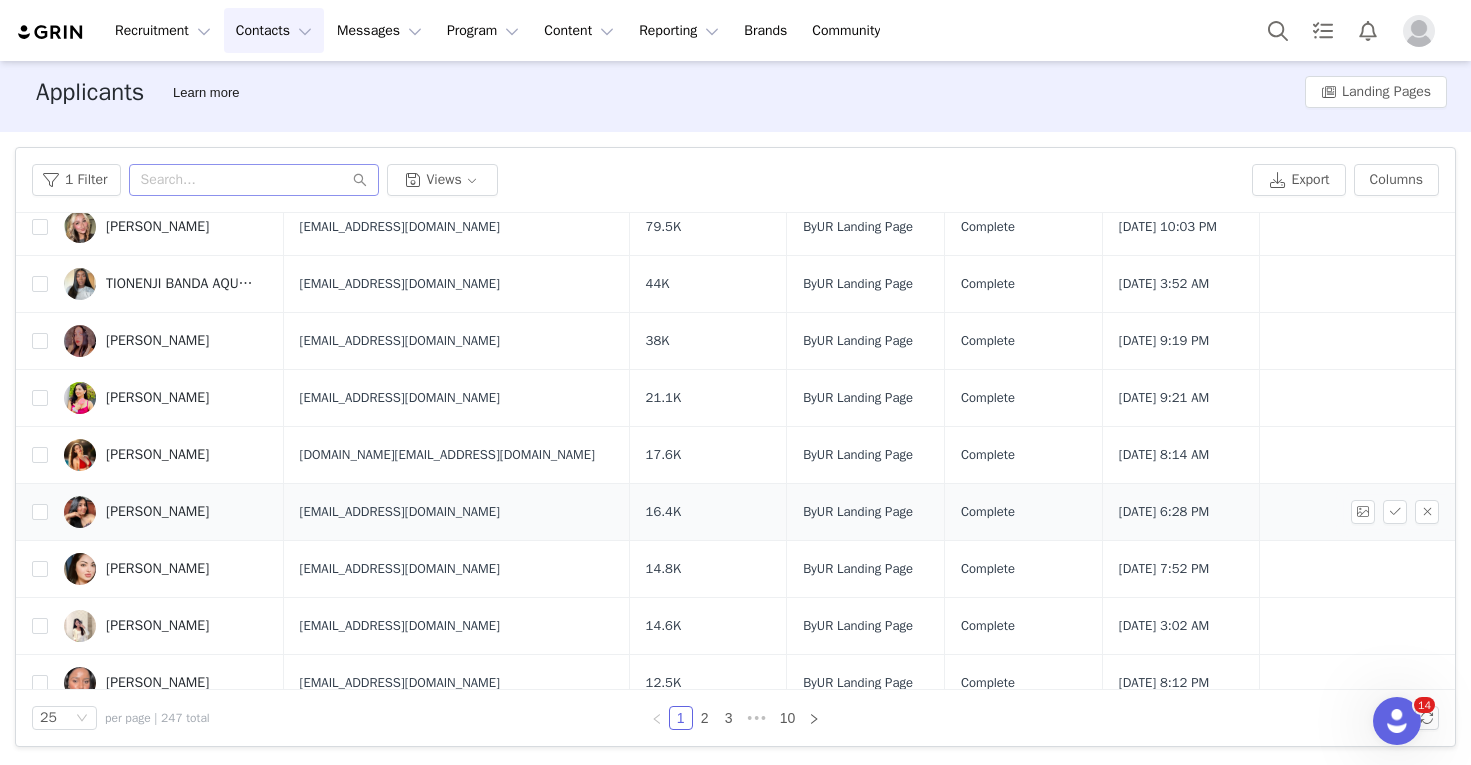 click on "Monserrat Chaves" at bounding box center [157, 512] 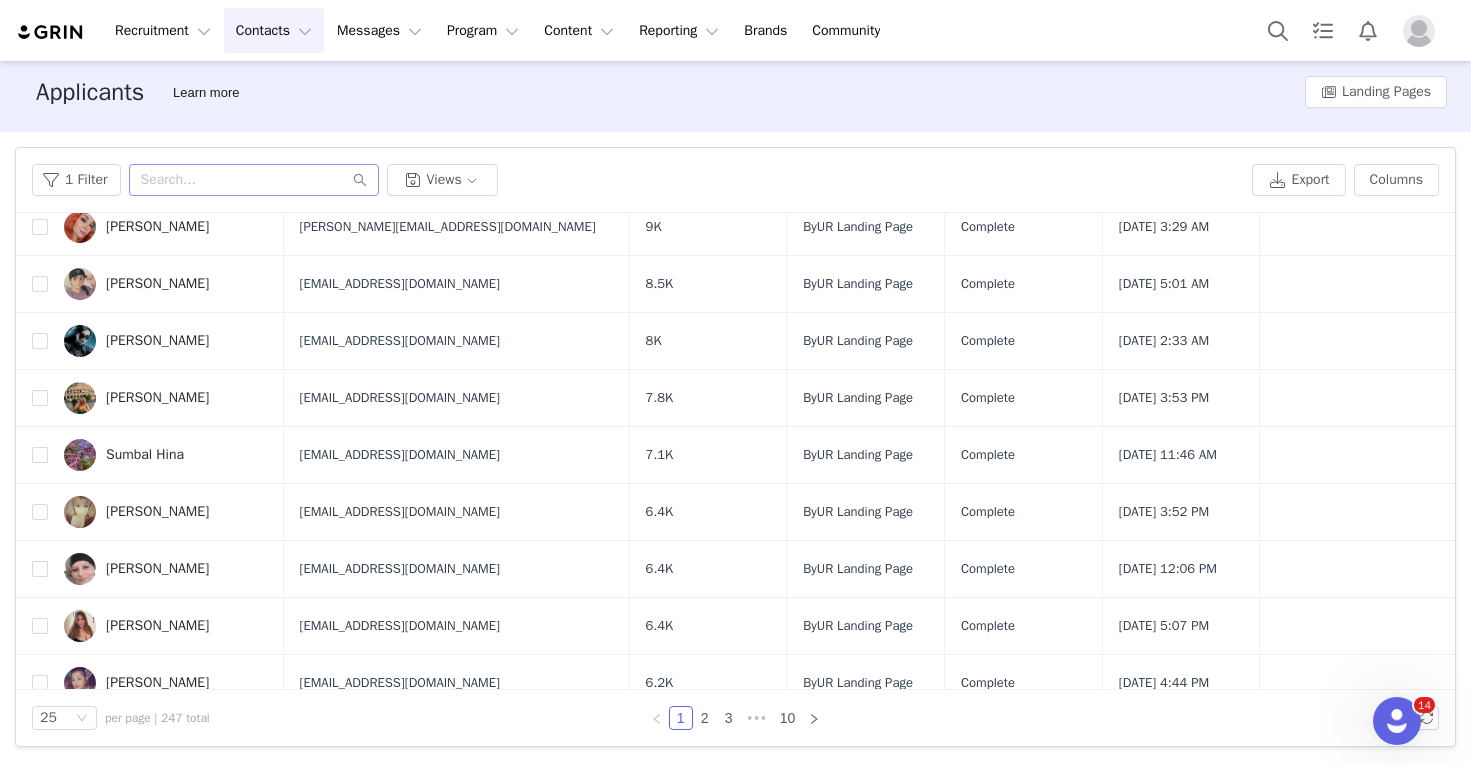 scroll, scrollTop: 996, scrollLeft: 0, axis: vertical 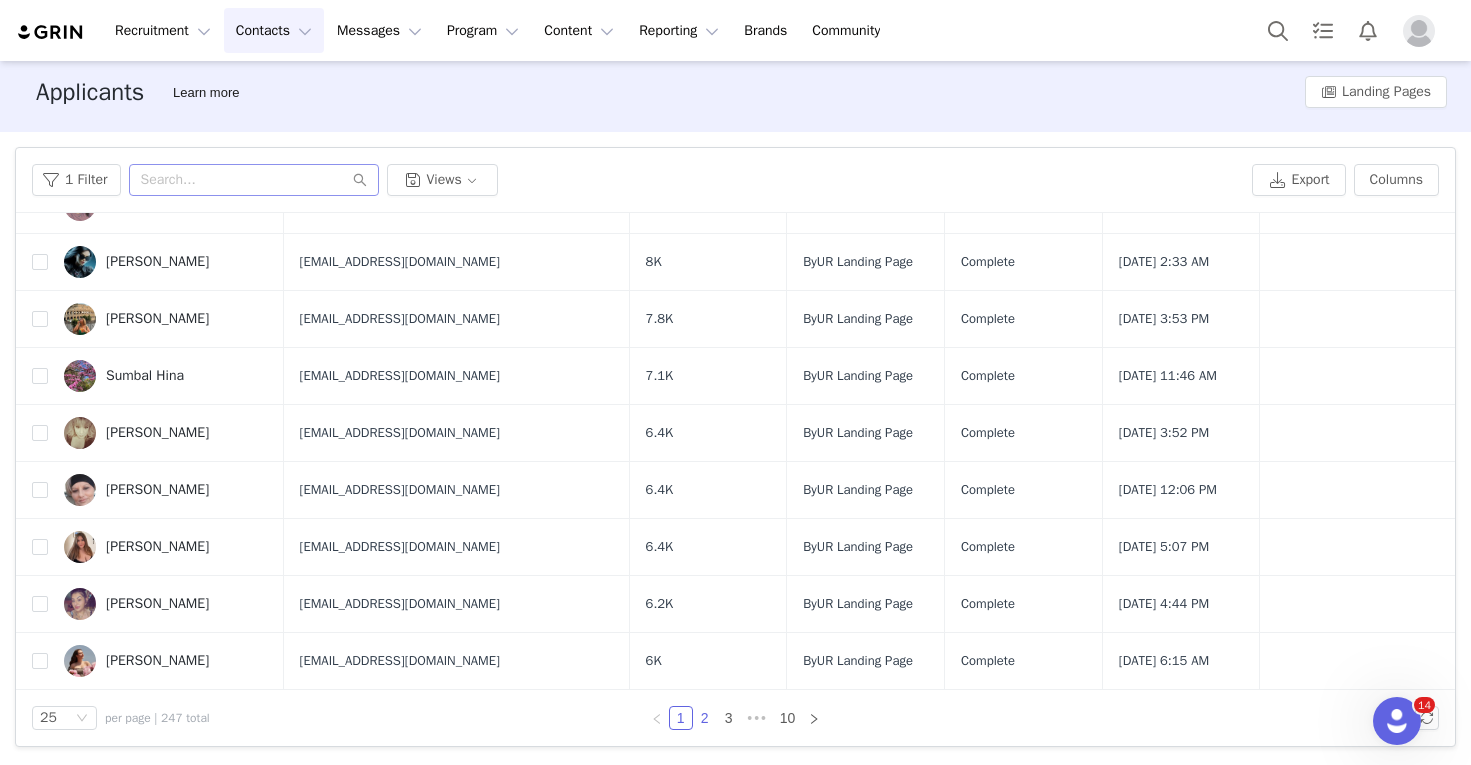 click on "2" at bounding box center [705, 718] 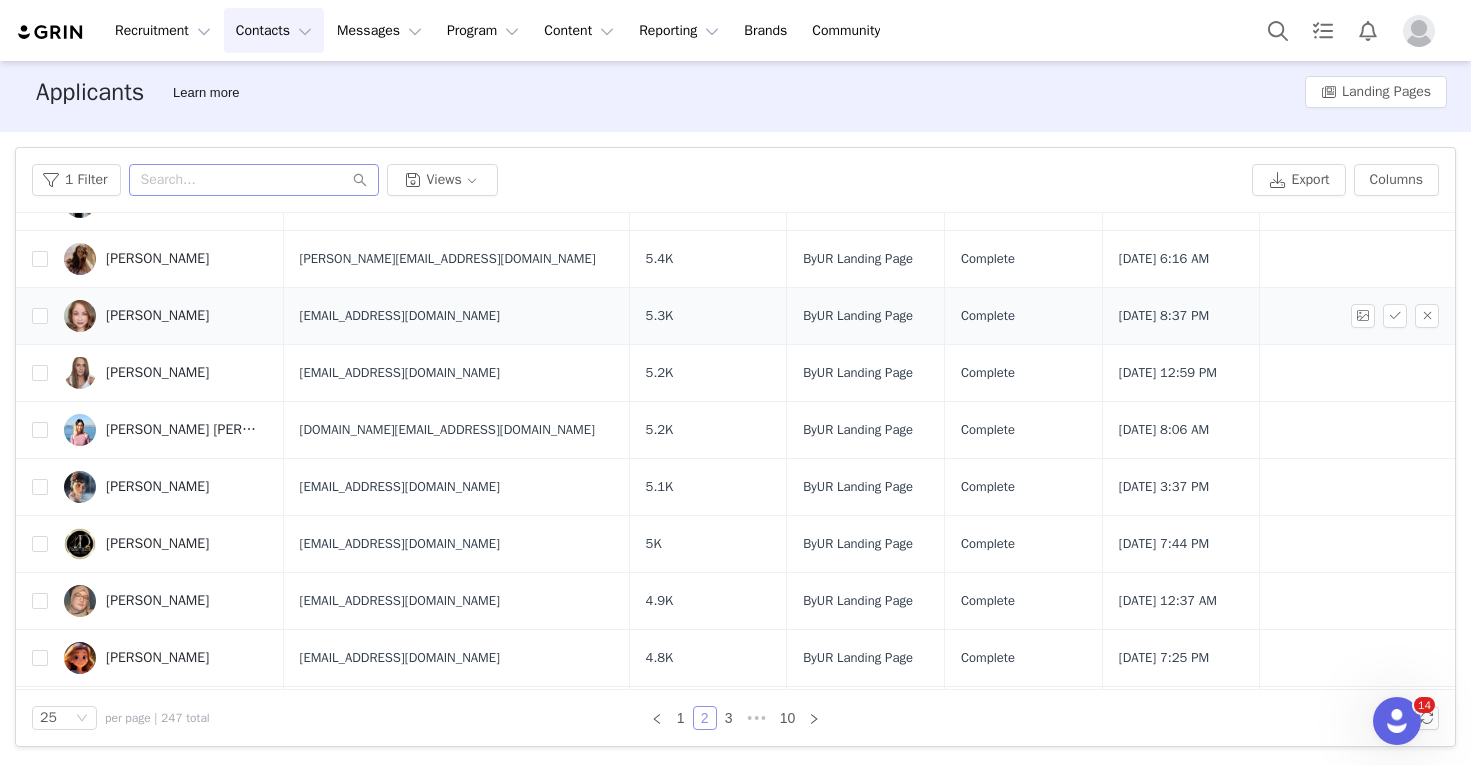 scroll, scrollTop: 418, scrollLeft: 0, axis: vertical 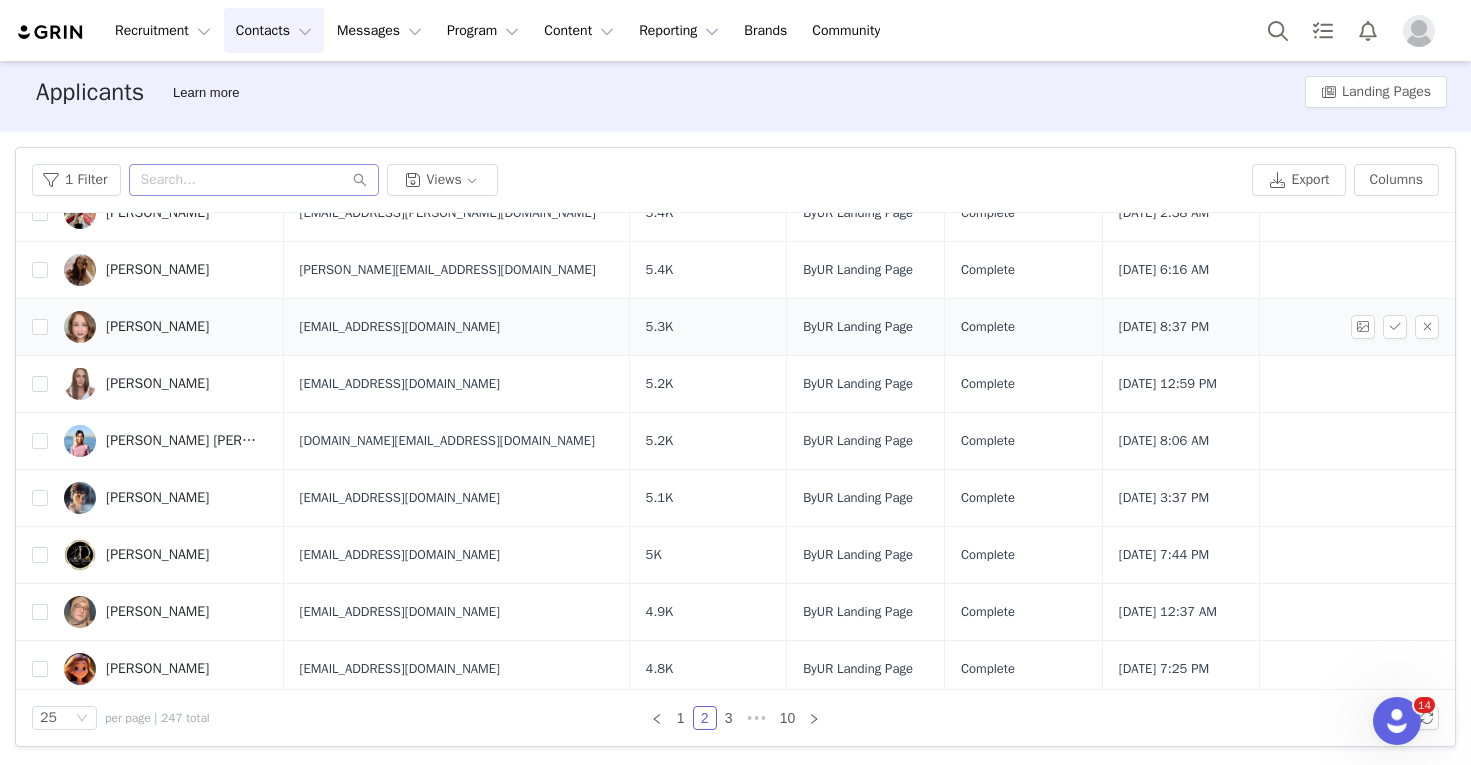 click on "Aymie-Lee Garcia" at bounding box center [166, 327] 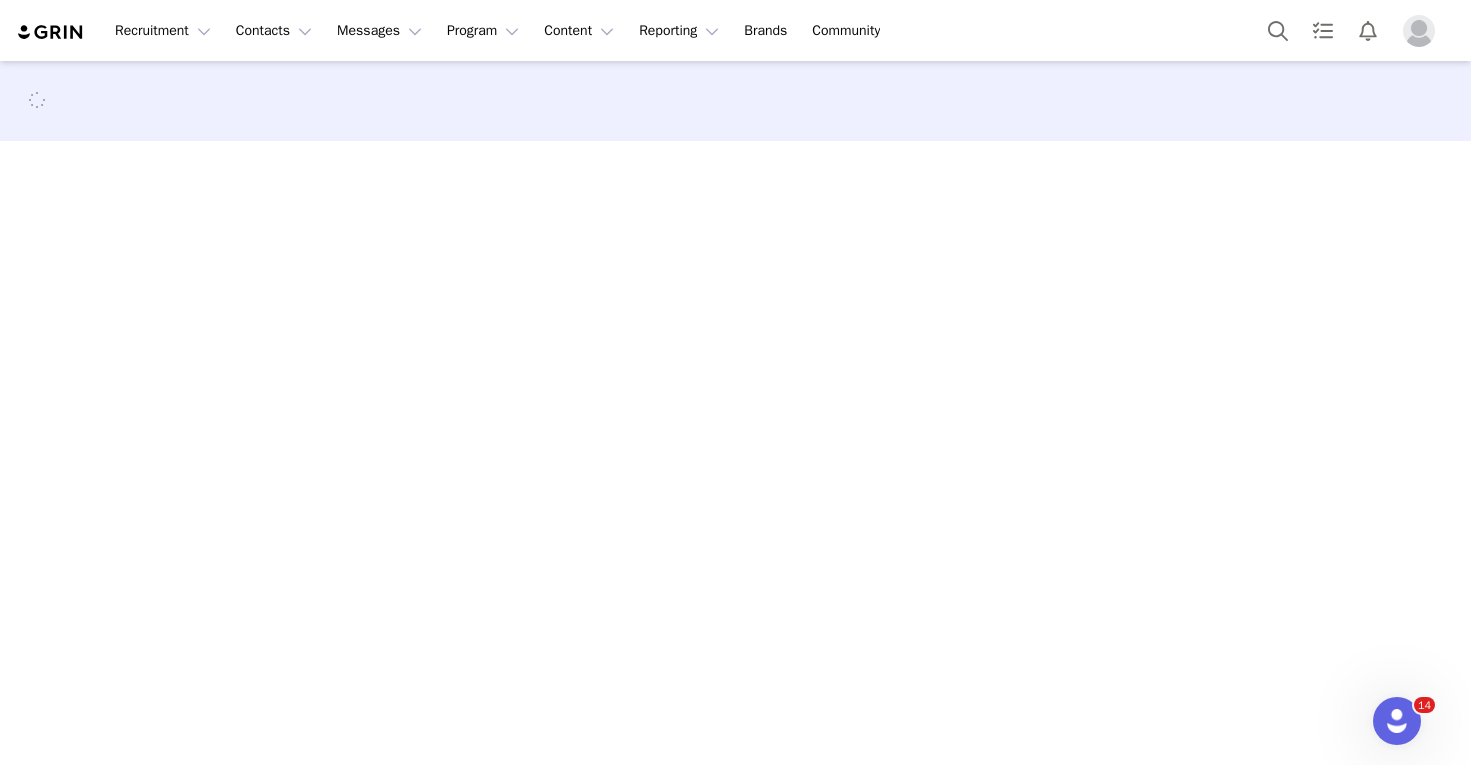 scroll, scrollTop: 0, scrollLeft: 0, axis: both 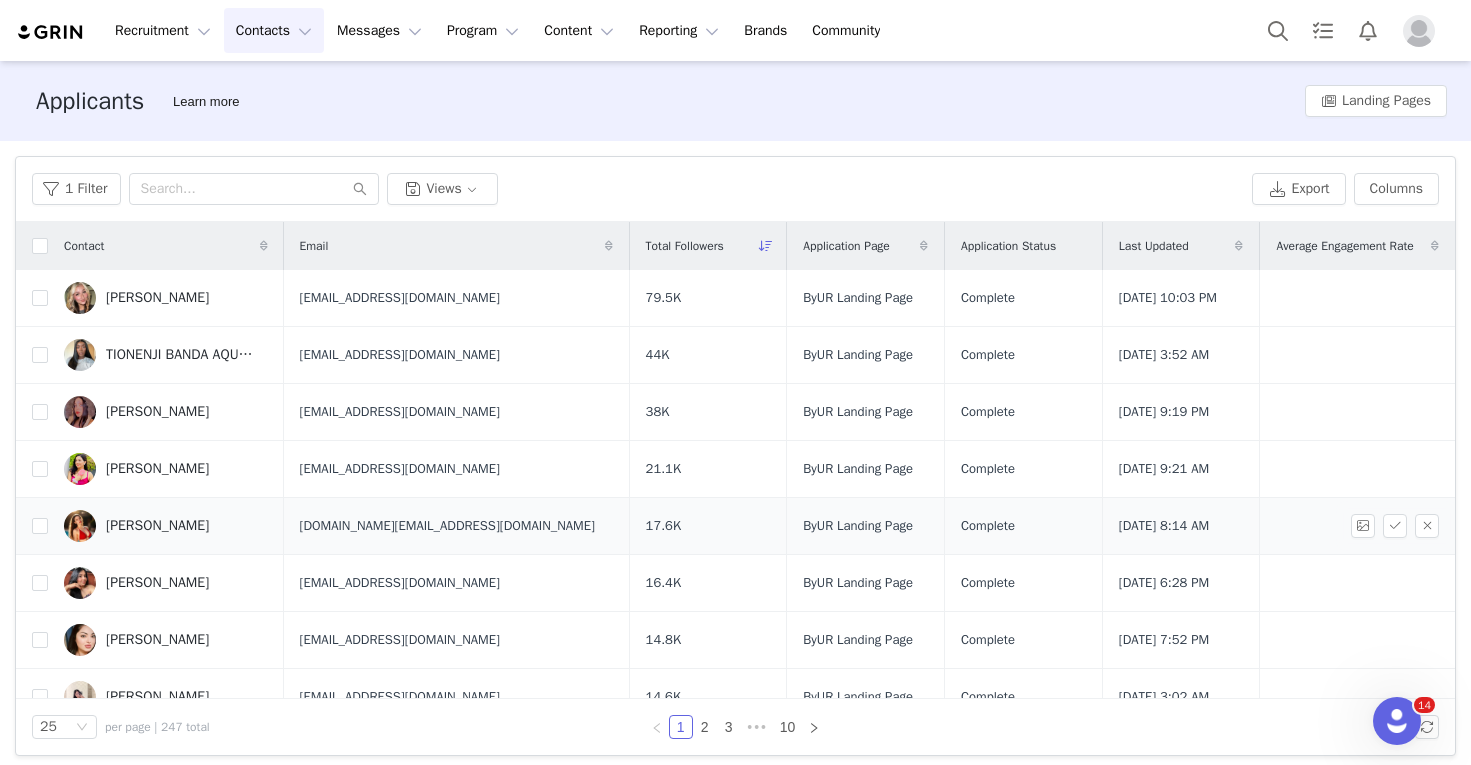 click on "kate nikalayeva" at bounding box center [157, 526] 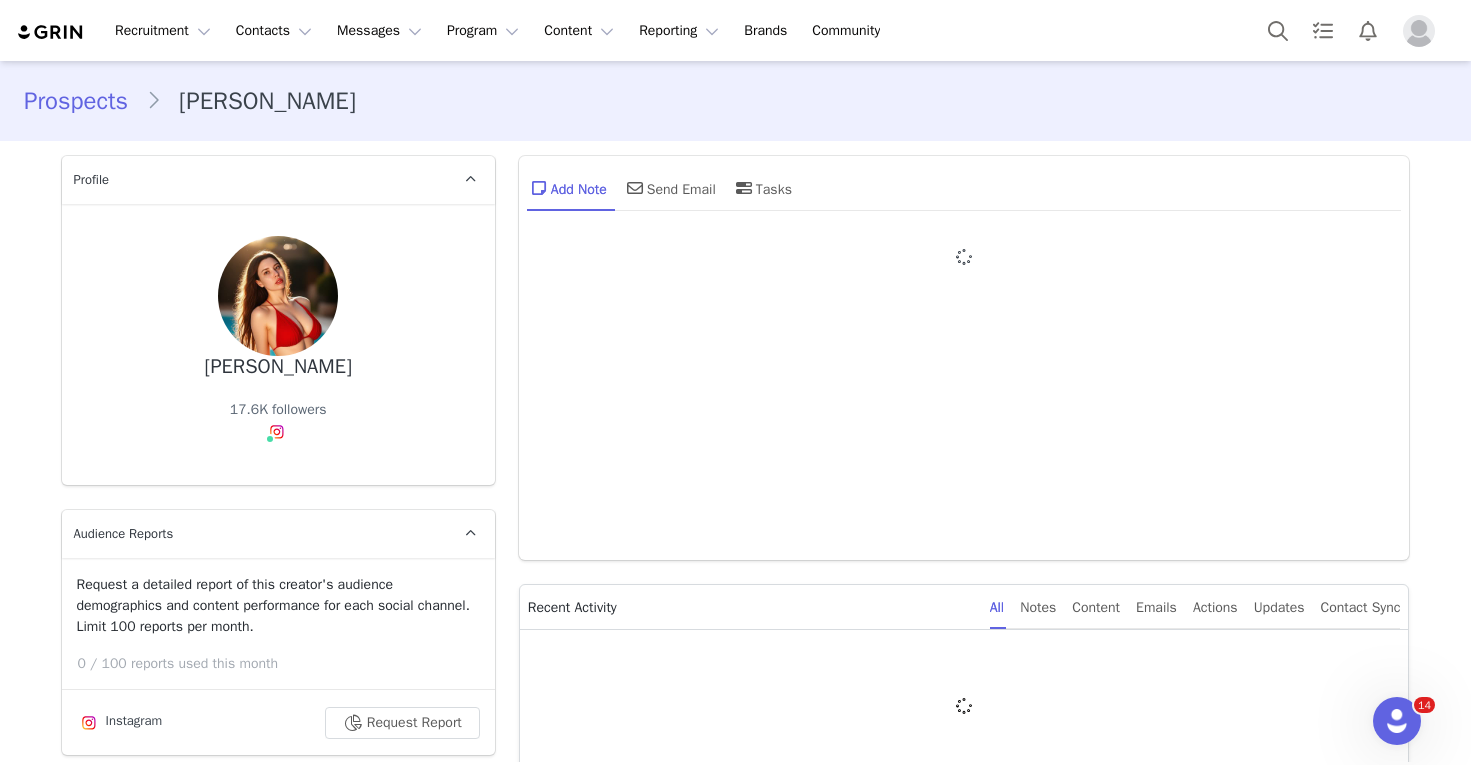 type on "+1 ([GEOGRAPHIC_DATA])" 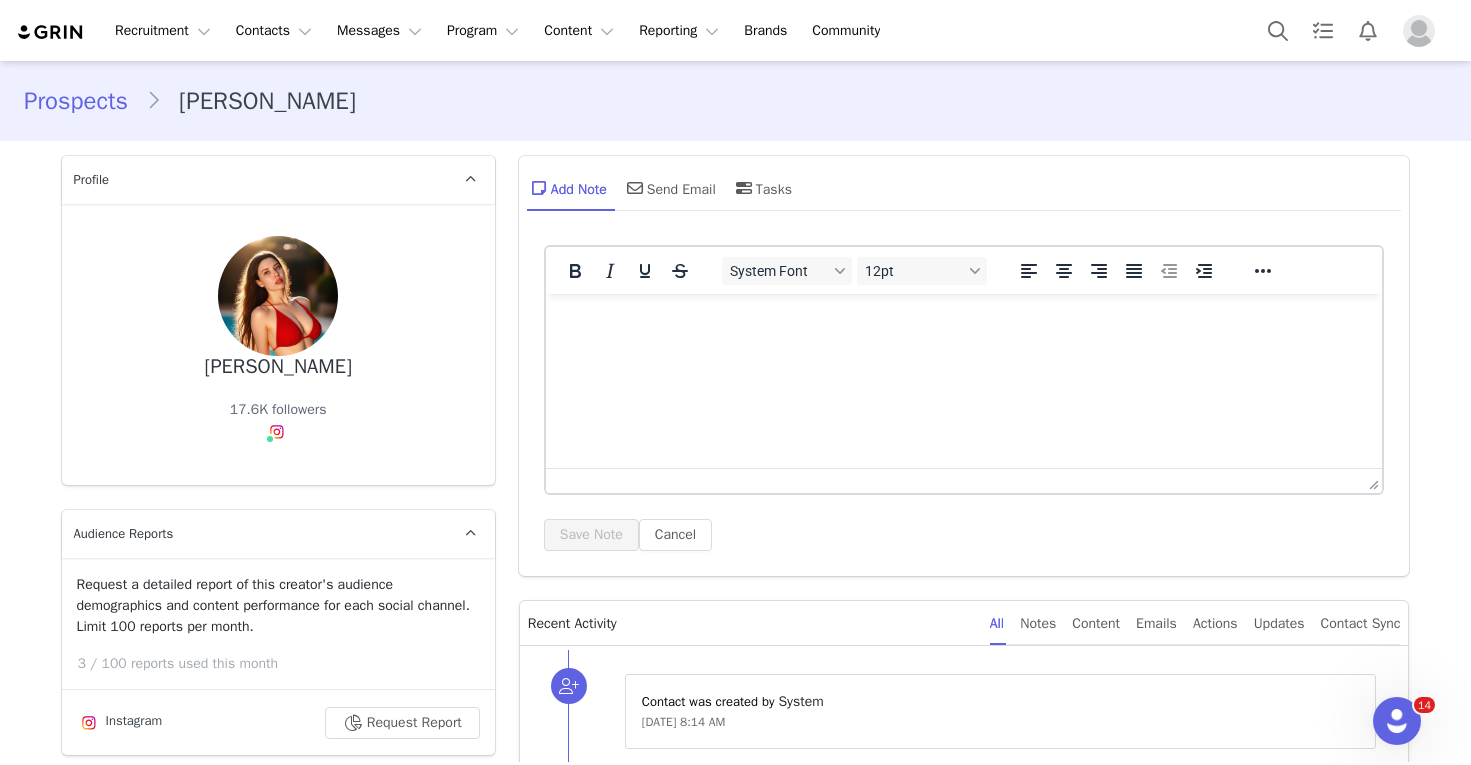 scroll, scrollTop: 0, scrollLeft: 0, axis: both 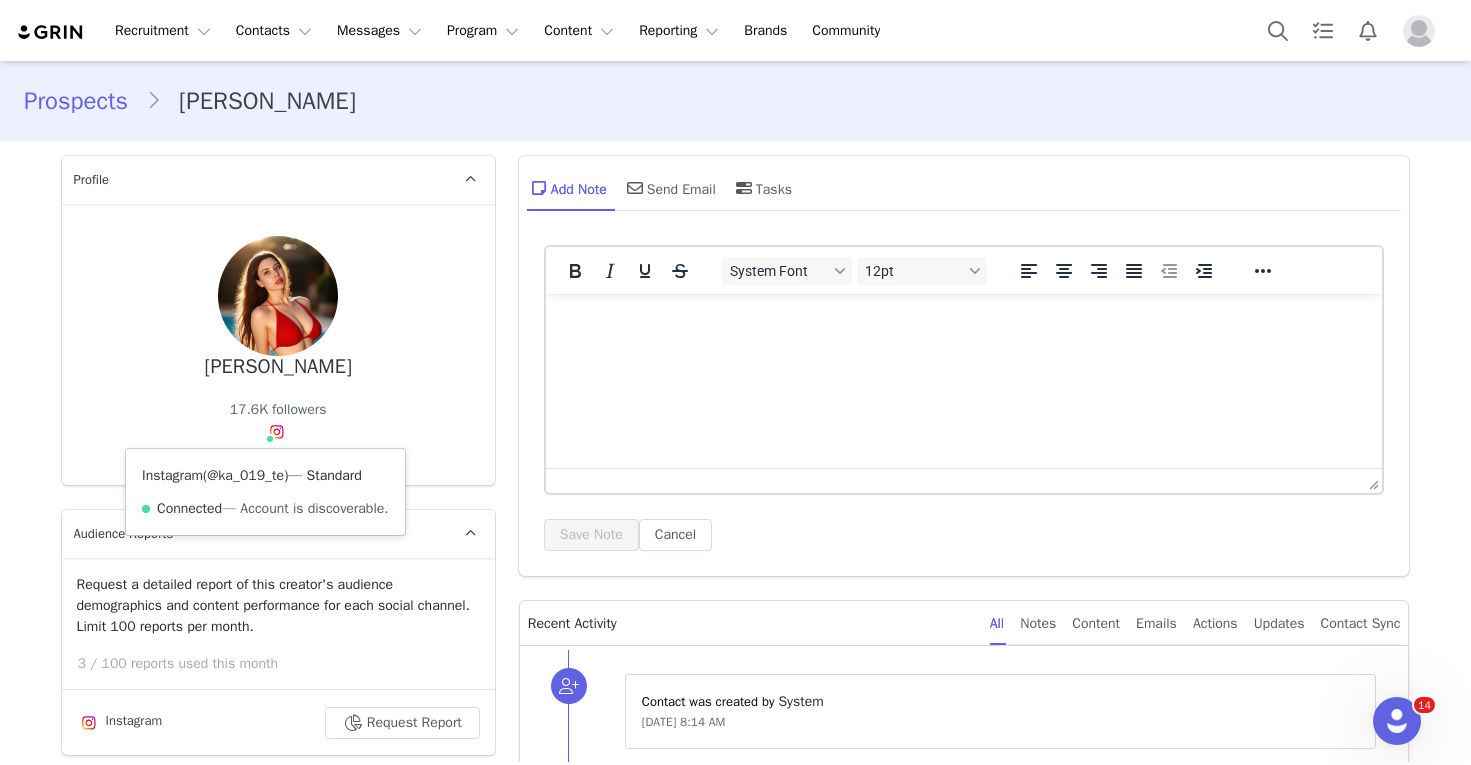 click on "@ka_019_te" at bounding box center (245, 475) 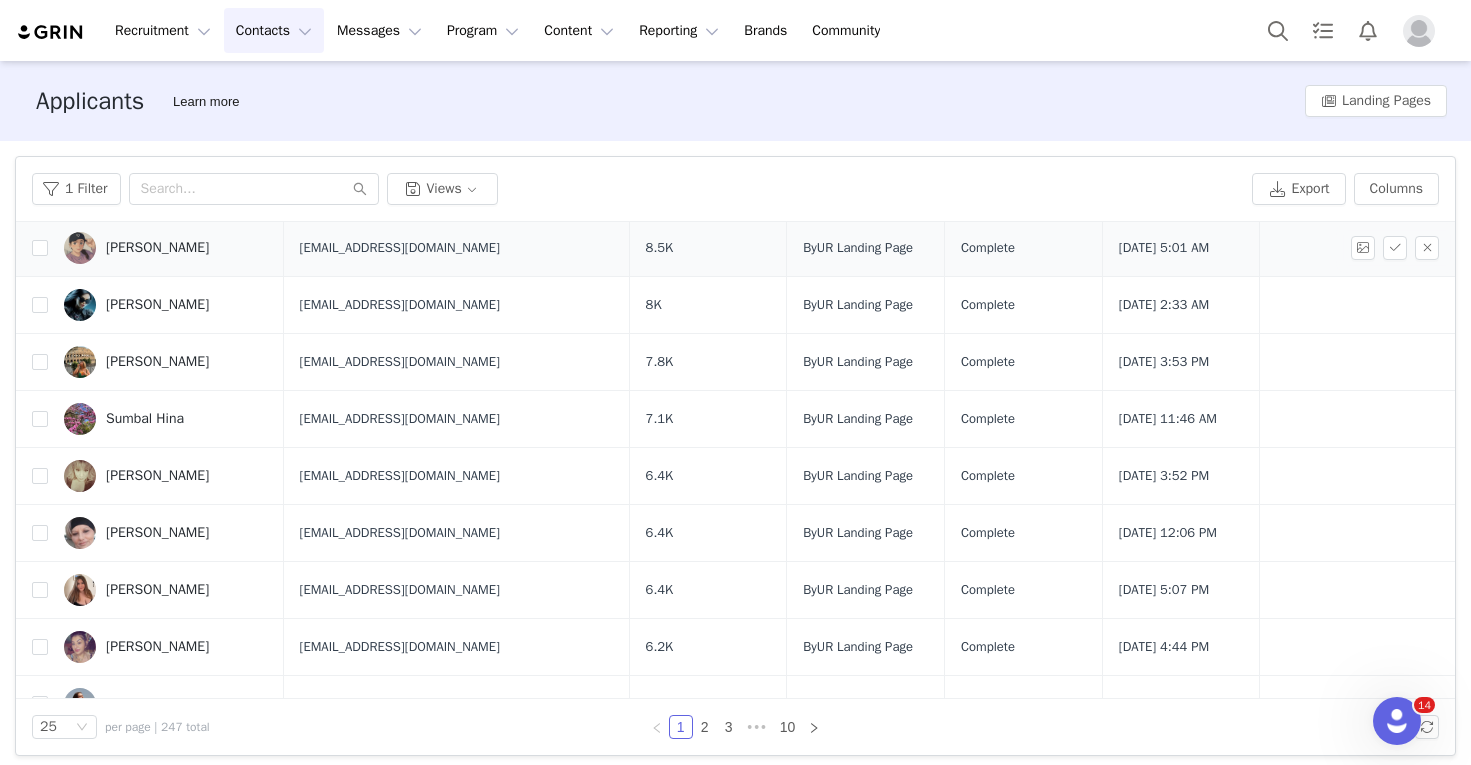 scroll, scrollTop: 996, scrollLeft: 0, axis: vertical 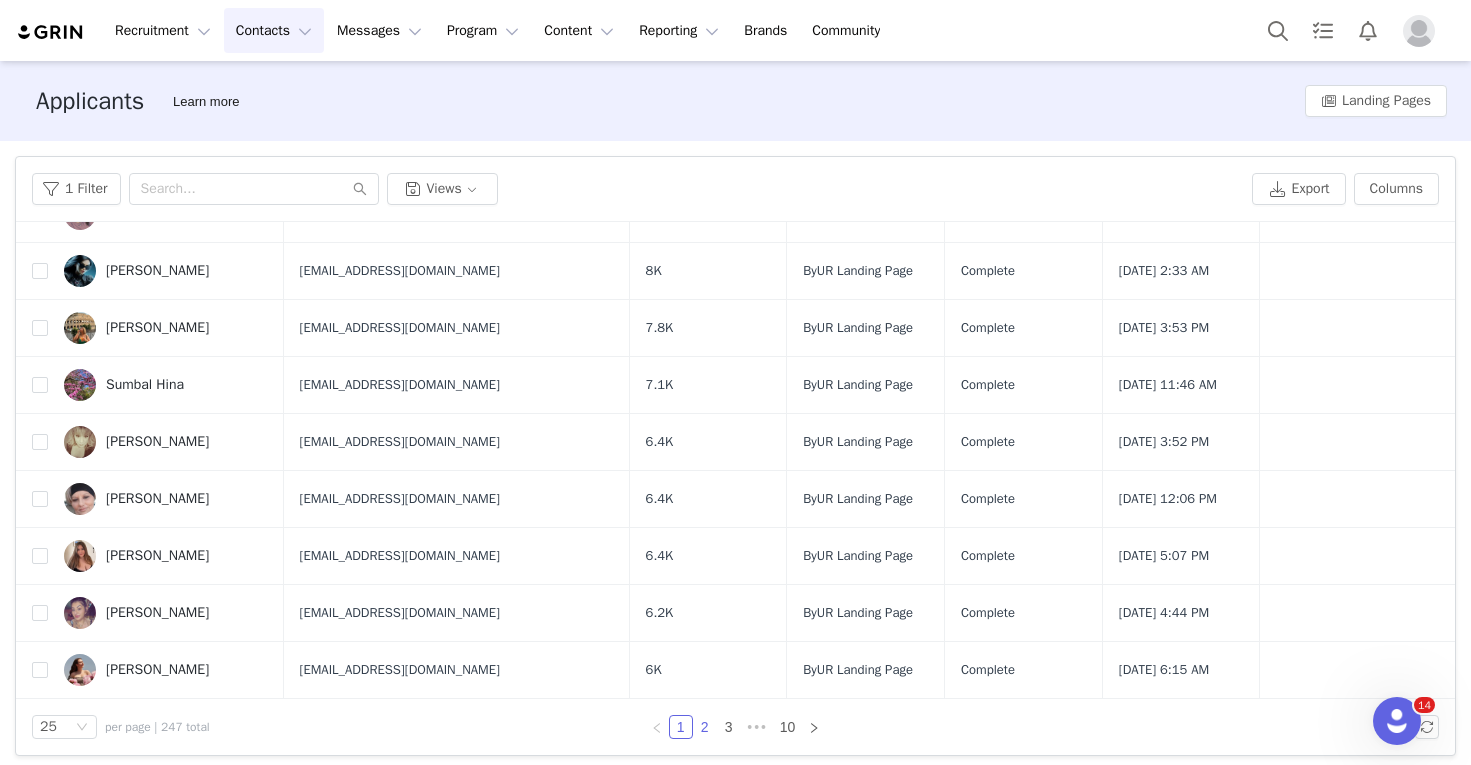 click on "2" at bounding box center (705, 727) 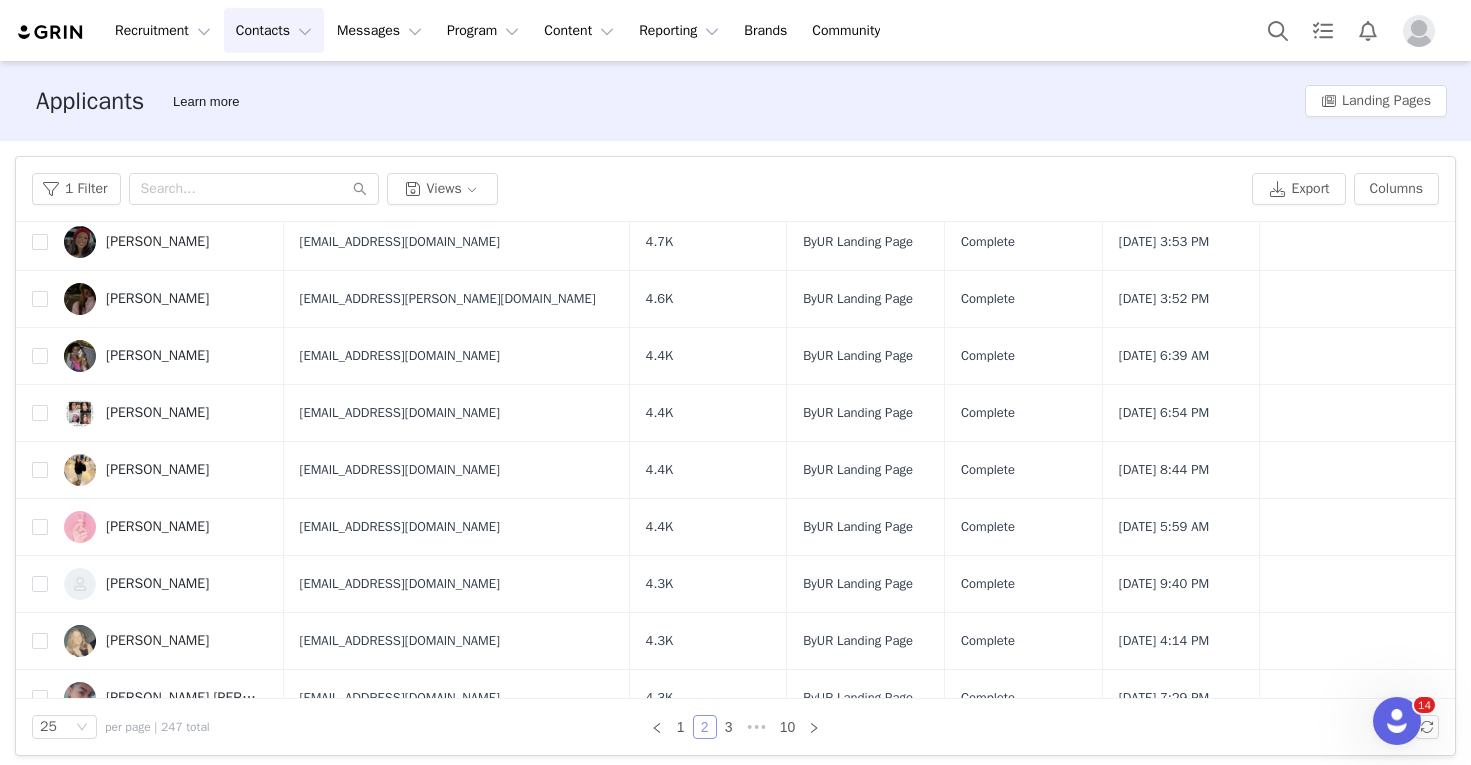 scroll, scrollTop: 996, scrollLeft: 0, axis: vertical 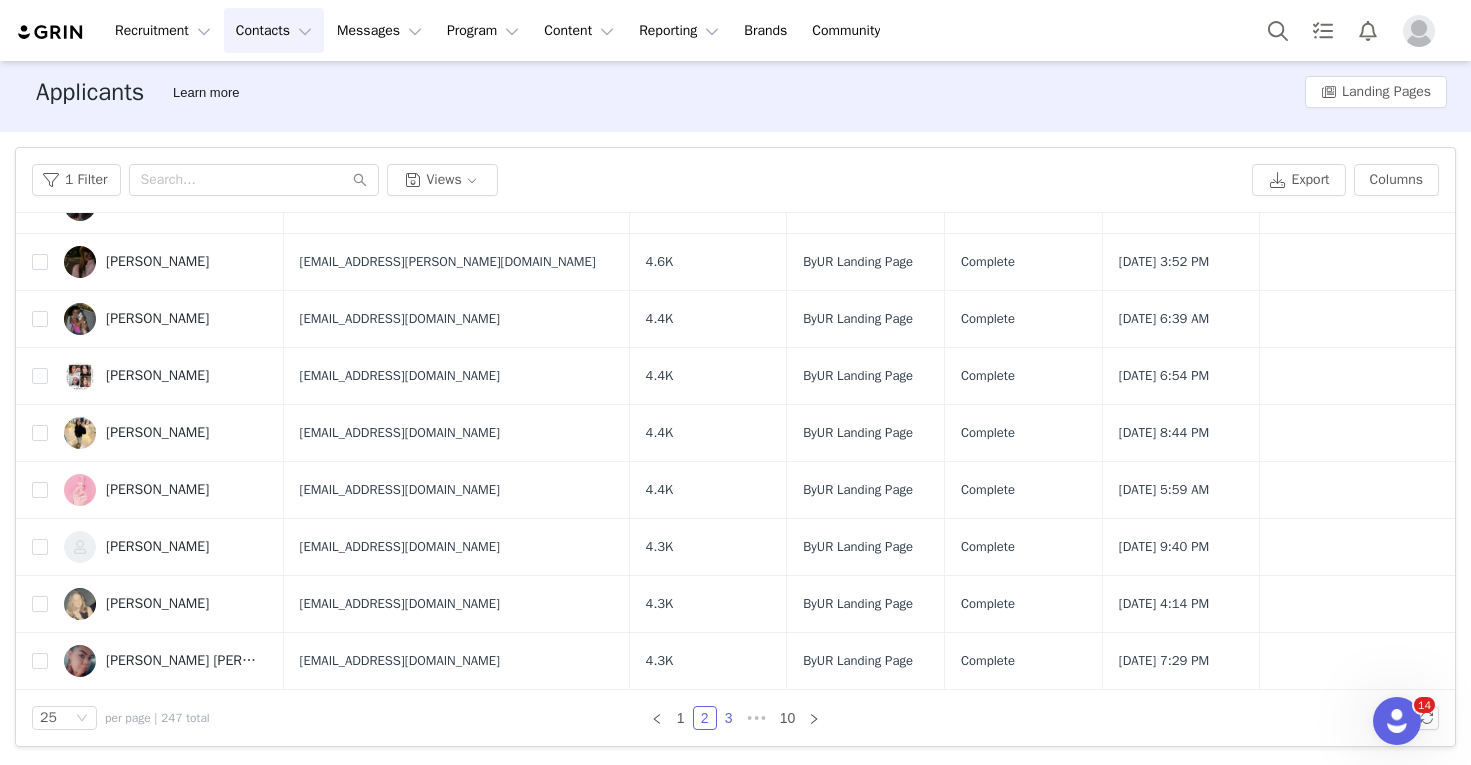 click on "3" at bounding box center [729, 718] 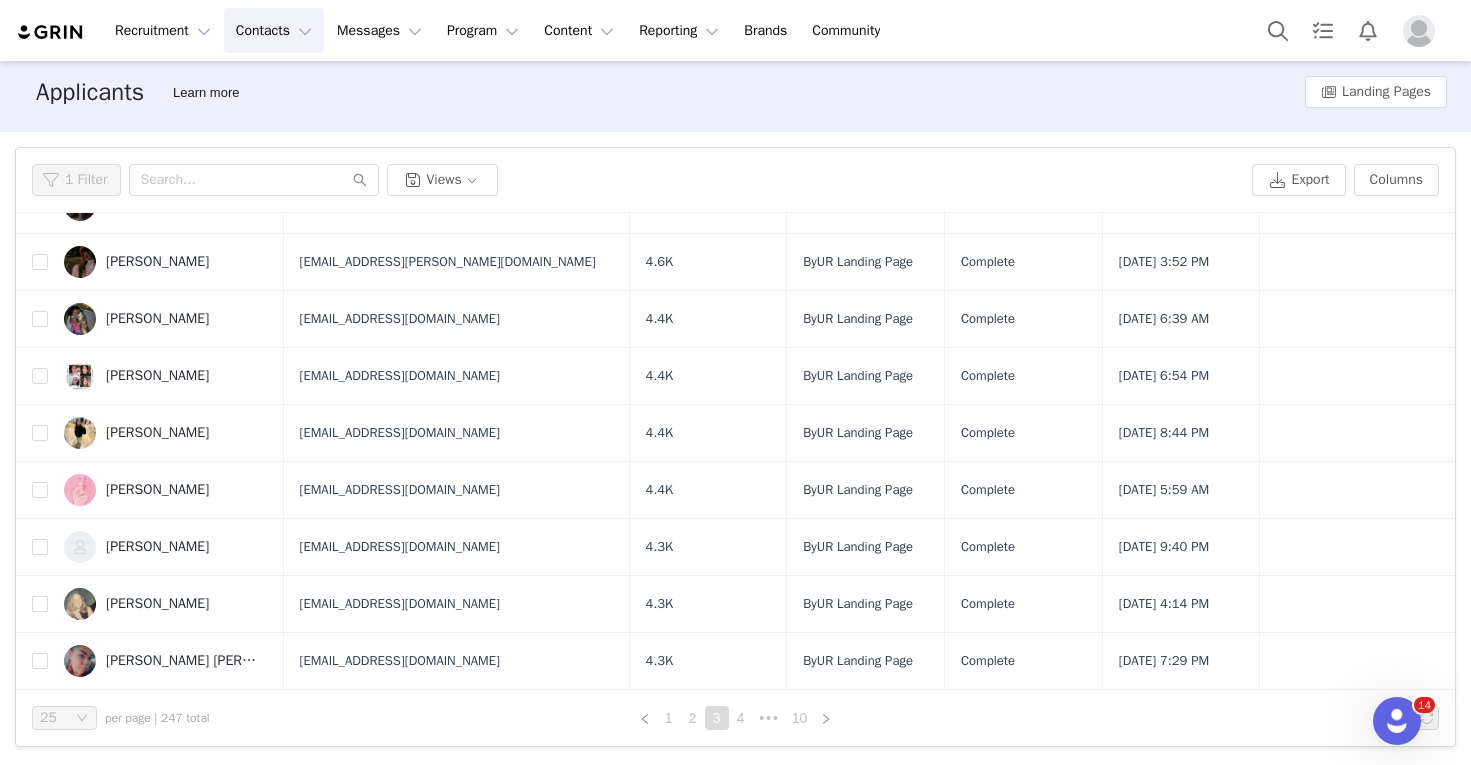 scroll, scrollTop: 0, scrollLeft: 0, axis: both 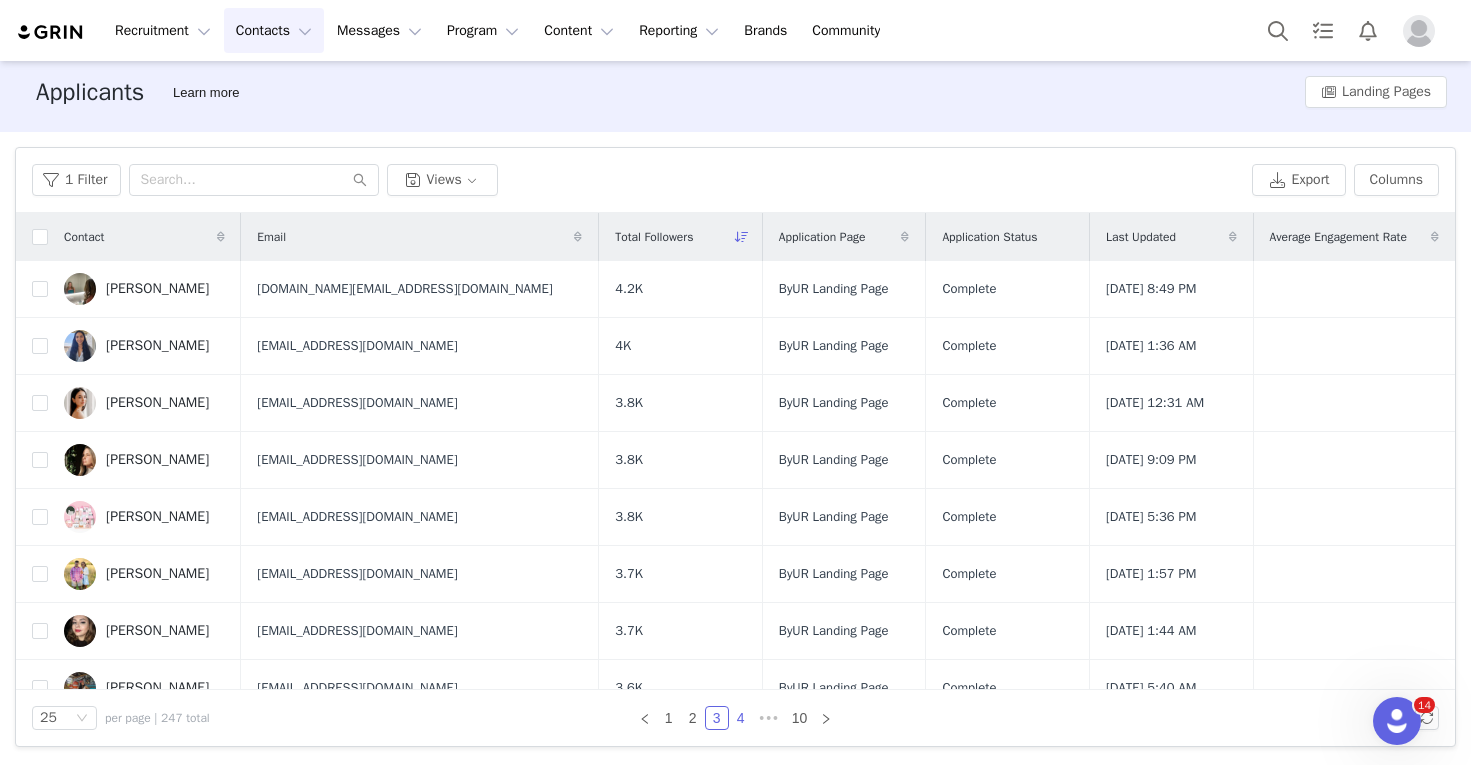 click on "4" at bounding box center (741, 718) 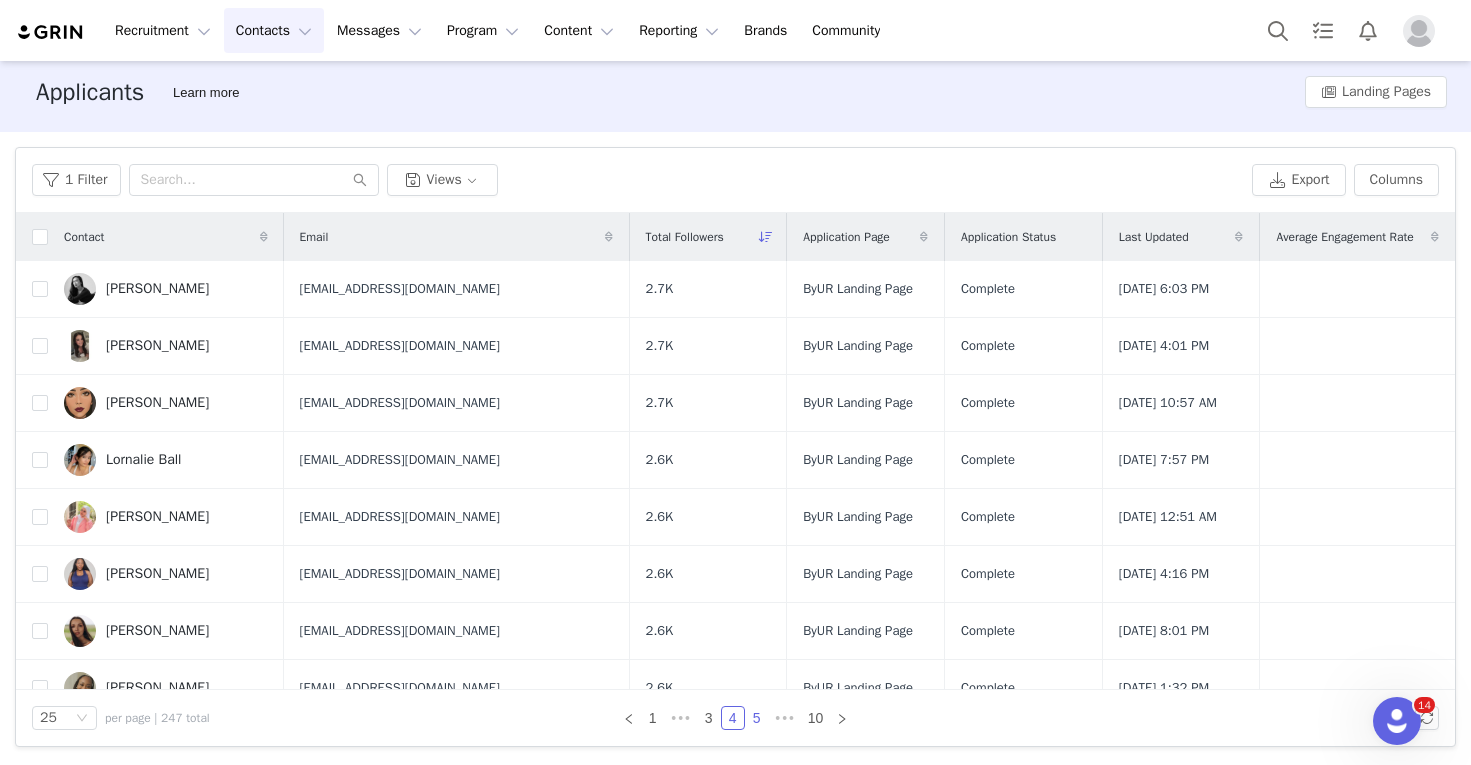 click on "5" at bounding box center [757, 718] 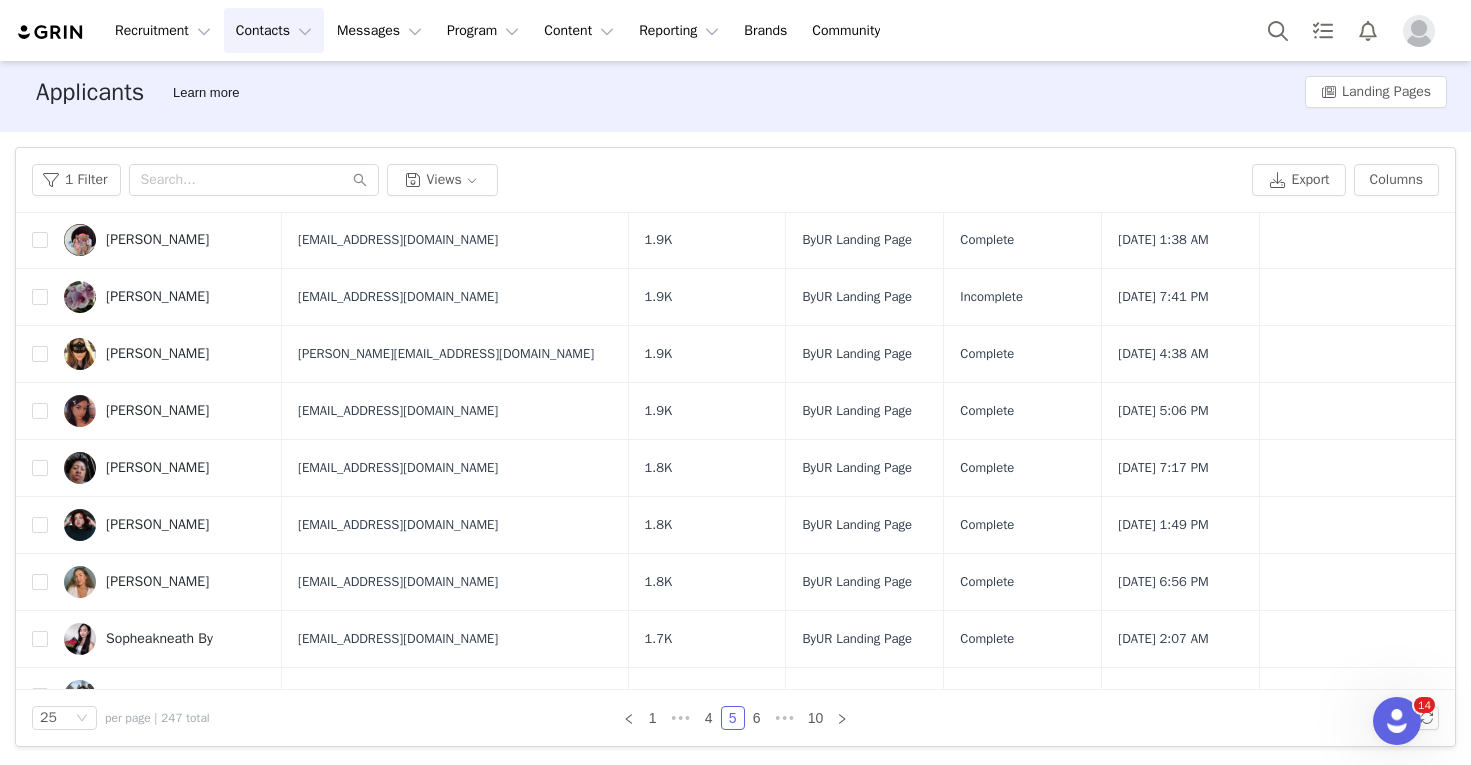 scroll, scrollTop: 442, scrollLeft: 0, axis: vertical 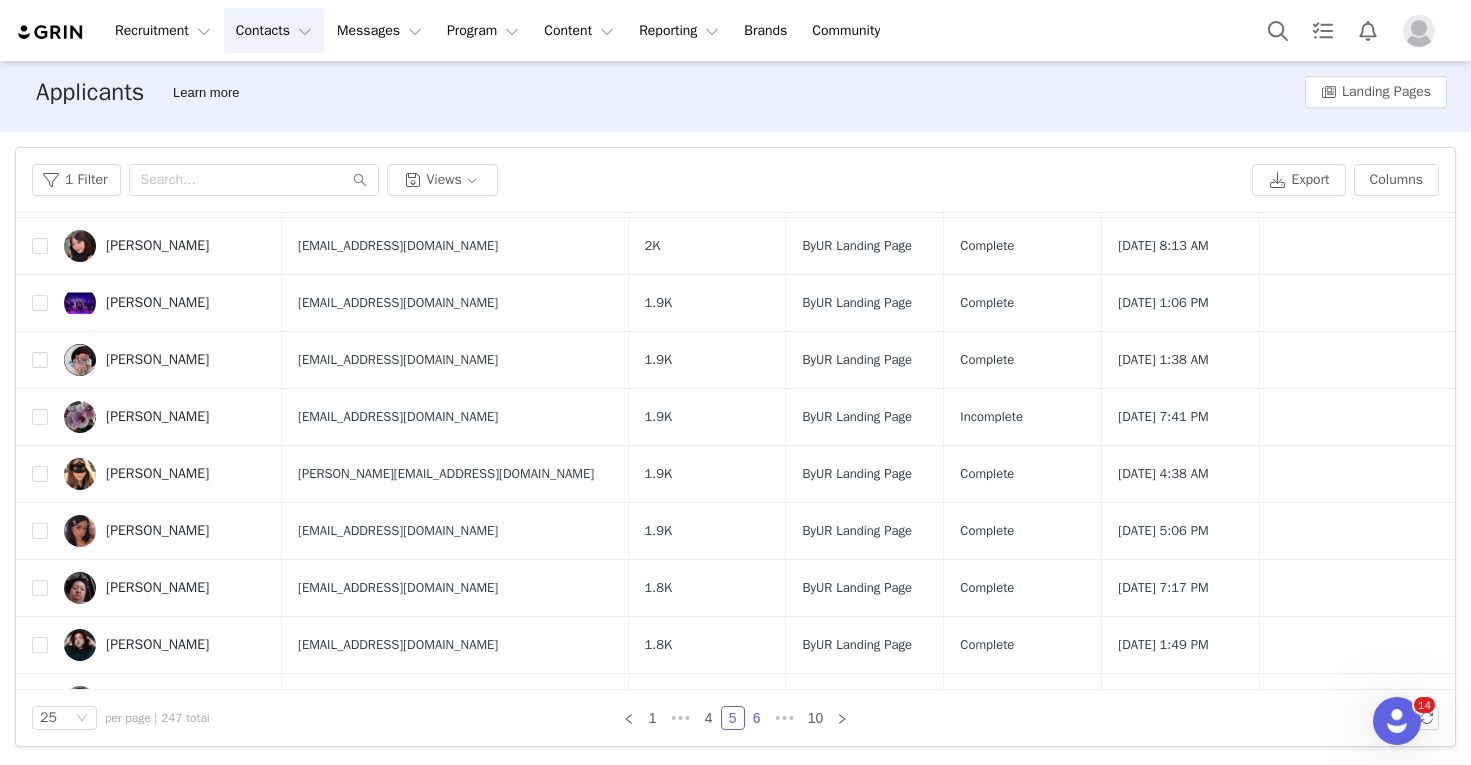 click on "6" at bounding box center (757, 718) 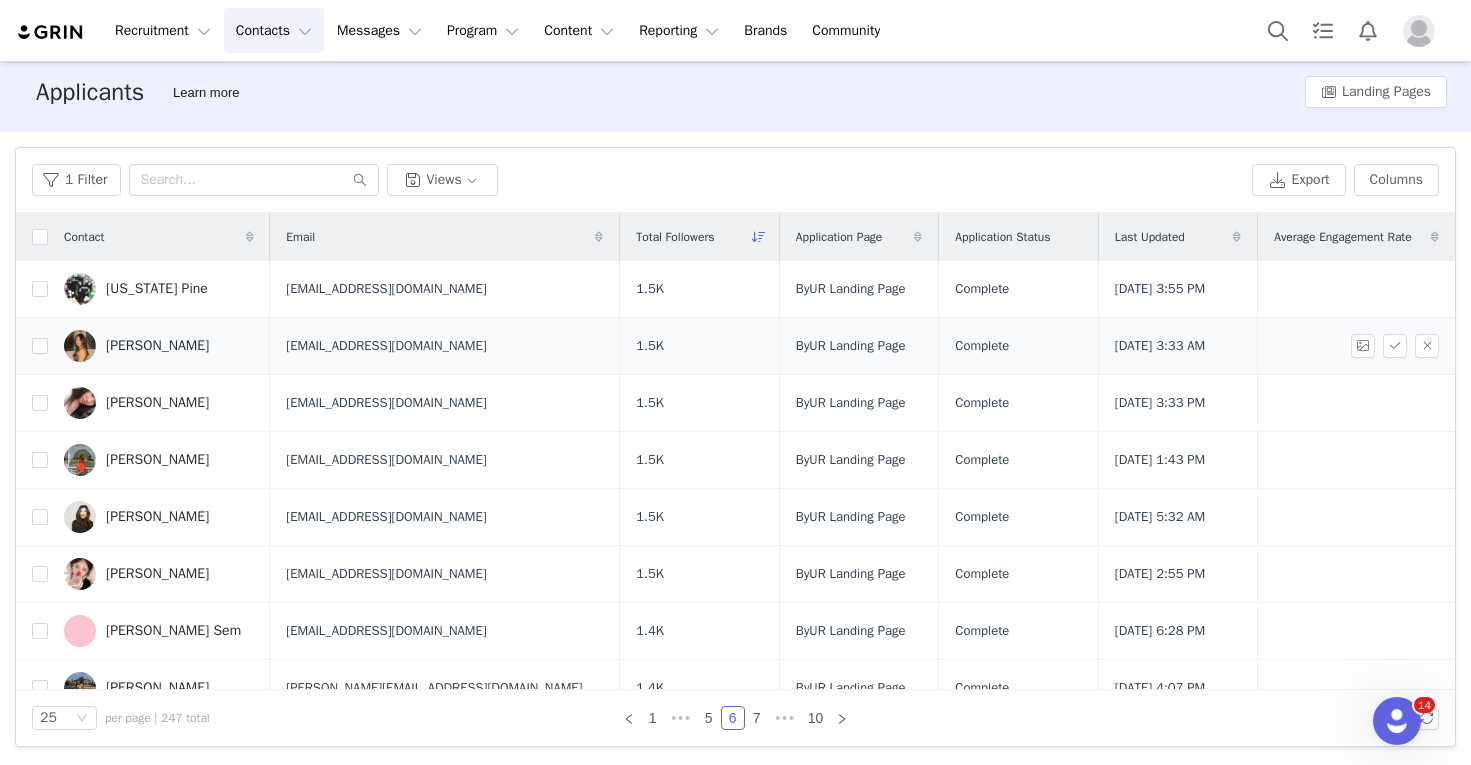 click on "Chloe Ko" at bounding box center [157, 346] 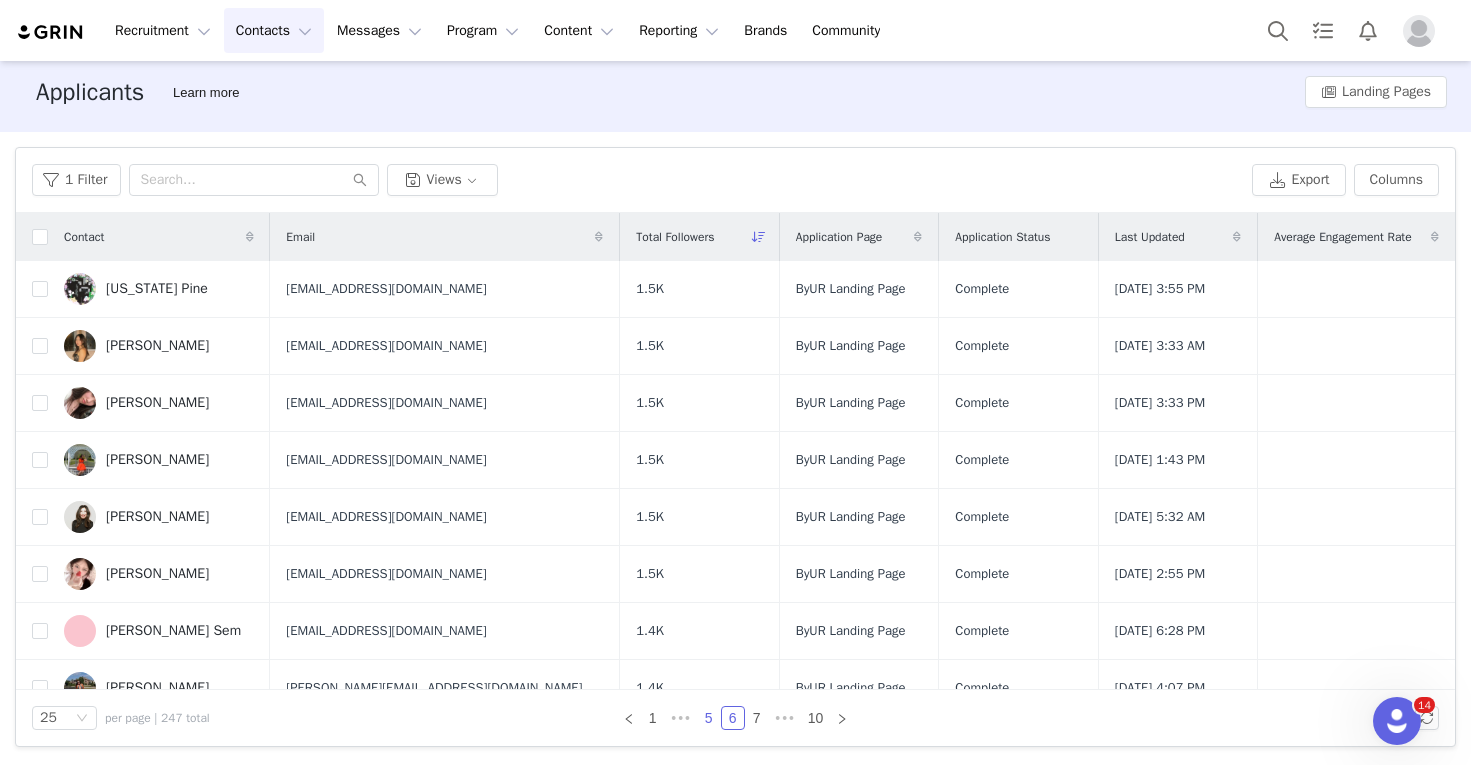 click on "5" at bounding box center (709, 718) 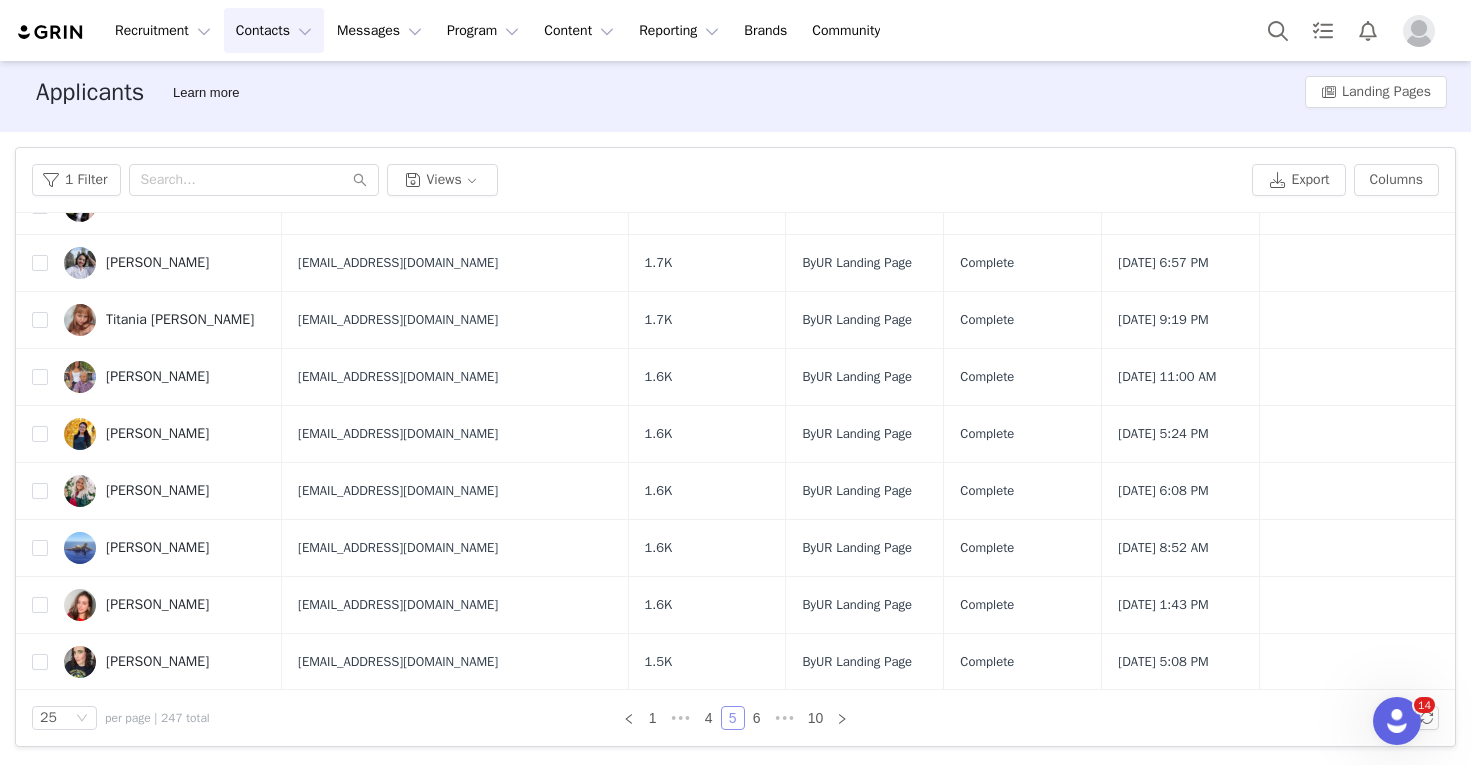 scroll, scrollTop: 996, scrollLeft: 0, axis: vertical 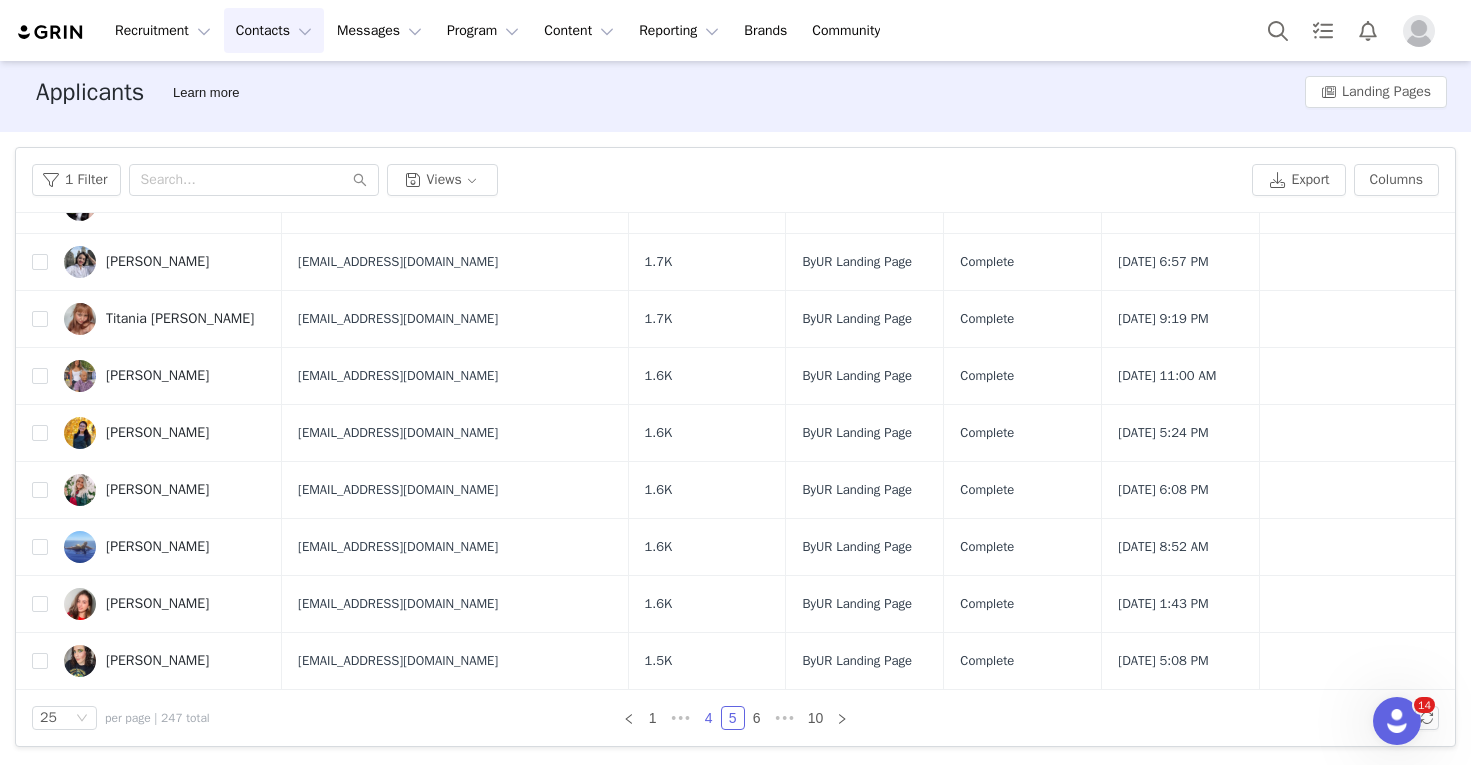click on "4" at bounding box center (709, 718) 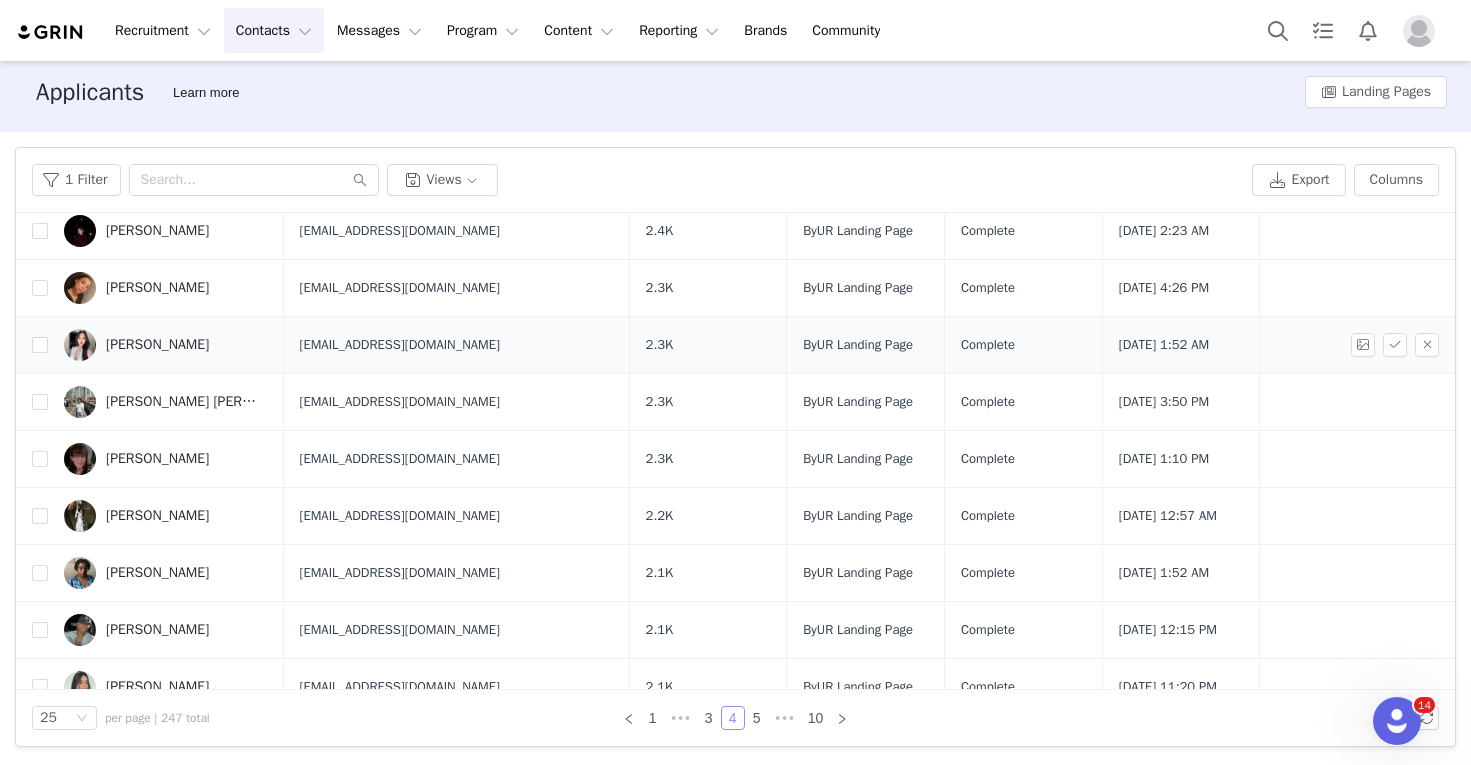 scroll, scrollTop: 976, scrollLeft: 0, axis: vertical 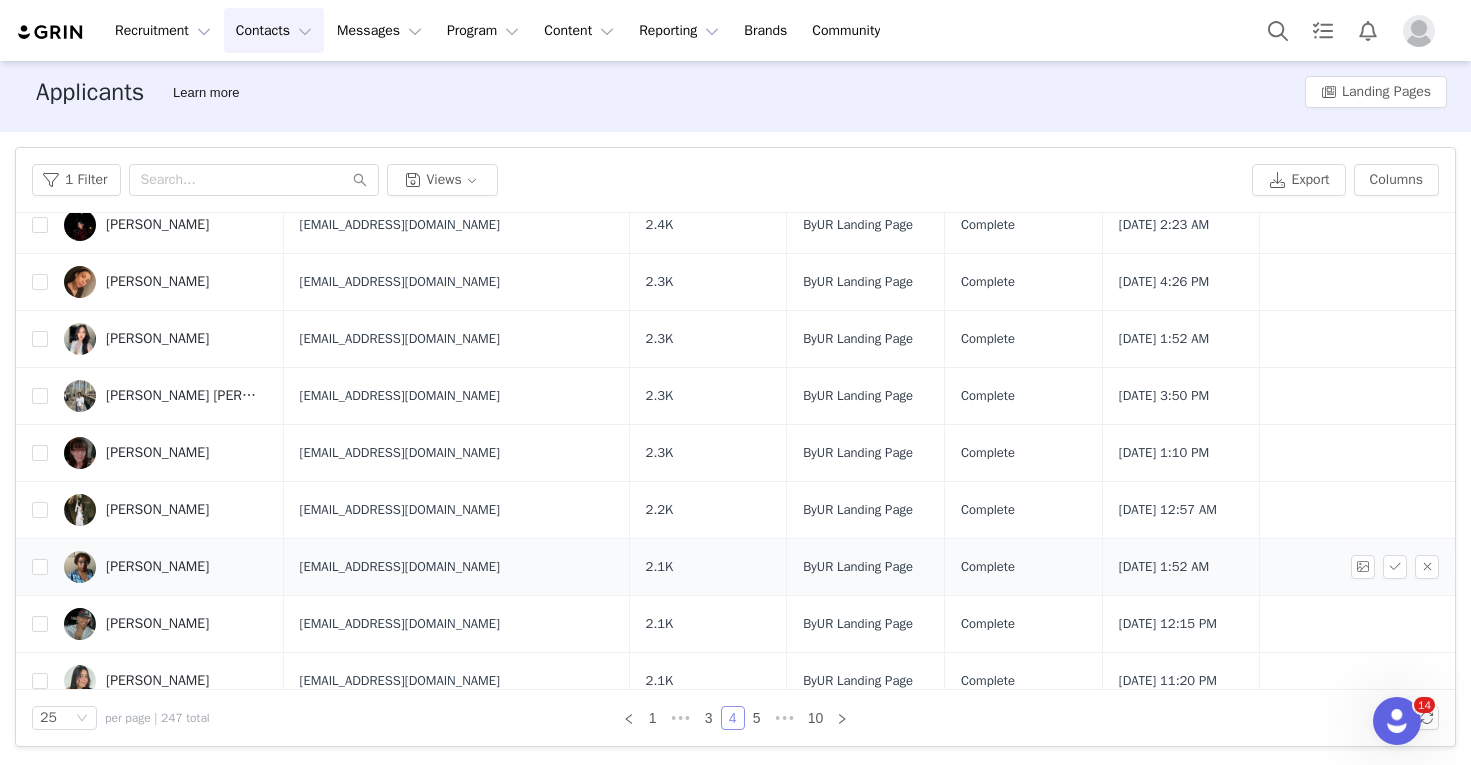 type 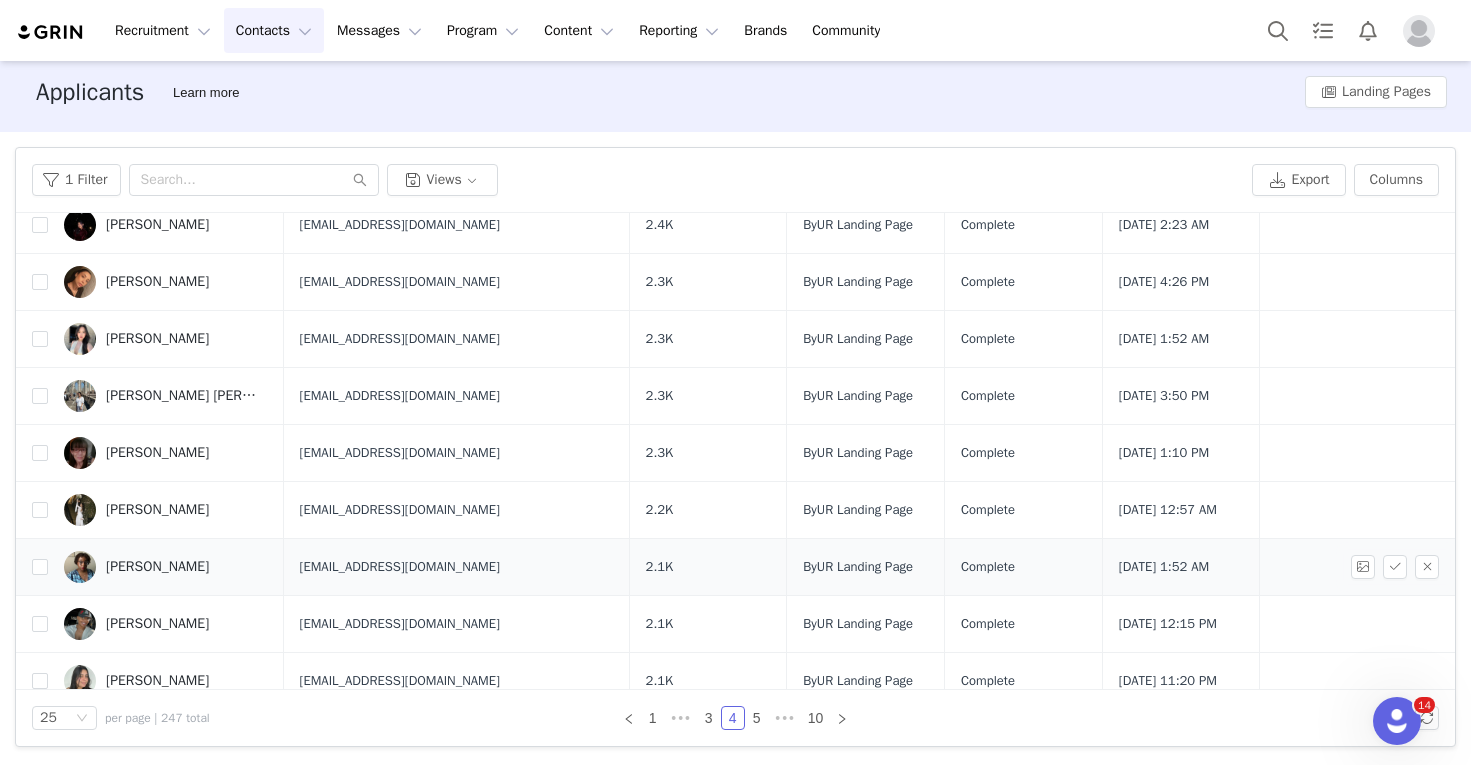 click on "Erika Parks" at bounding box center [157, 567] 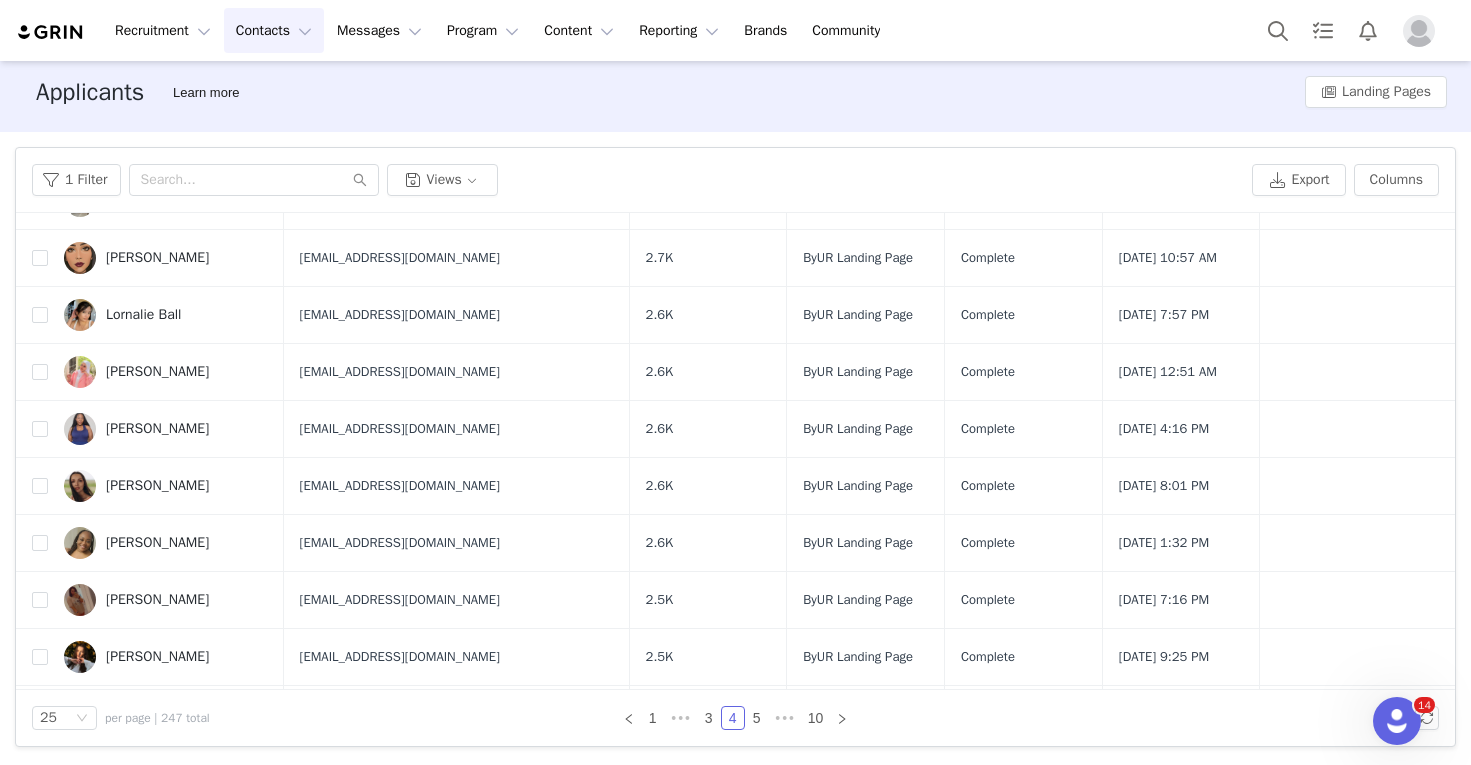 scroll, scrollTop: 0, scrollLeft: 0, axis: both 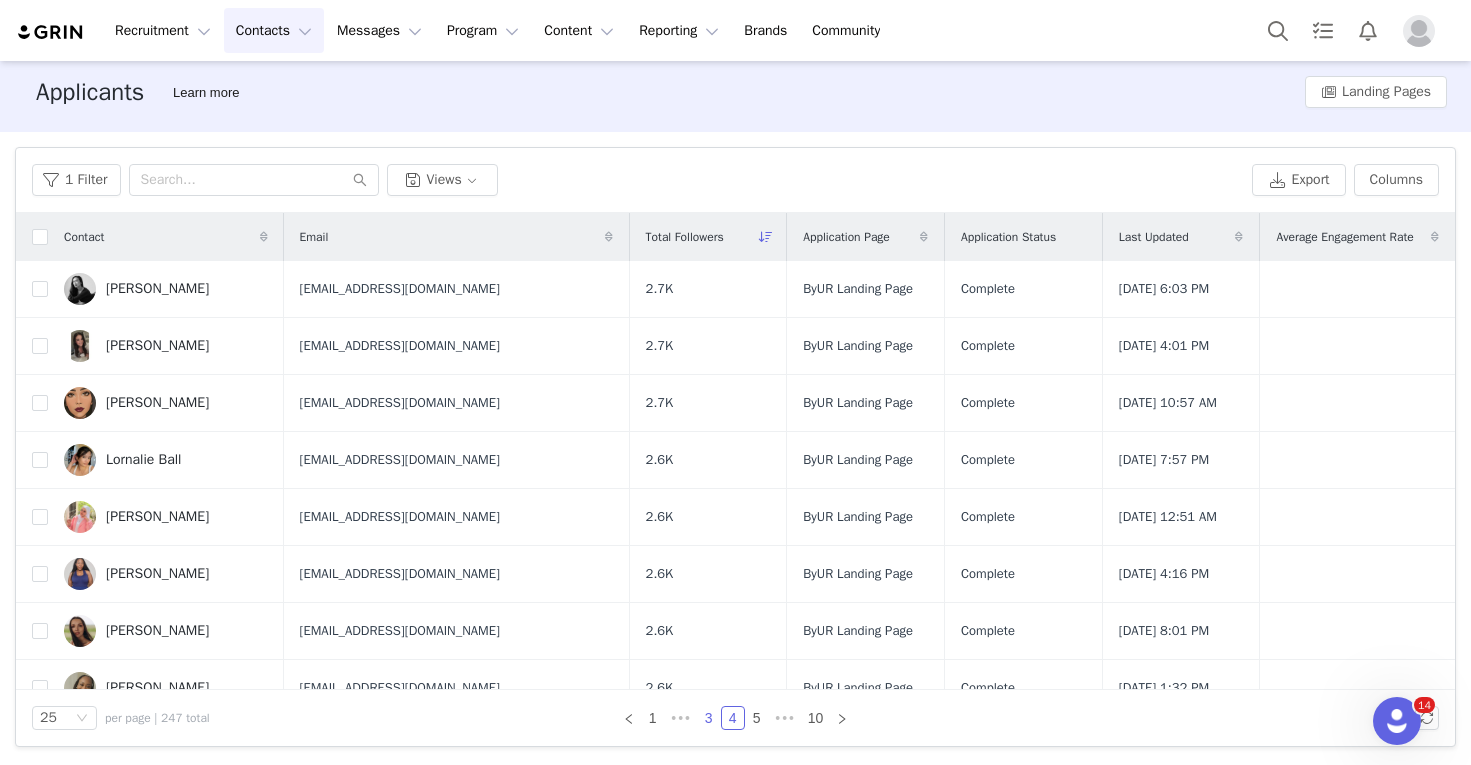 click on "3" at bounding box center (709, 718) 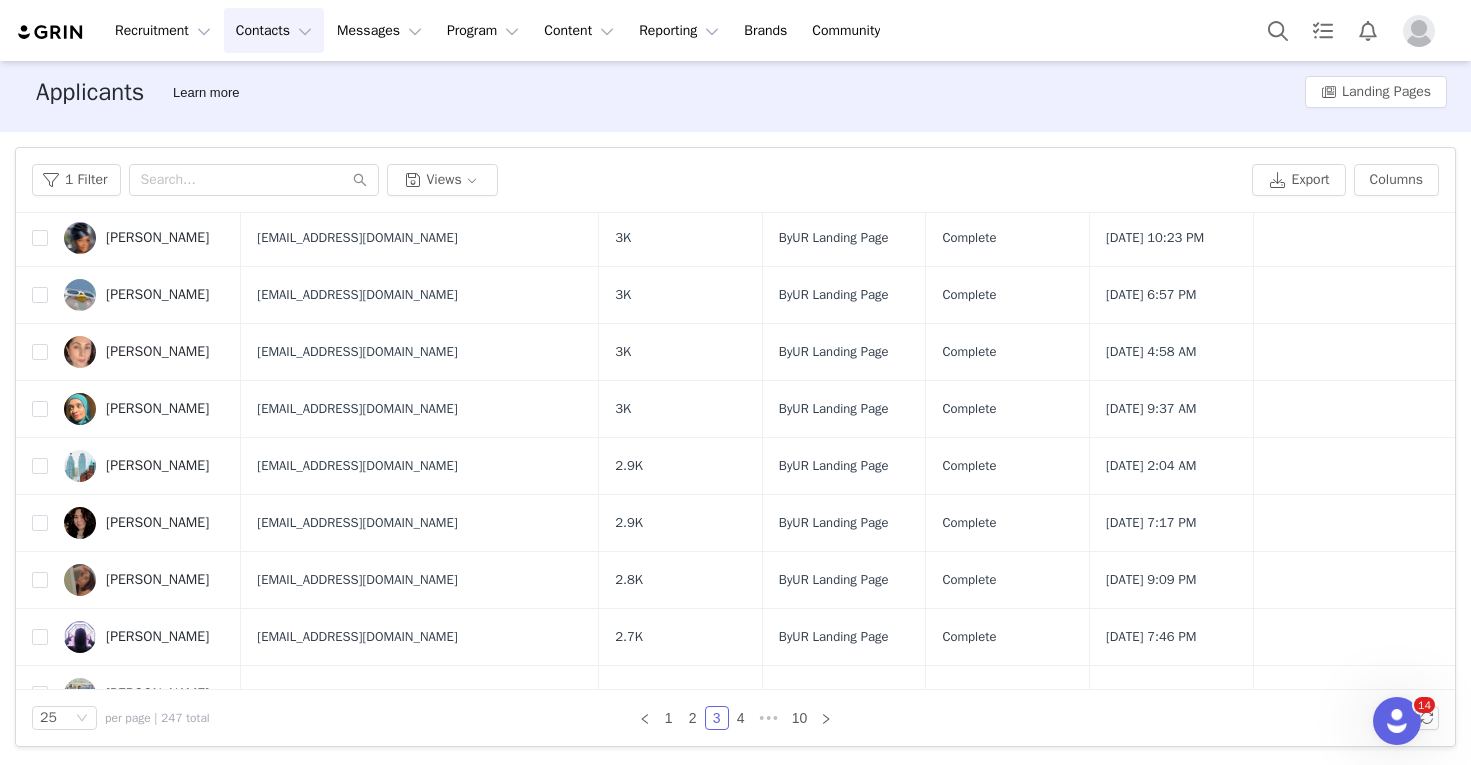 scroll, scrollTop: 996, scrollLeft: 0, axis: vertical 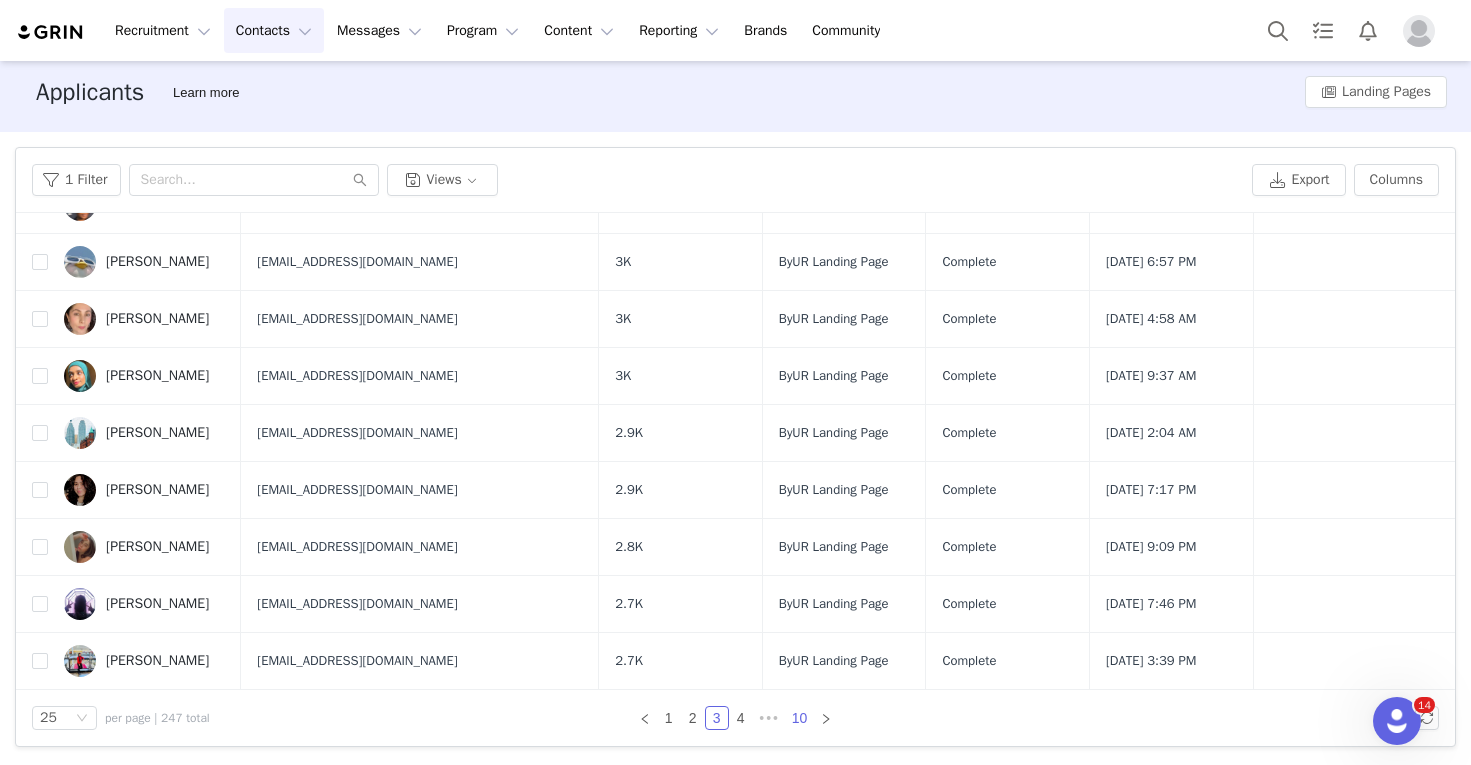 click on "10" at bounding box center (800, 718) 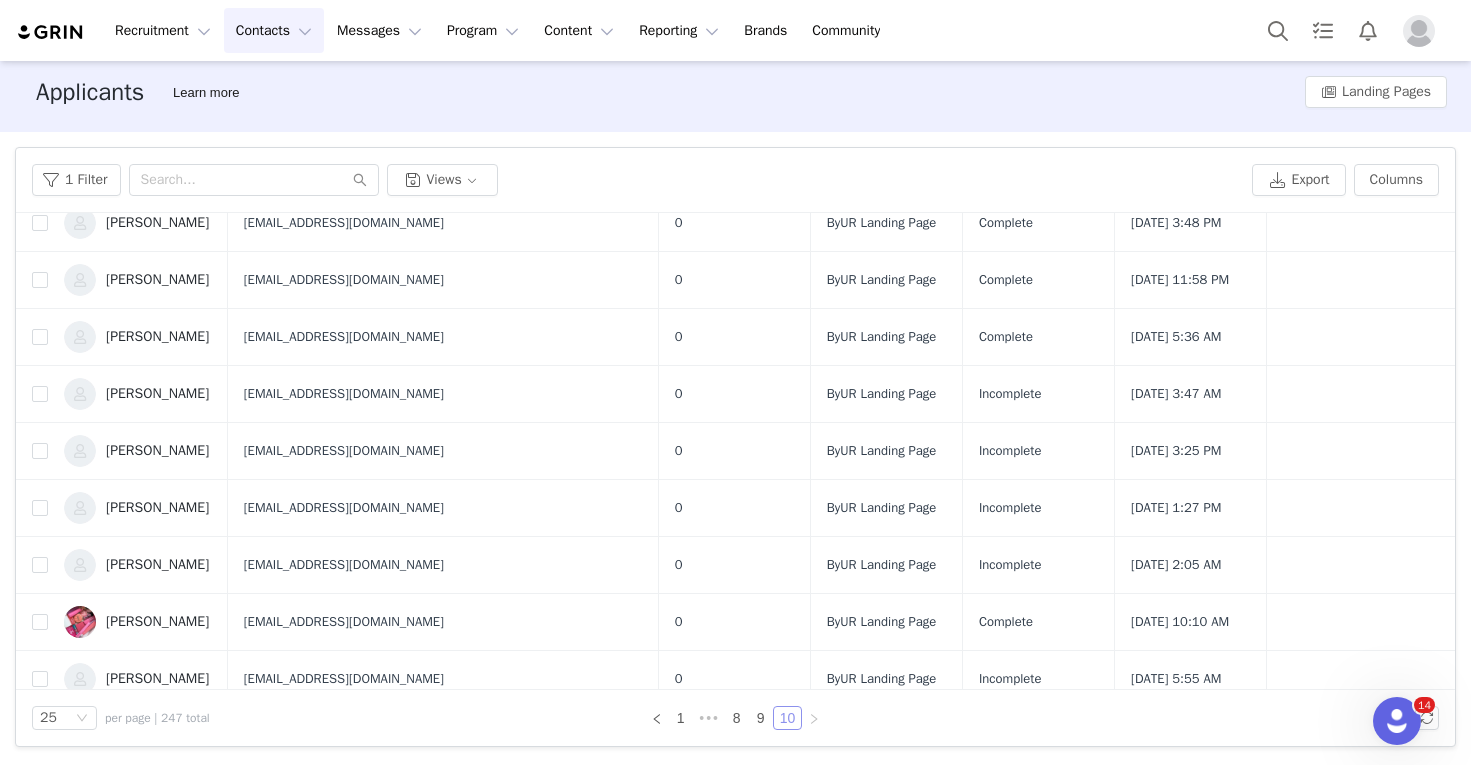 scroll, scrollTop: 825, scrollLeft: 0, axis: vertical 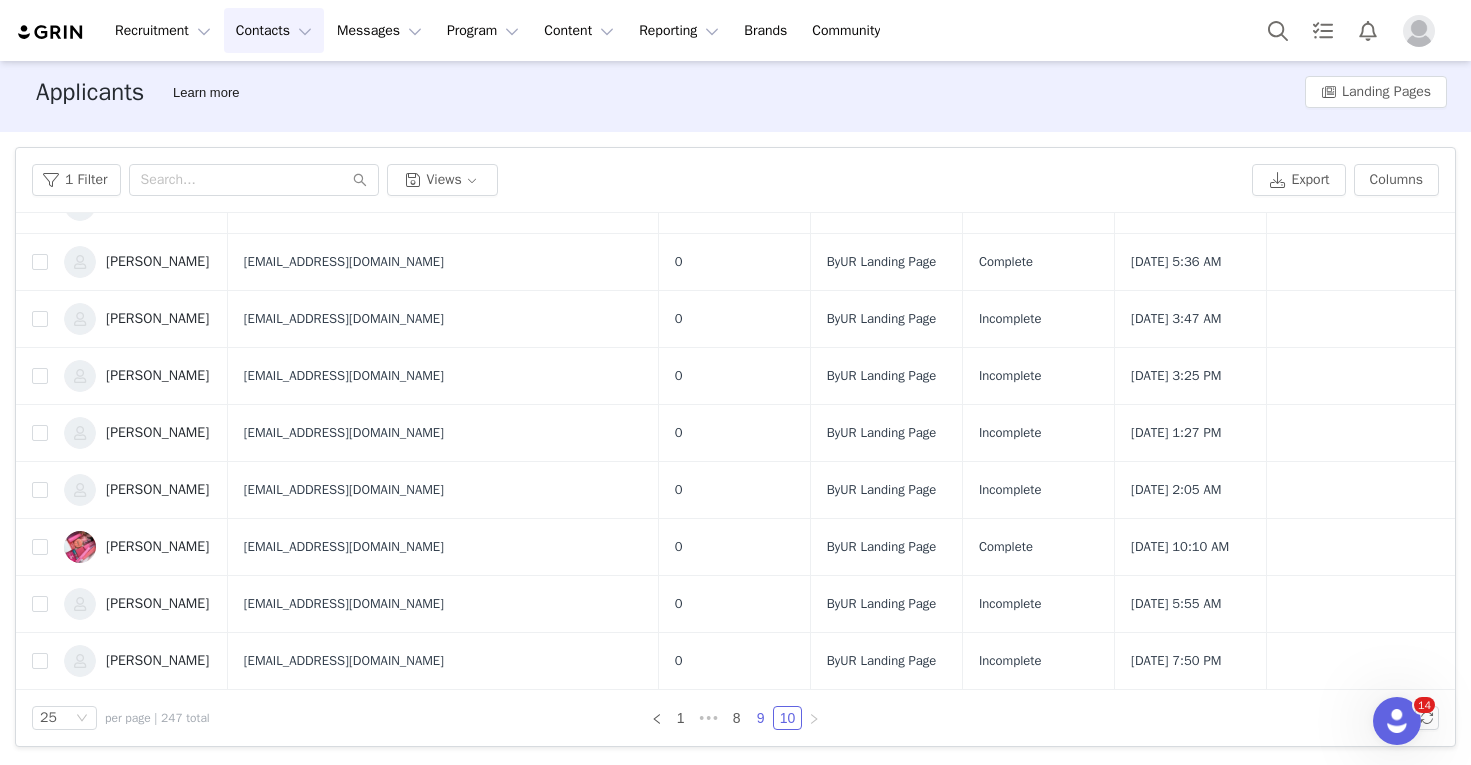 click on "9" at bounding box center (761, 718) 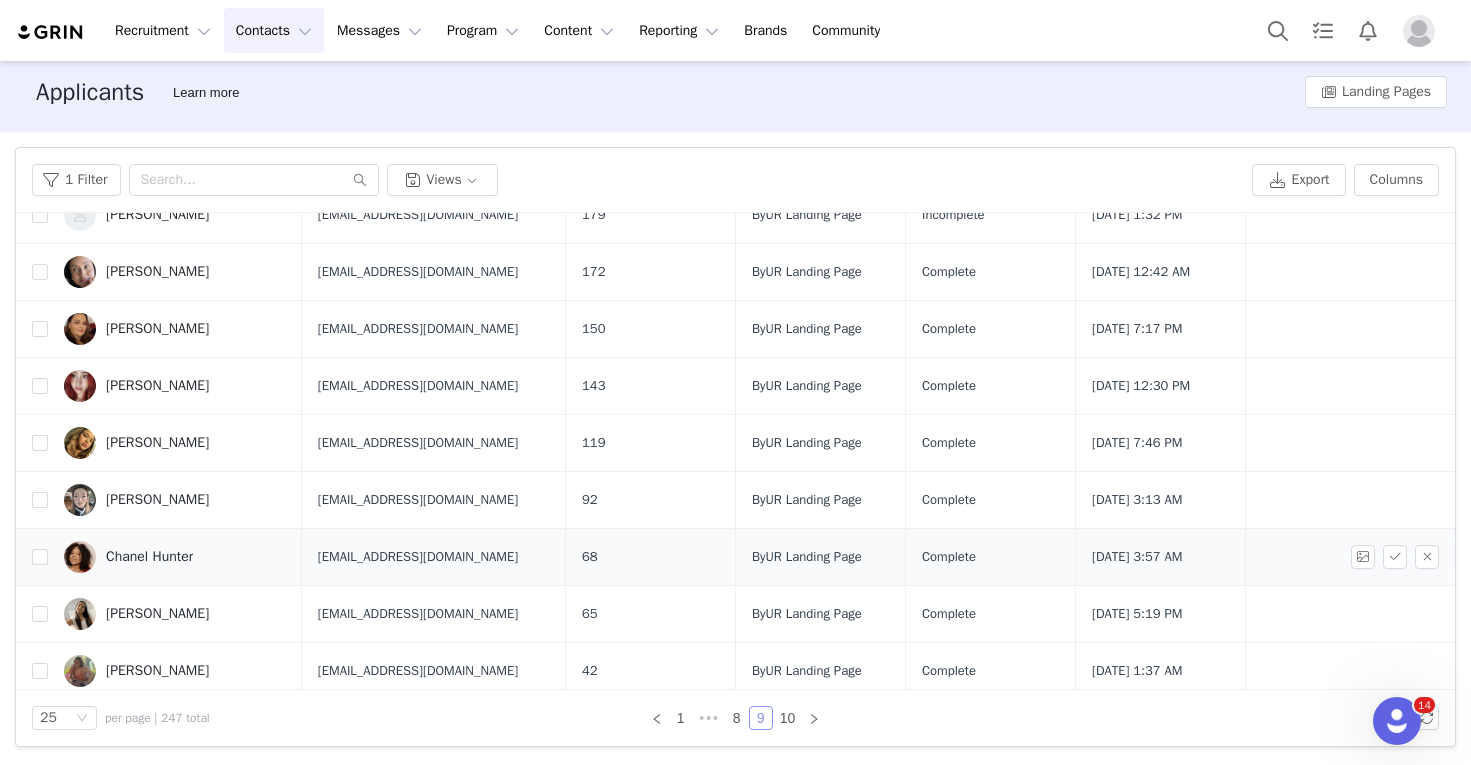 scroll, scrollTop: 996, scrollLeft: 0, axis: vertical 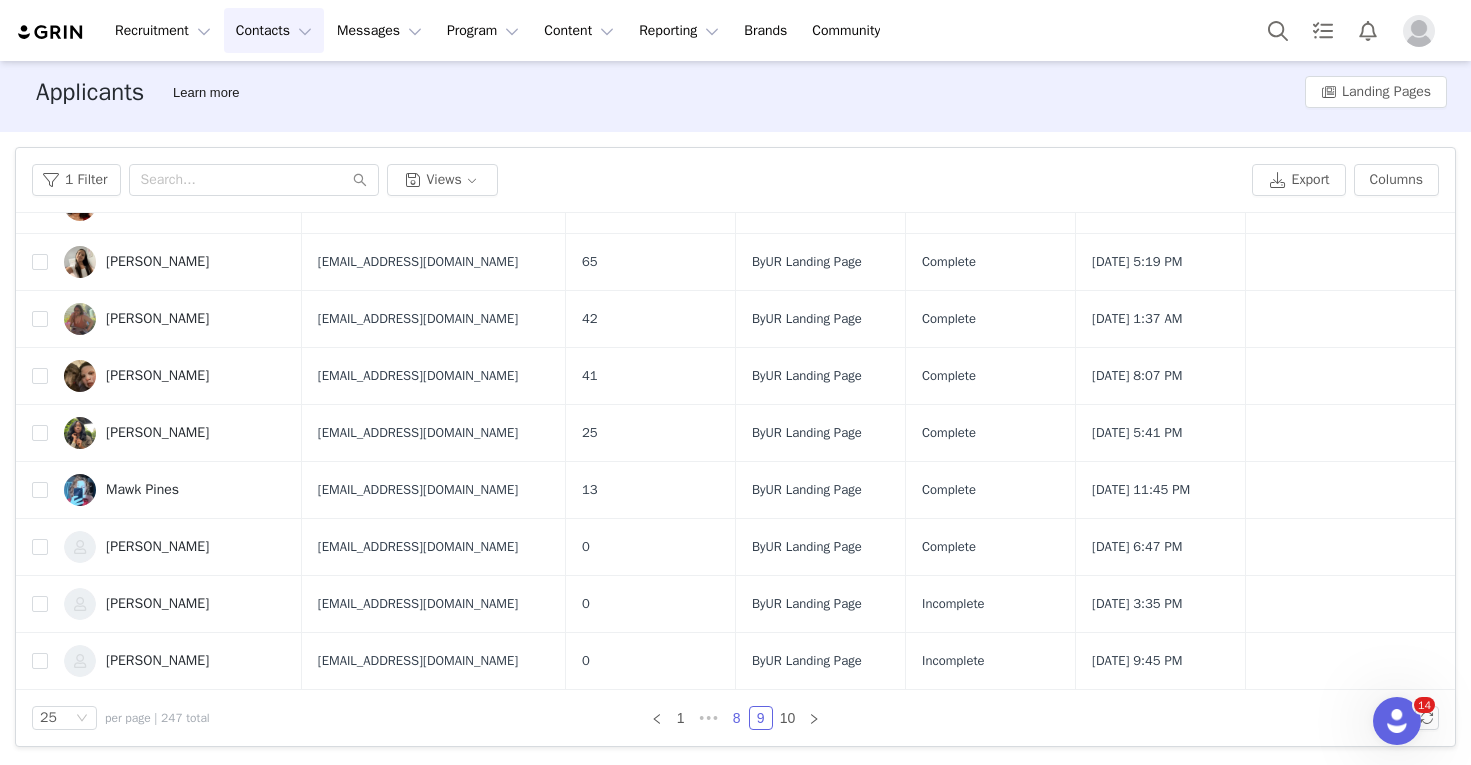 click on "8" at bounding box center [737, 718] 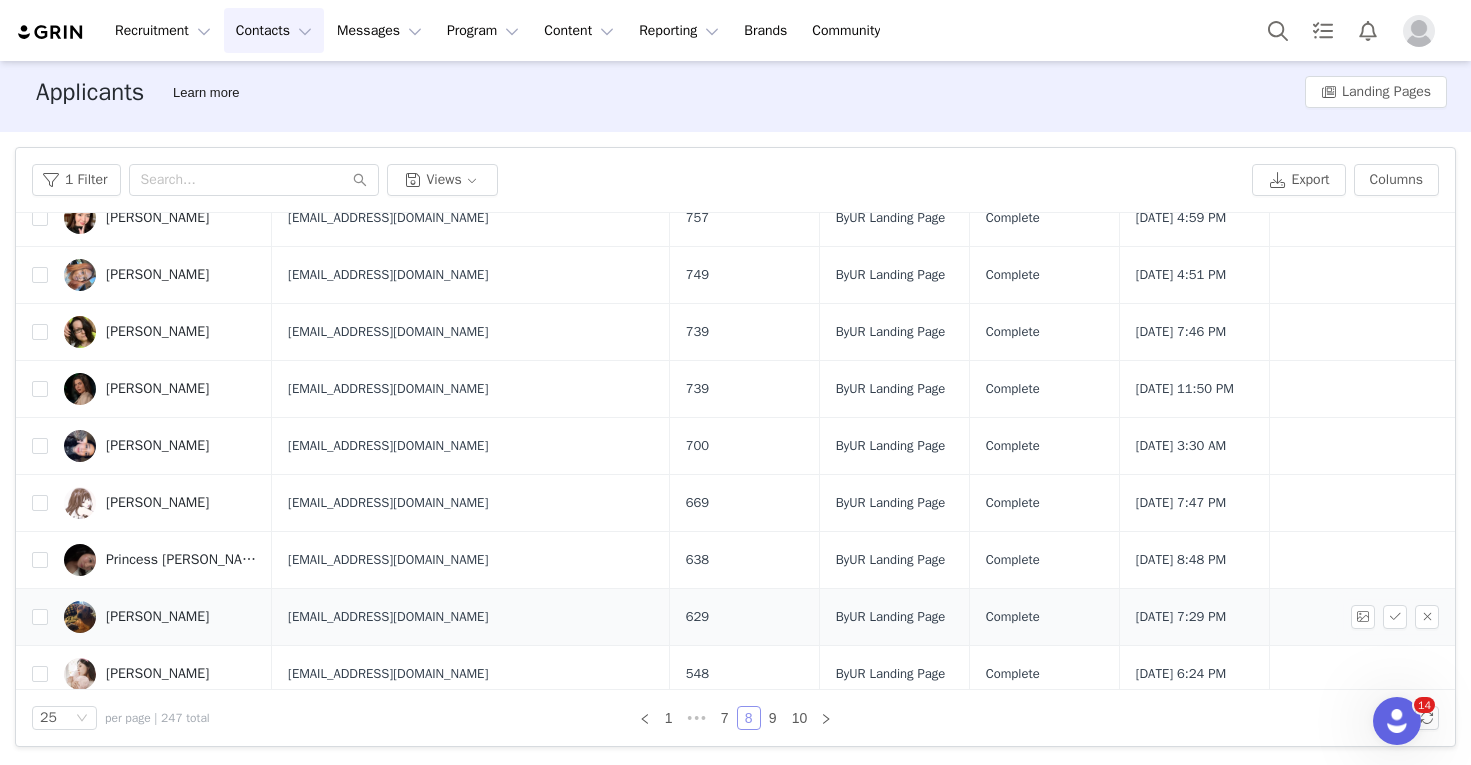 scroll, scrollTop: 209, scrollLeft: 0, axis: vertical 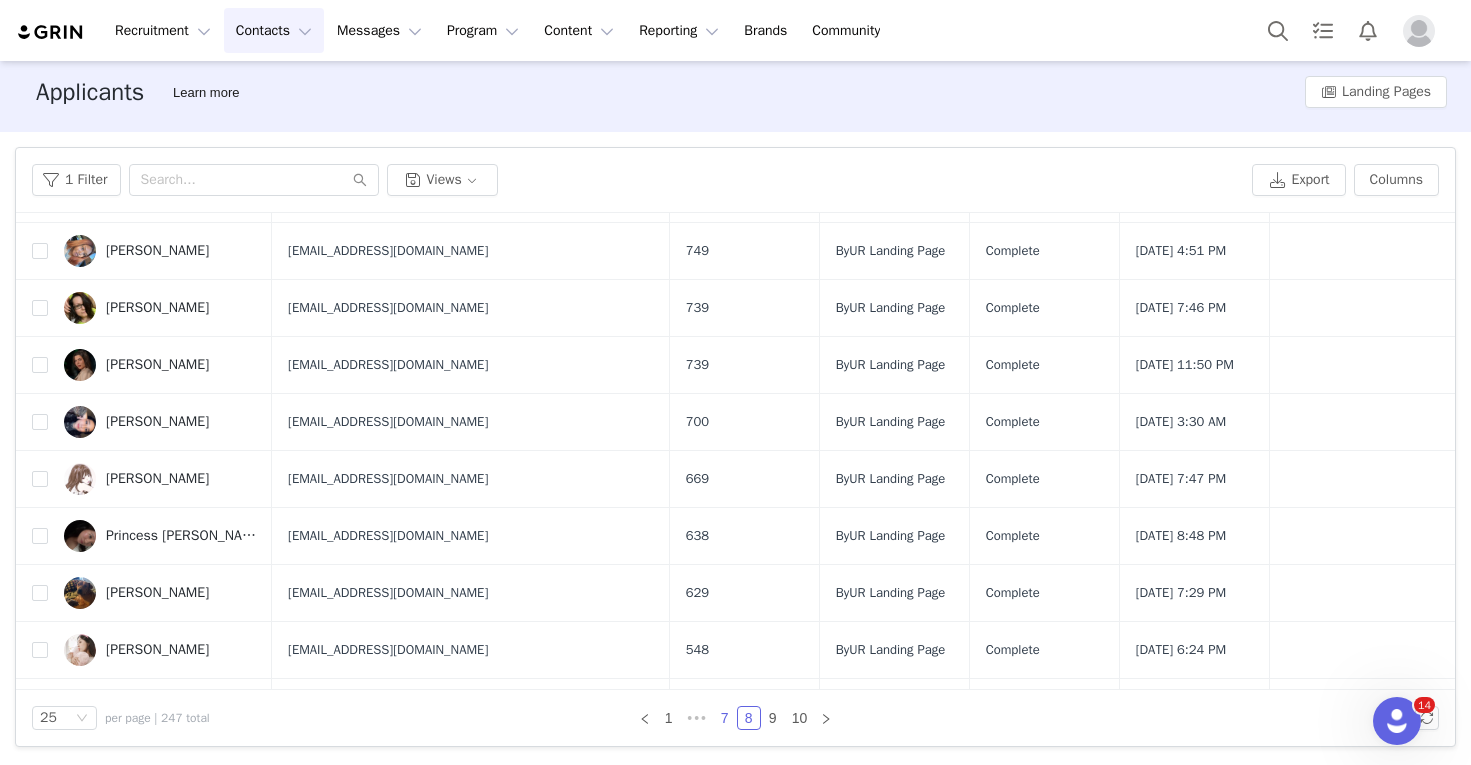click on "7" at bounding box center [725, 718] 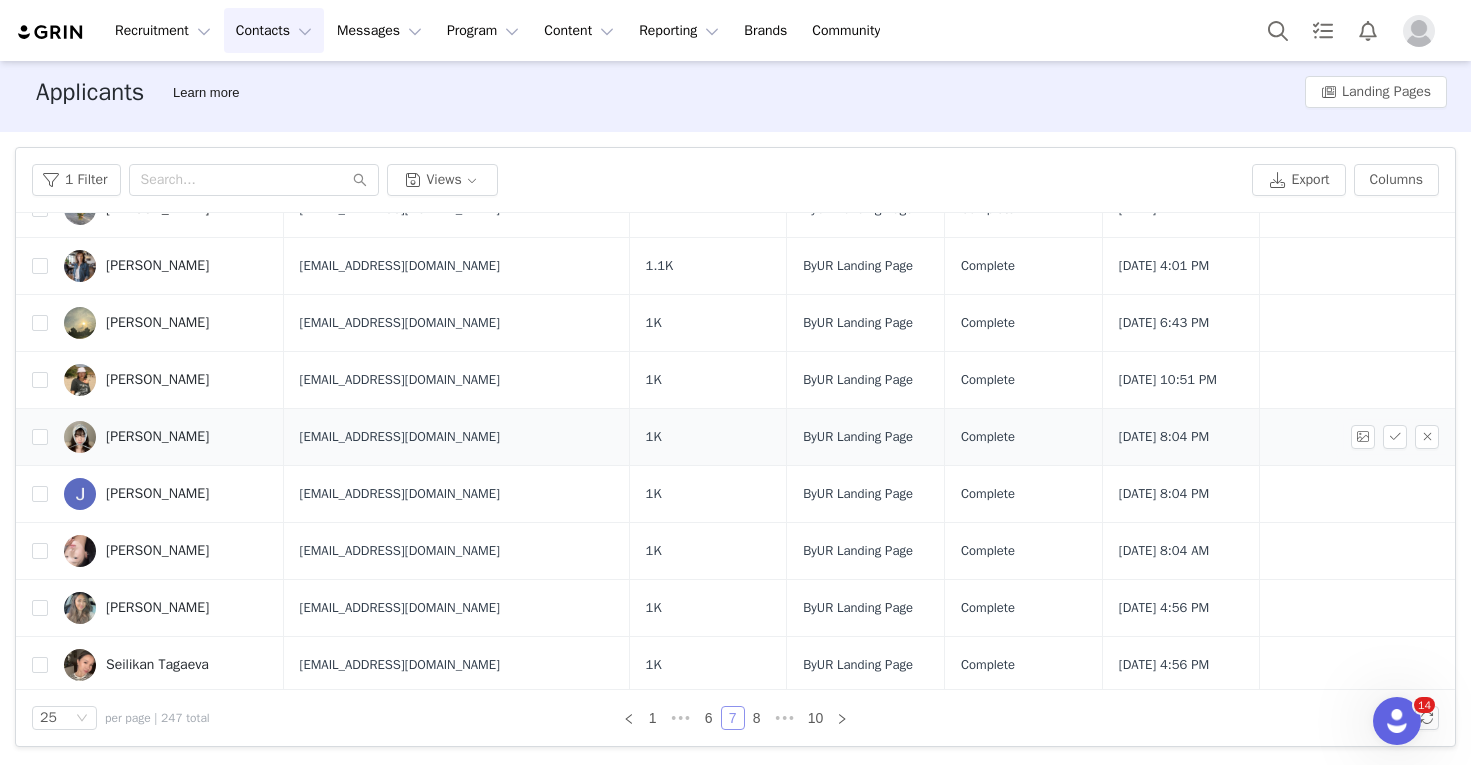 scroll, scrollTop: 316, scrollLeft: 0, axis: vertical 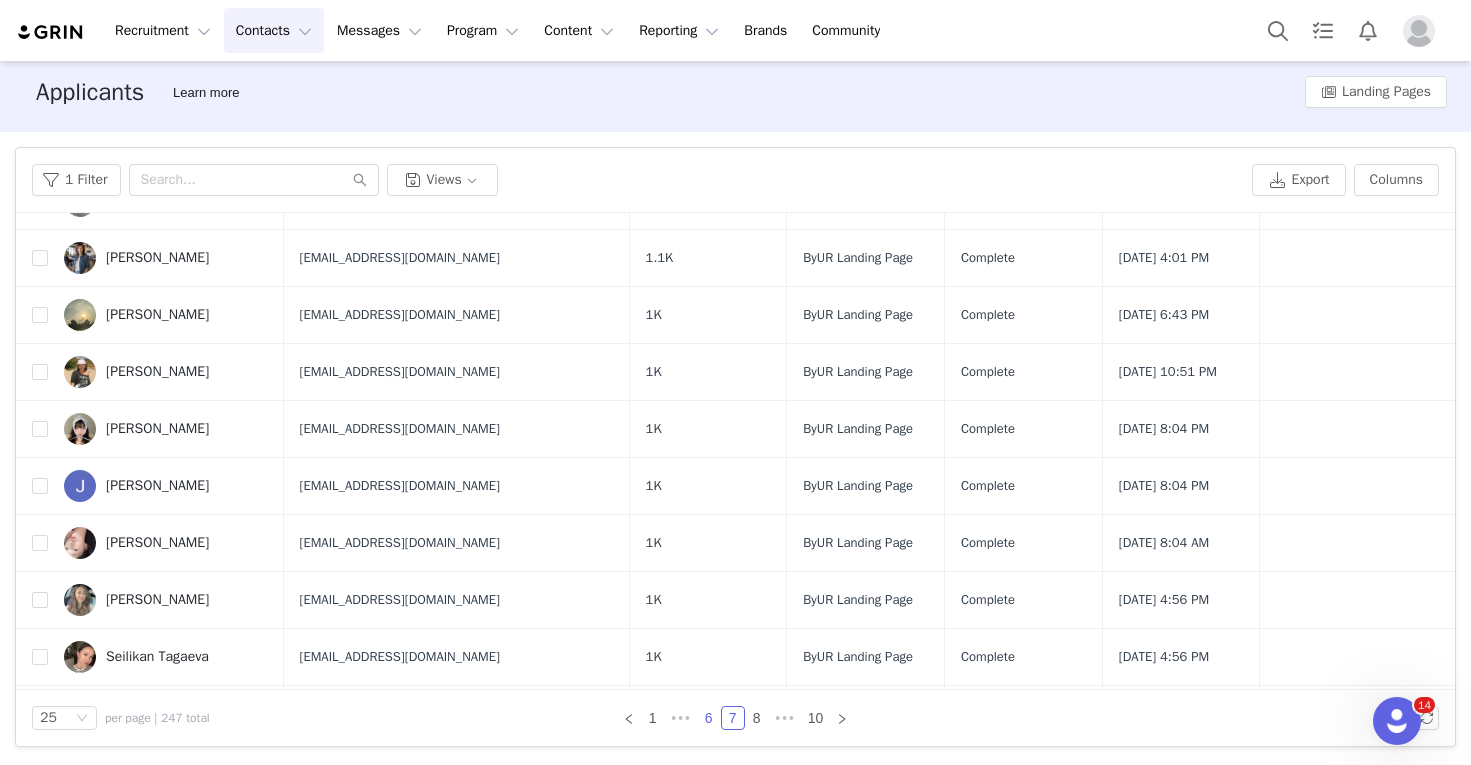 click on "6" at bounding box center [709, 718] 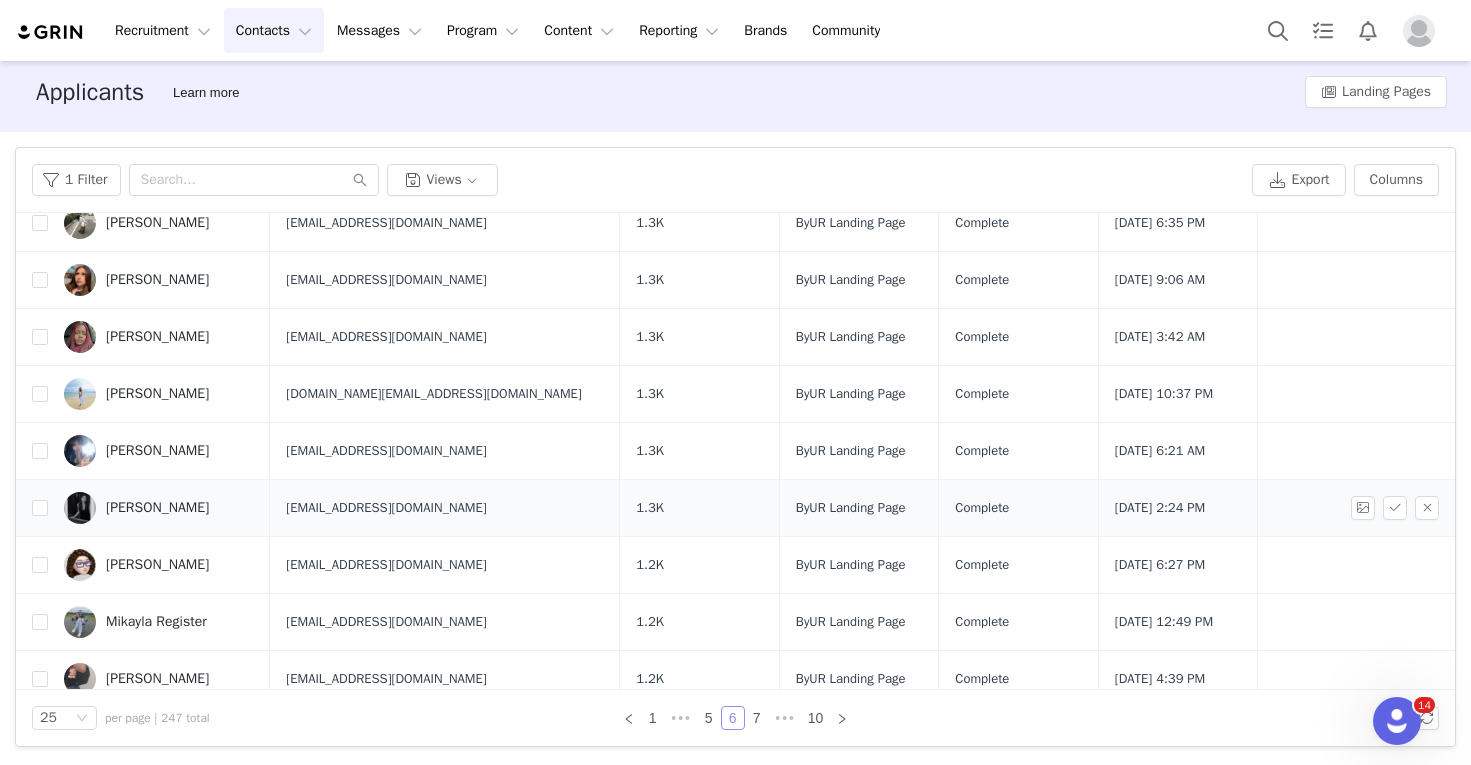 scroll, scrollTop: 847, scrollLeft: 0, axis: vertical 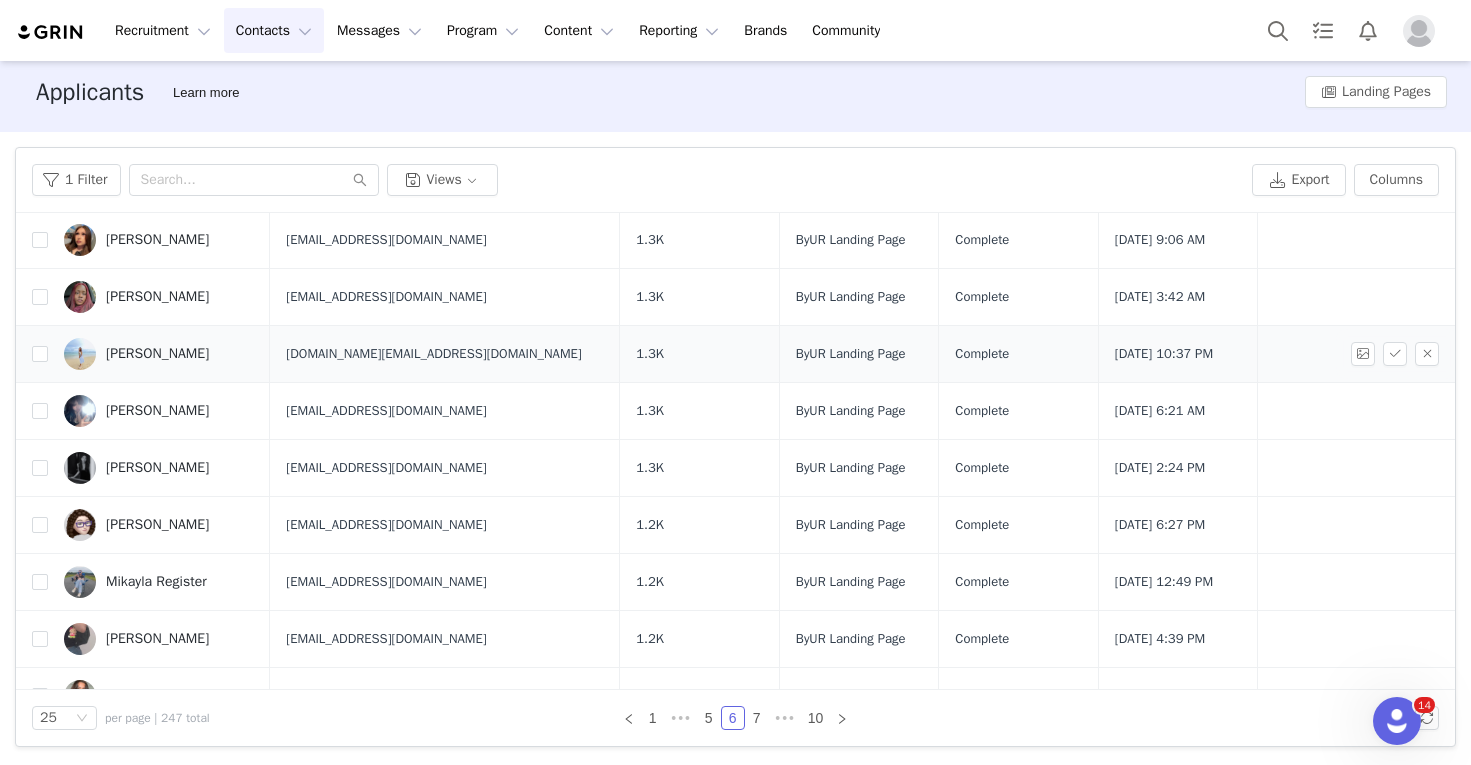 click on "Hana Lee" at bounding box center [157, 354] 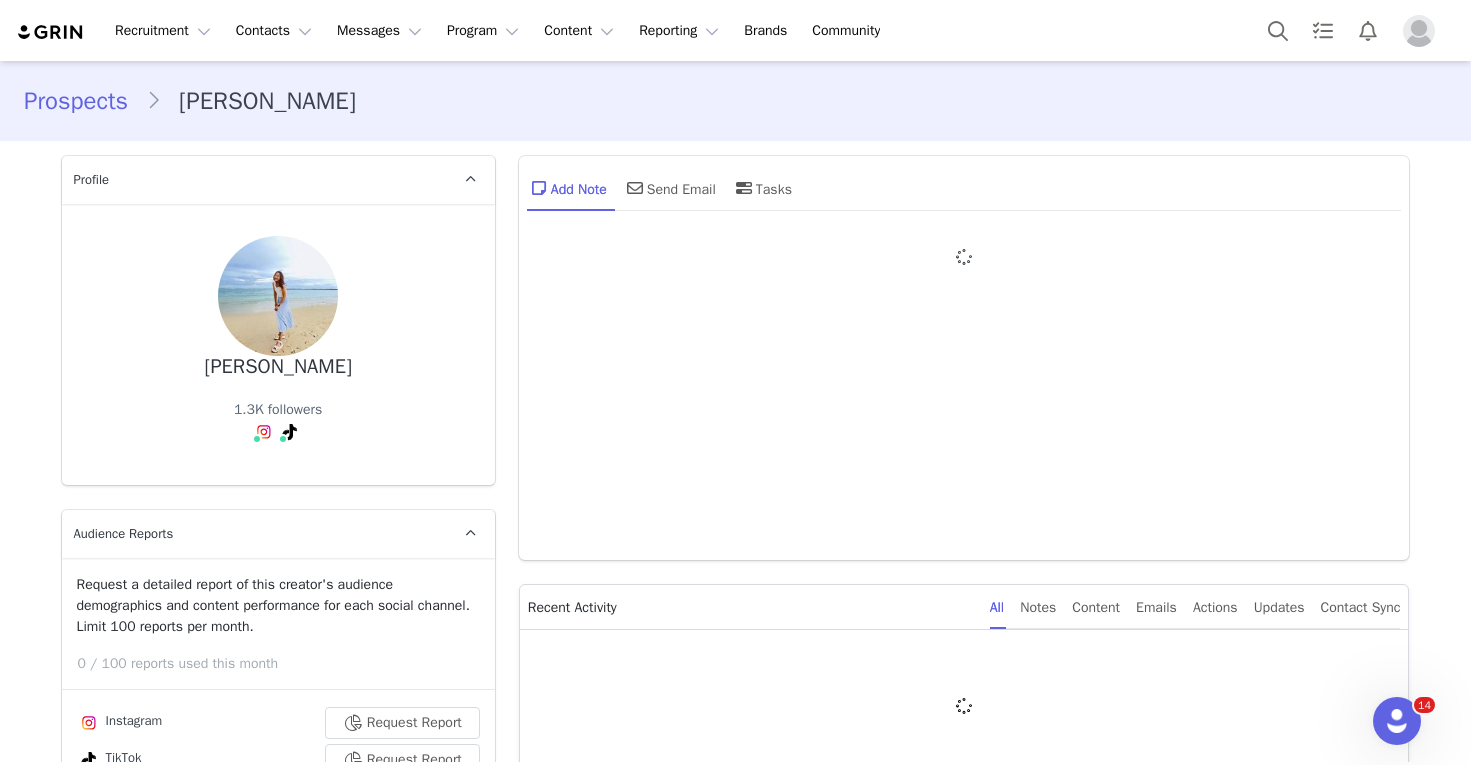 type on "+1 ([GEOGRAPHIC_DATA])" 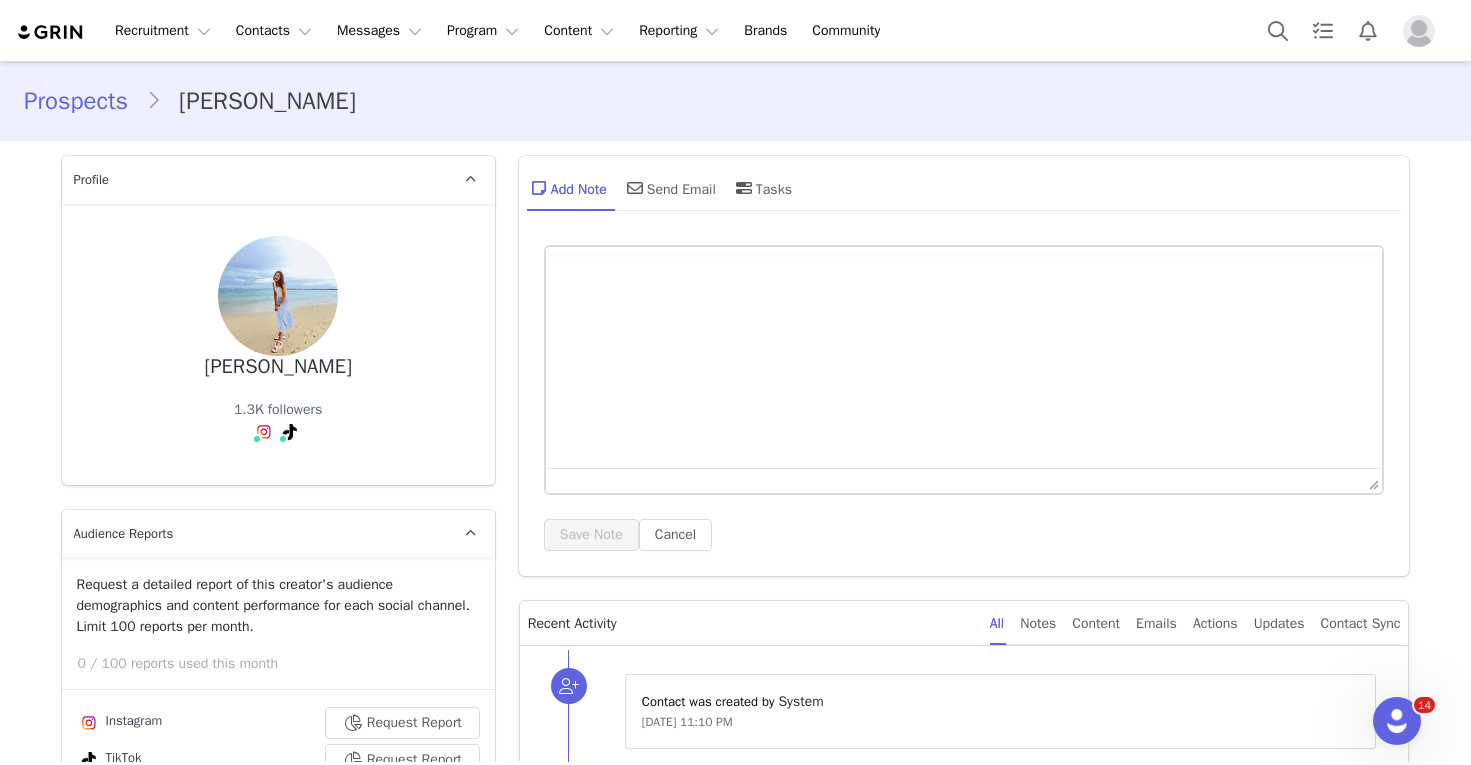 scroll, scrollTop: 0, scrollLeft: 0, axis: both 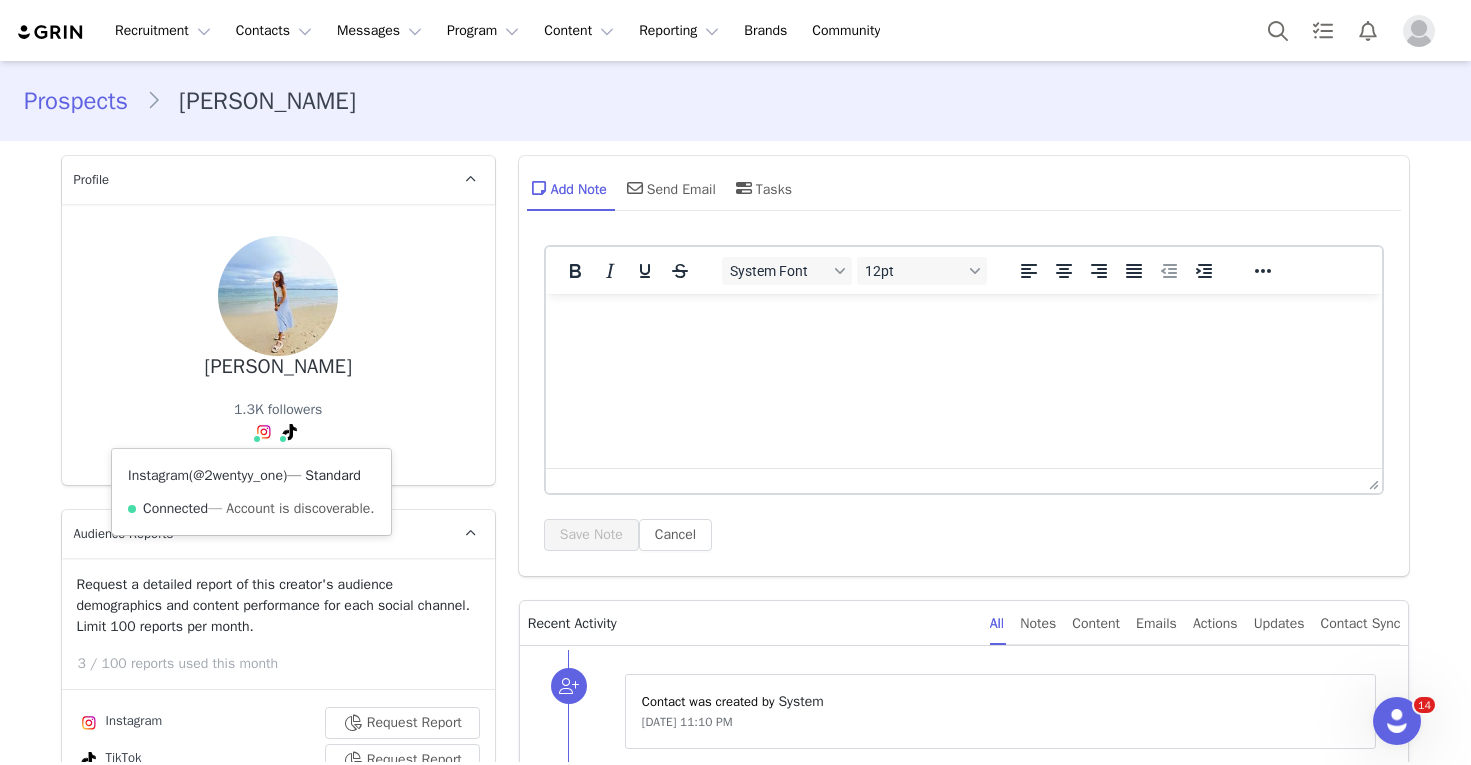 click on "@2wentyy_one" at bounding box center [238, 475] 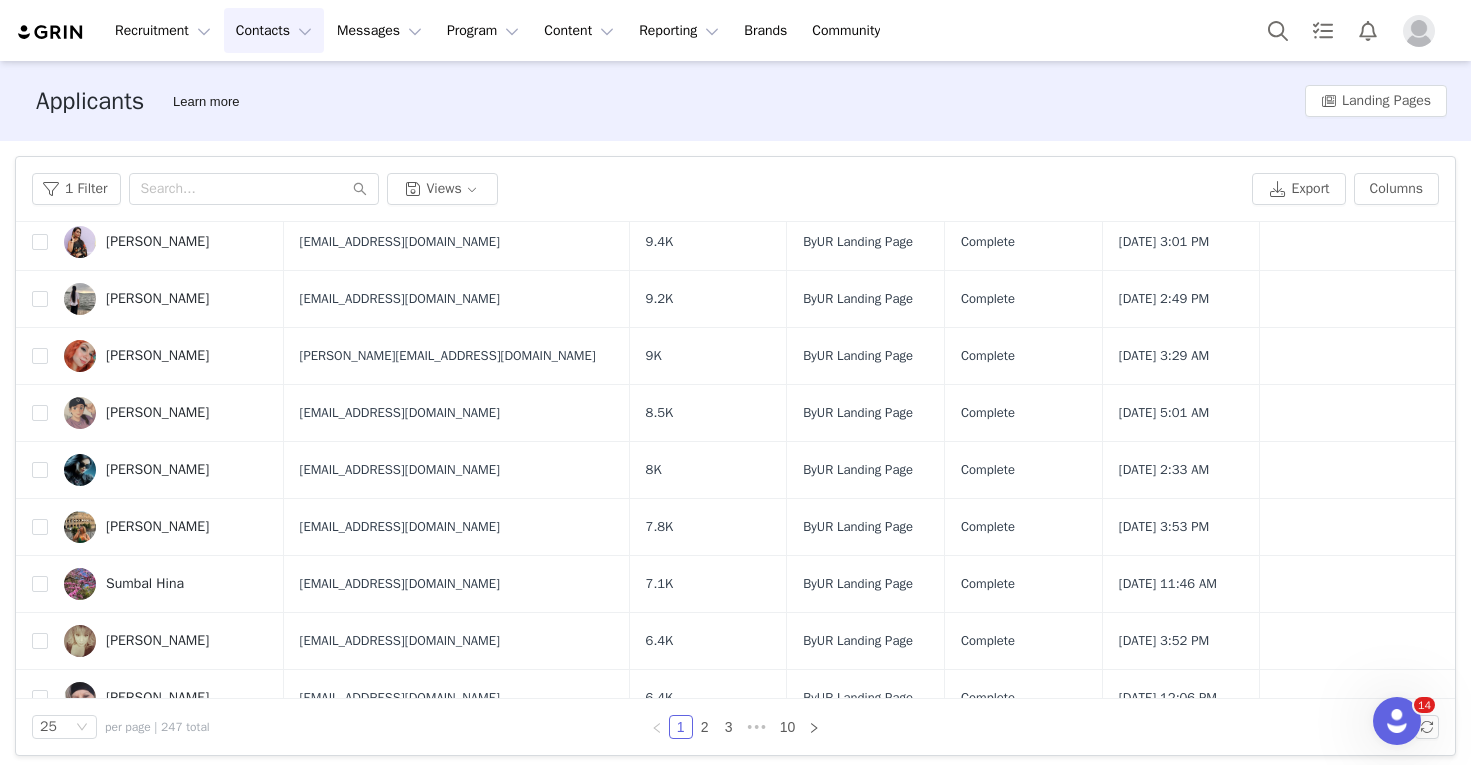 scroll, scrollTop: 996, scrollLeft: 0, axis: vertical 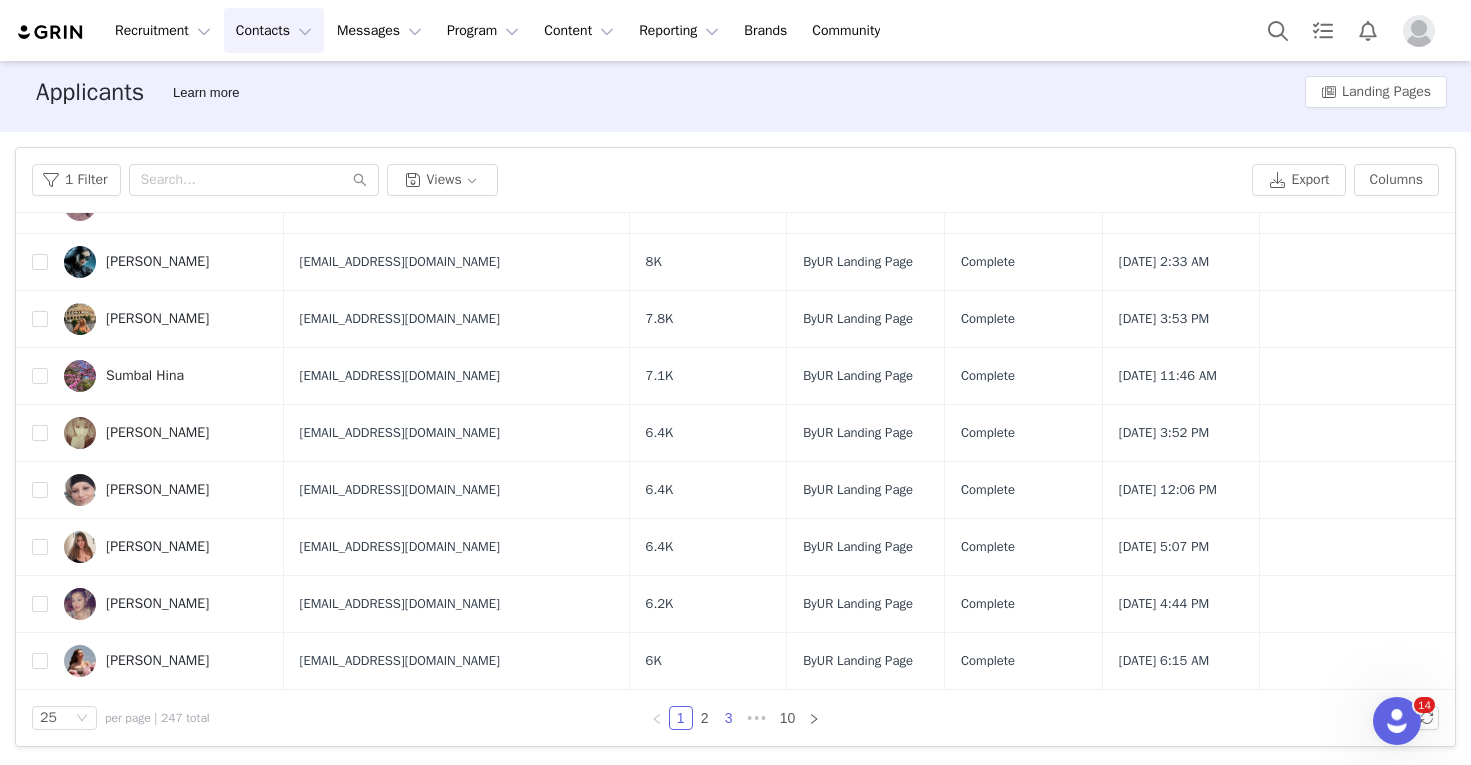 click on "3" at bounding box center [729, 718] 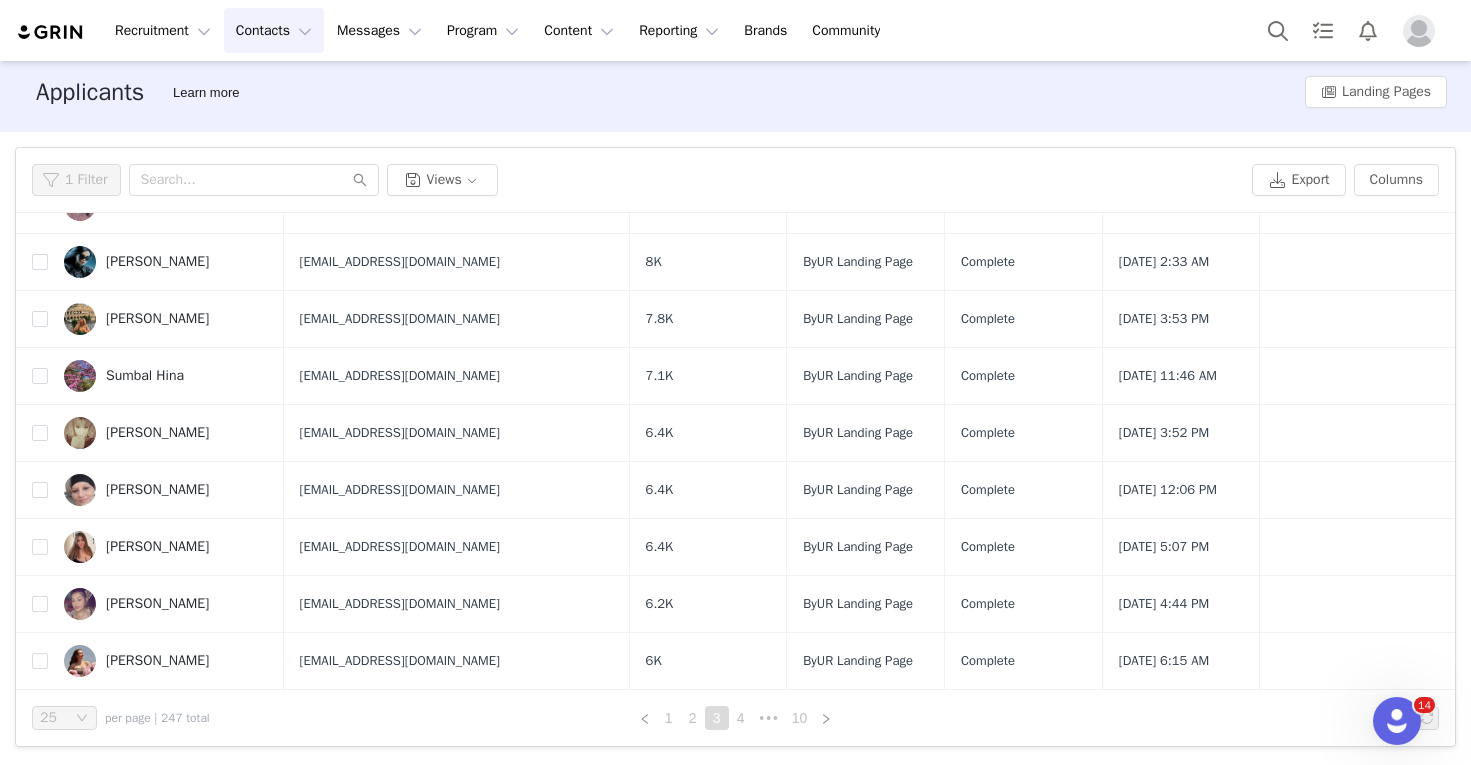 scroll, scrollTop: 0, scrollLeft: 0, axis: both 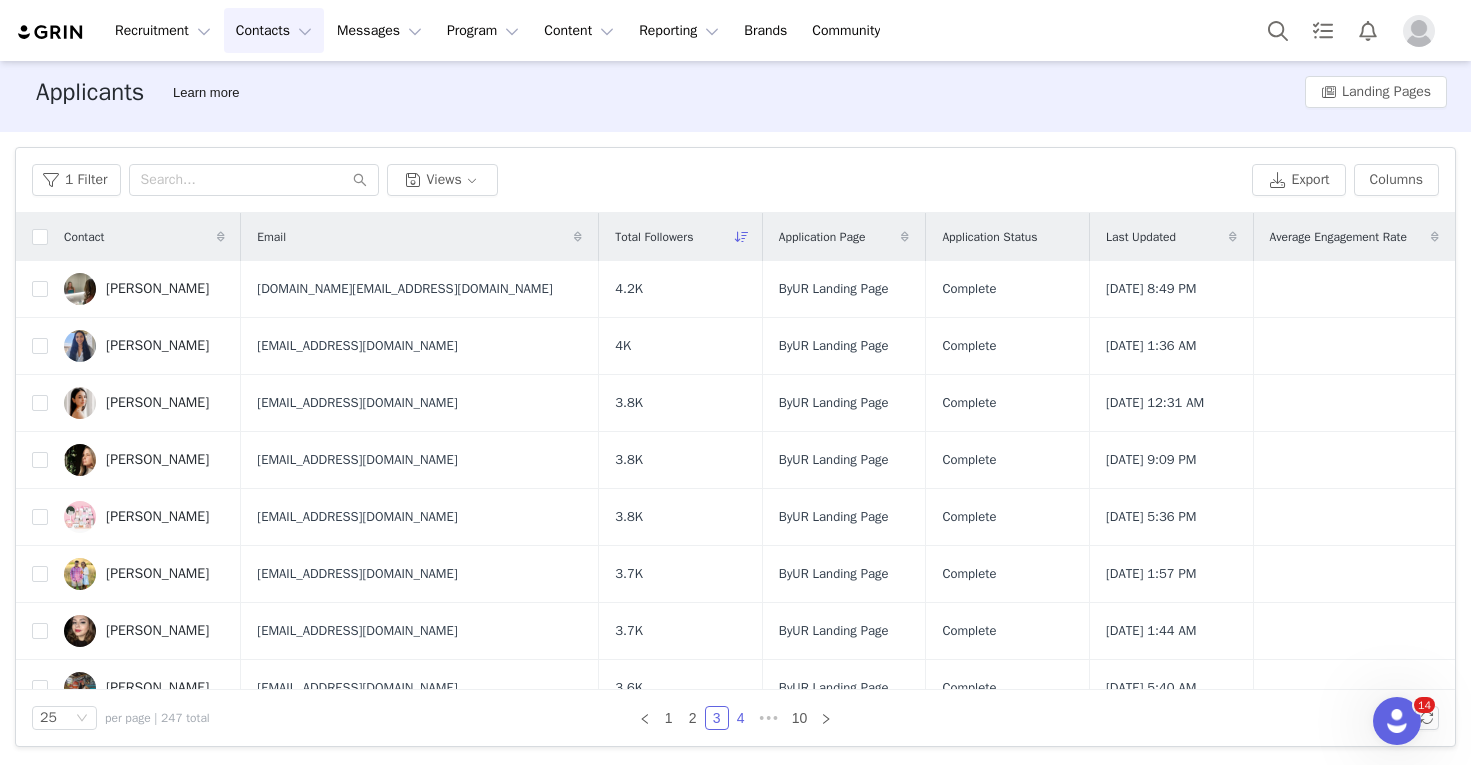 click on "4" at bounding box center [741, 718] 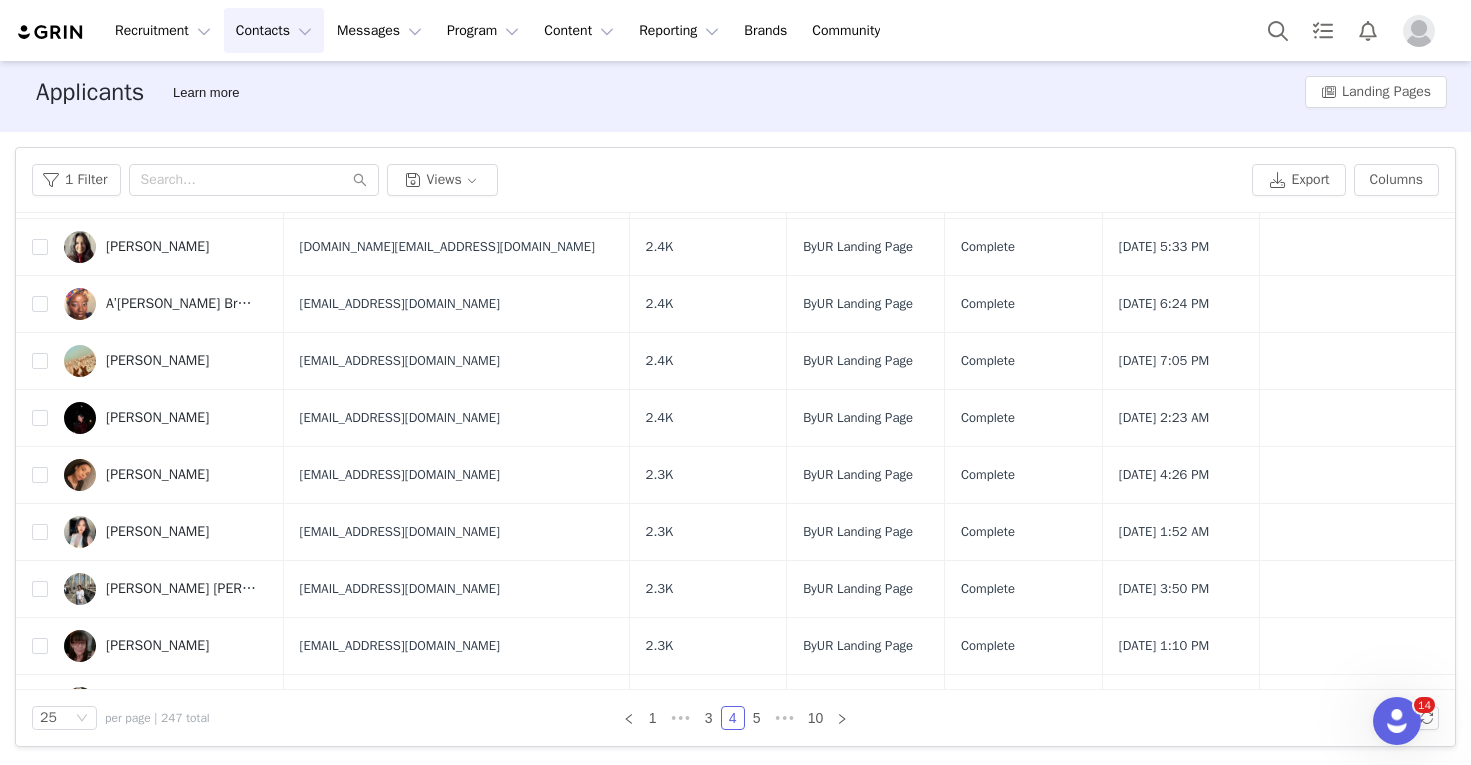 scroll, scrollTop: 996, scrollLeft: 0, axis: vertical 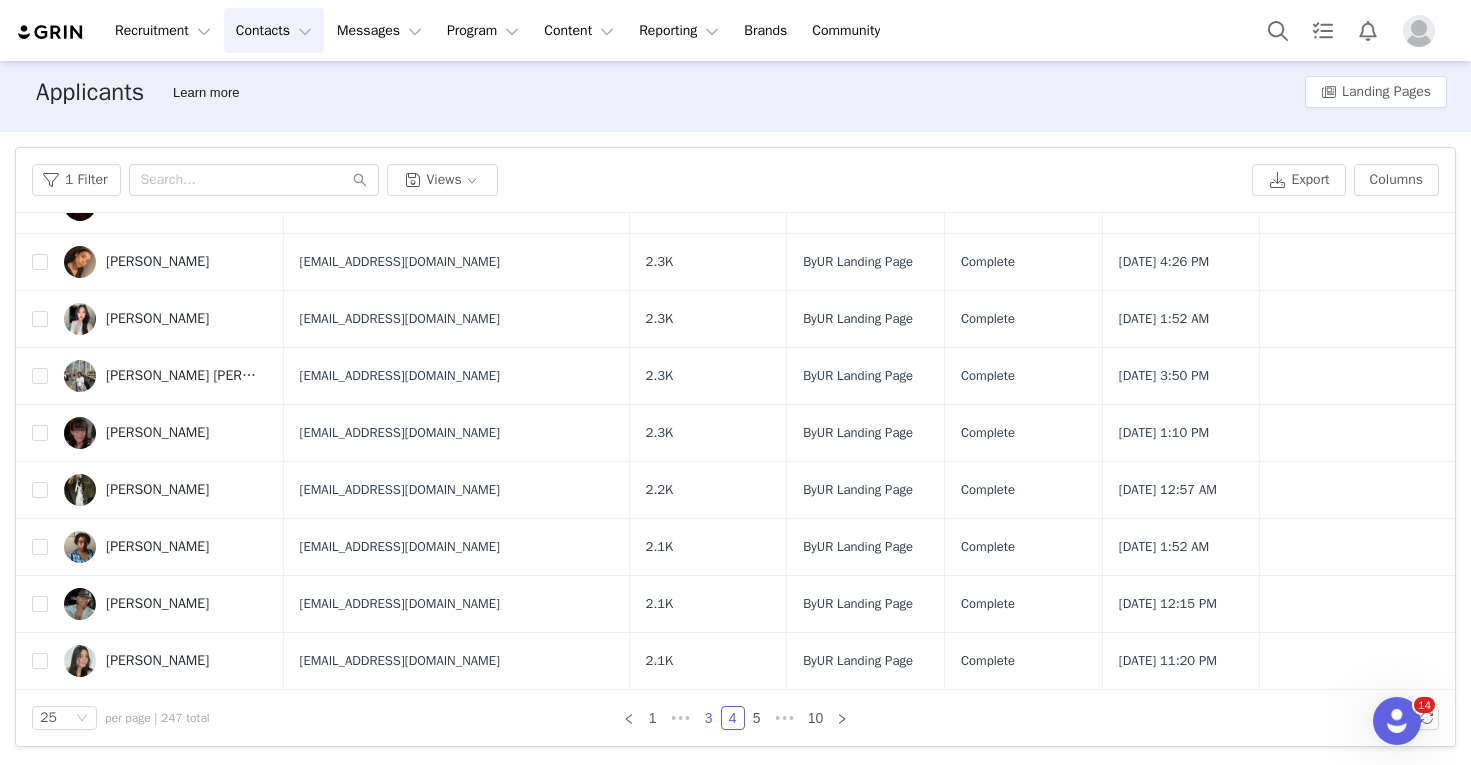 click on "3" at bounding box center [709, 718] 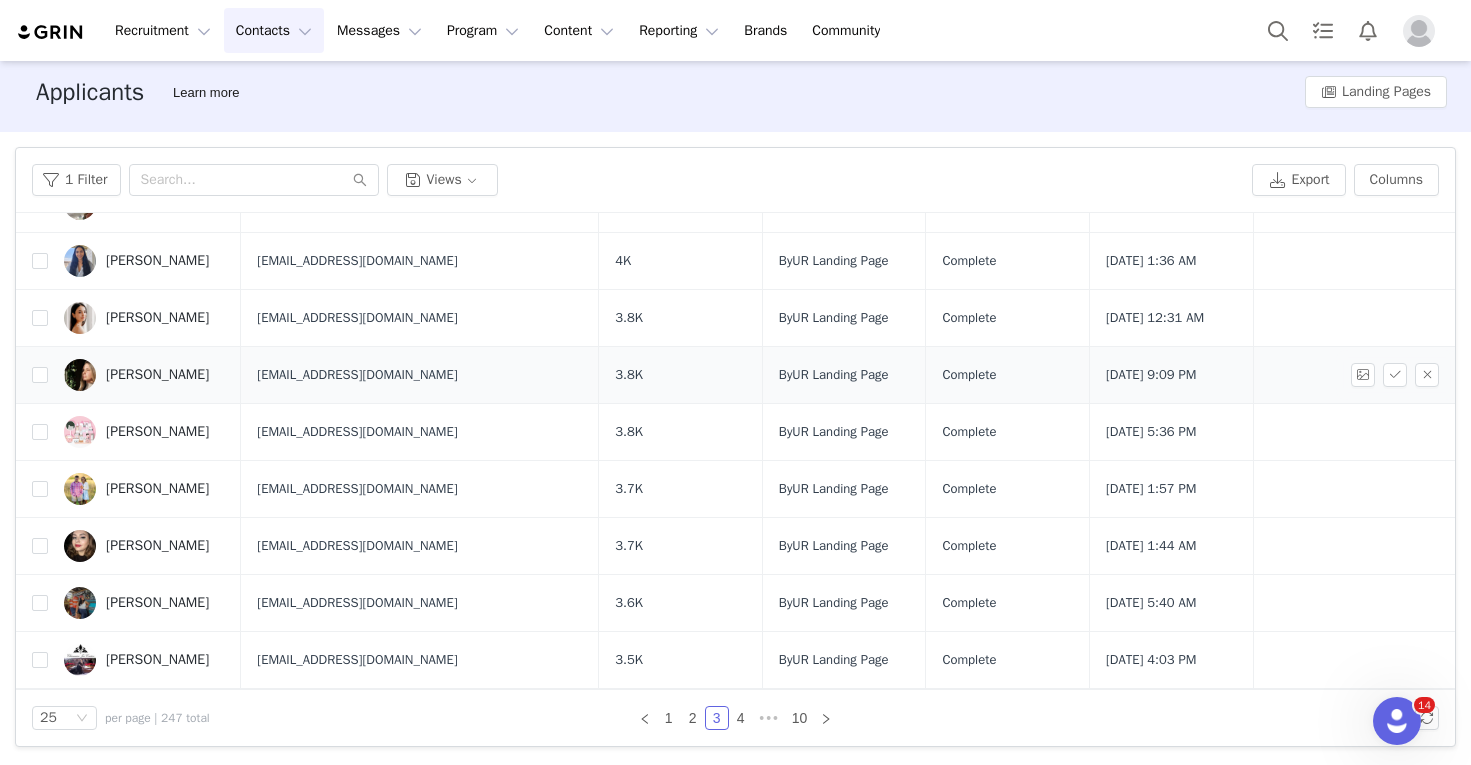 scroll, scrollTop: 121, scrollLeft: 0, axis: vertical 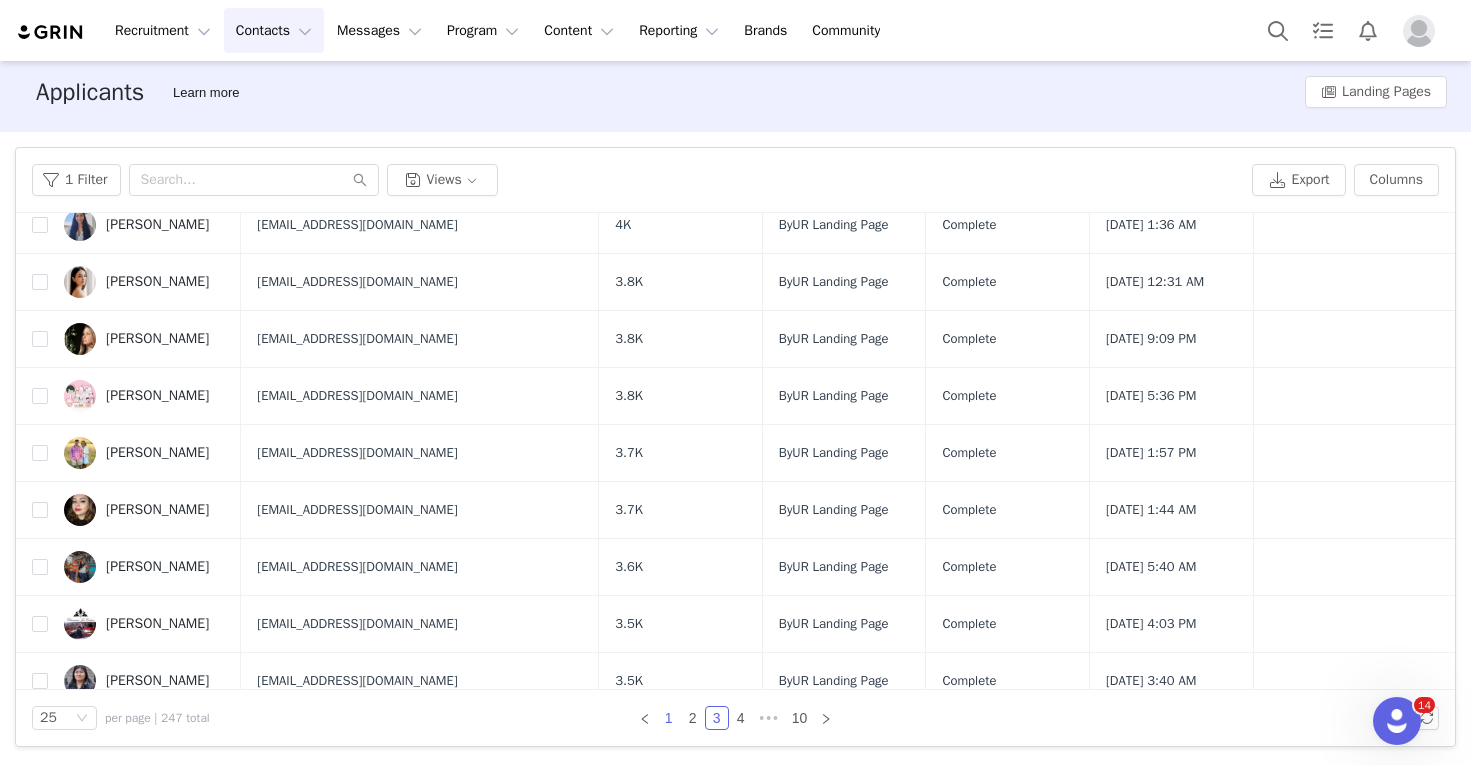 click on "1" at bounding box center [669, 718] 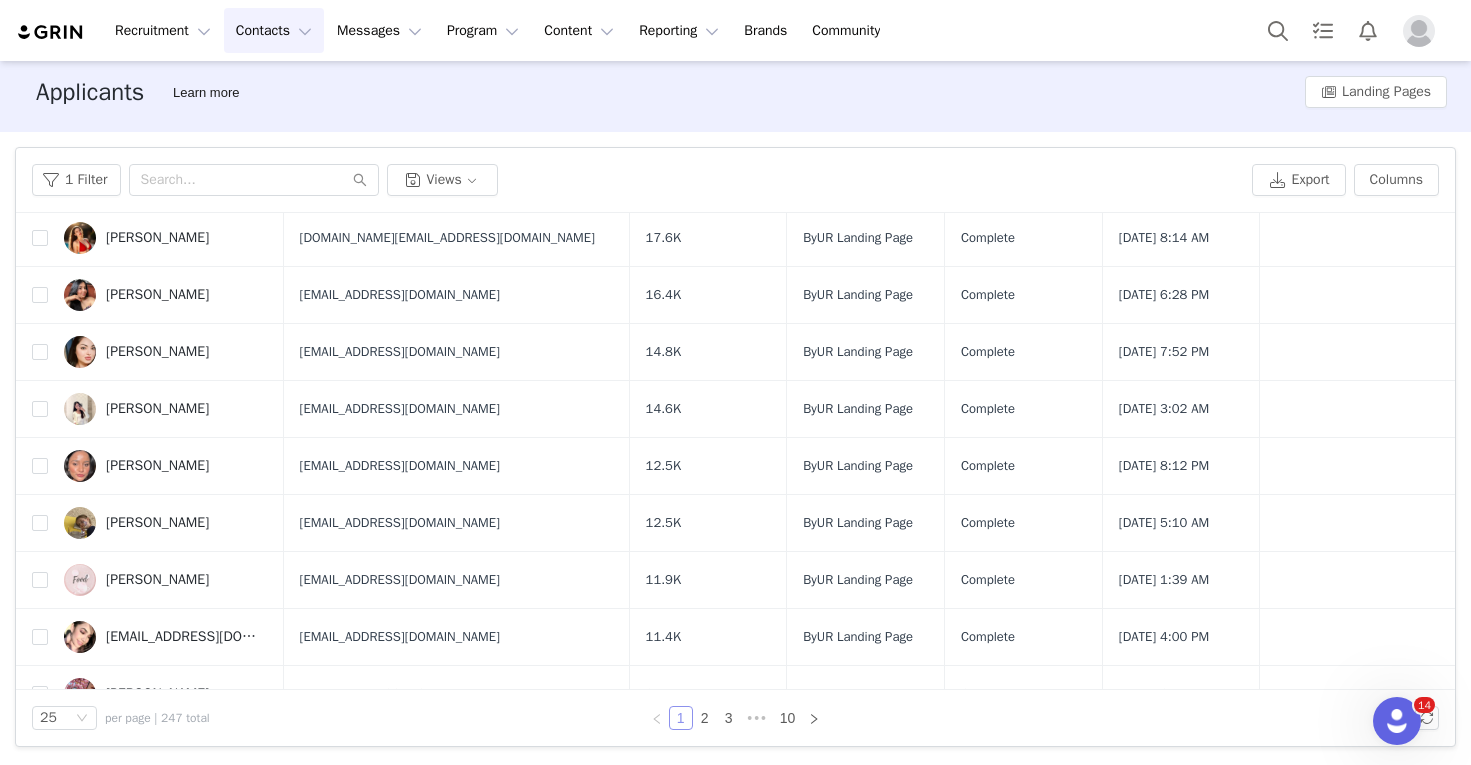 scroll, scrollTop: 0, scrollLeft: 0, axis: both 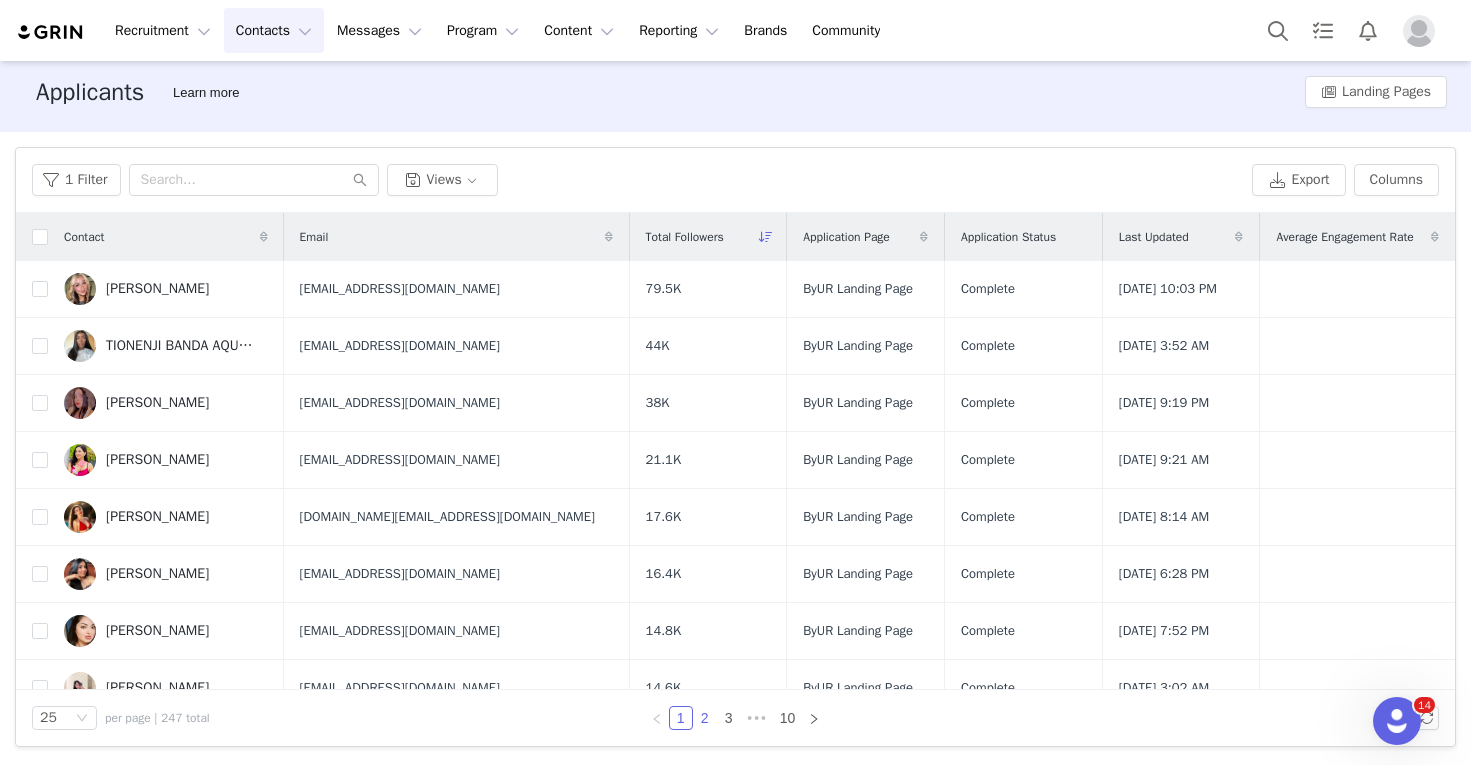 click on "2" at bounding box center (705, 718) 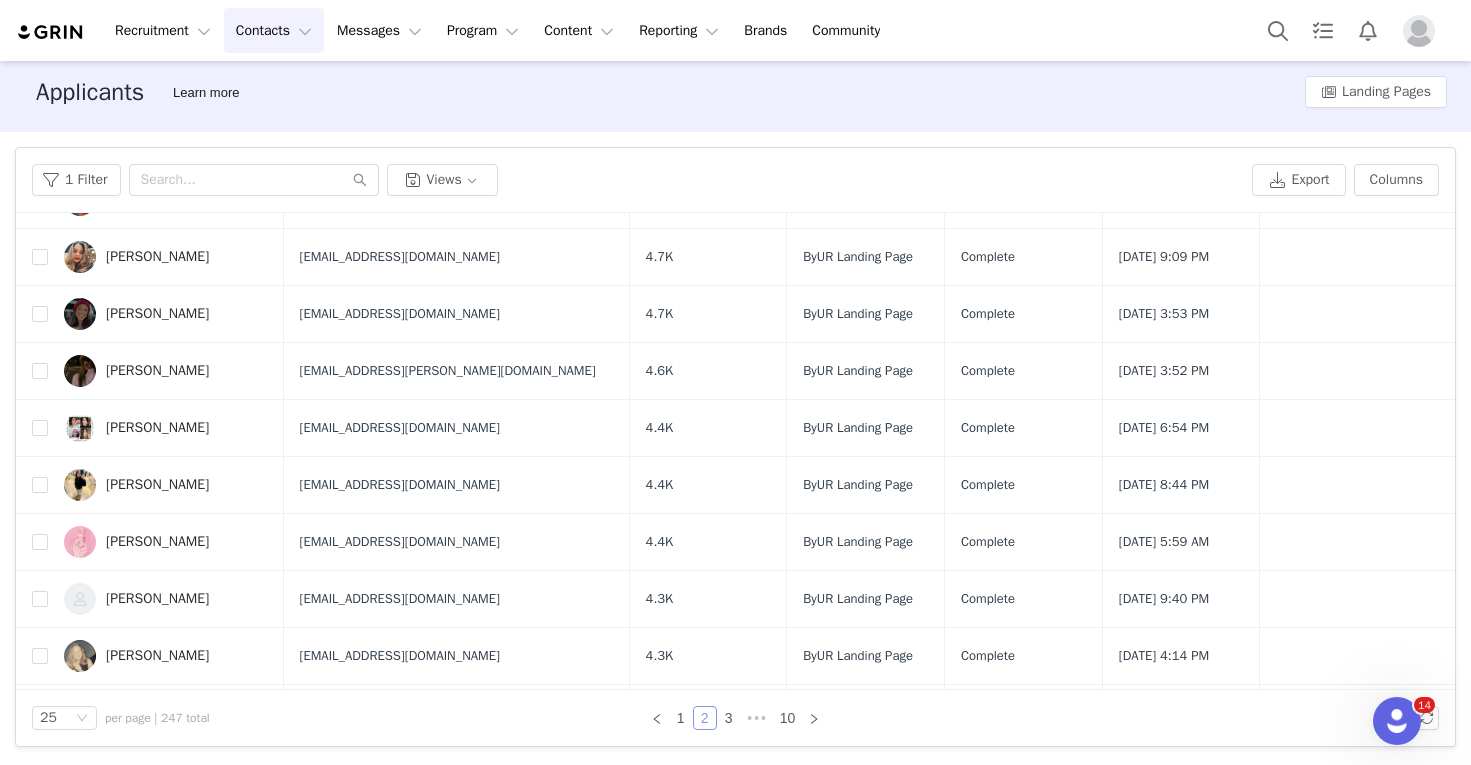 scroll, scrollTop: 996, scrollLeft: 0, axis: vertical 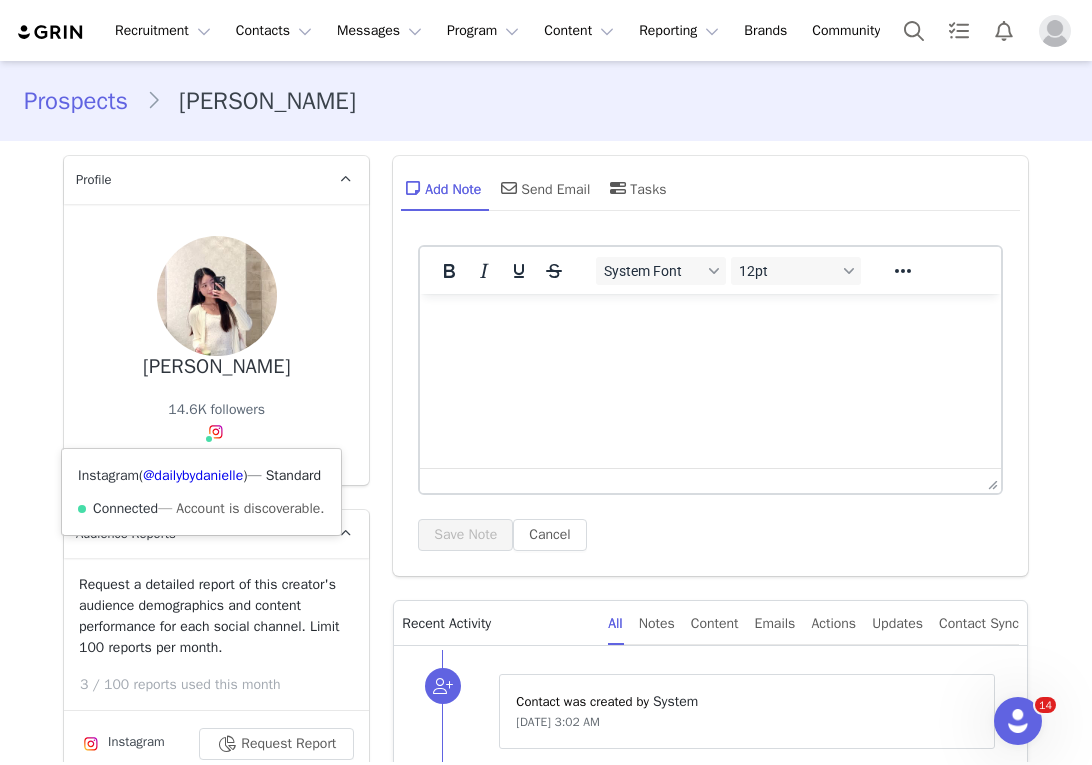 click on "Instagram  (   @dailybydanielle   )   — Standard  Connected  — Account is discoverable." at bounding box center (201, 492) 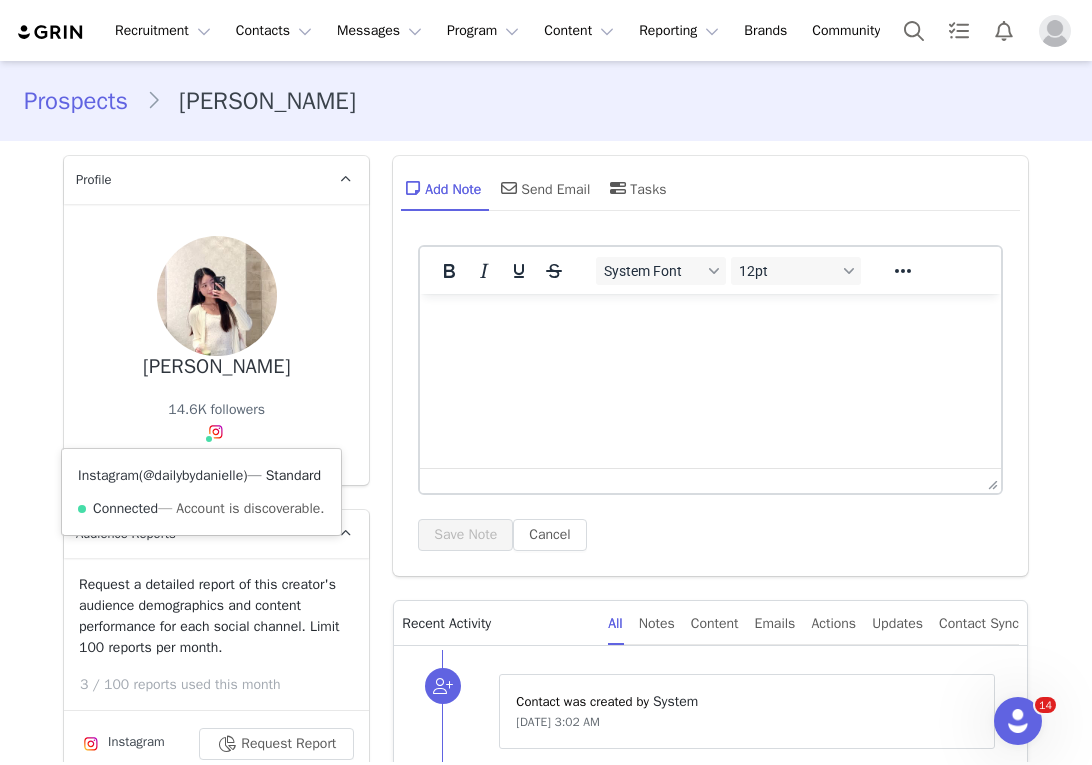 click on "@dailybydanielle" at bounding box center [193, 475] 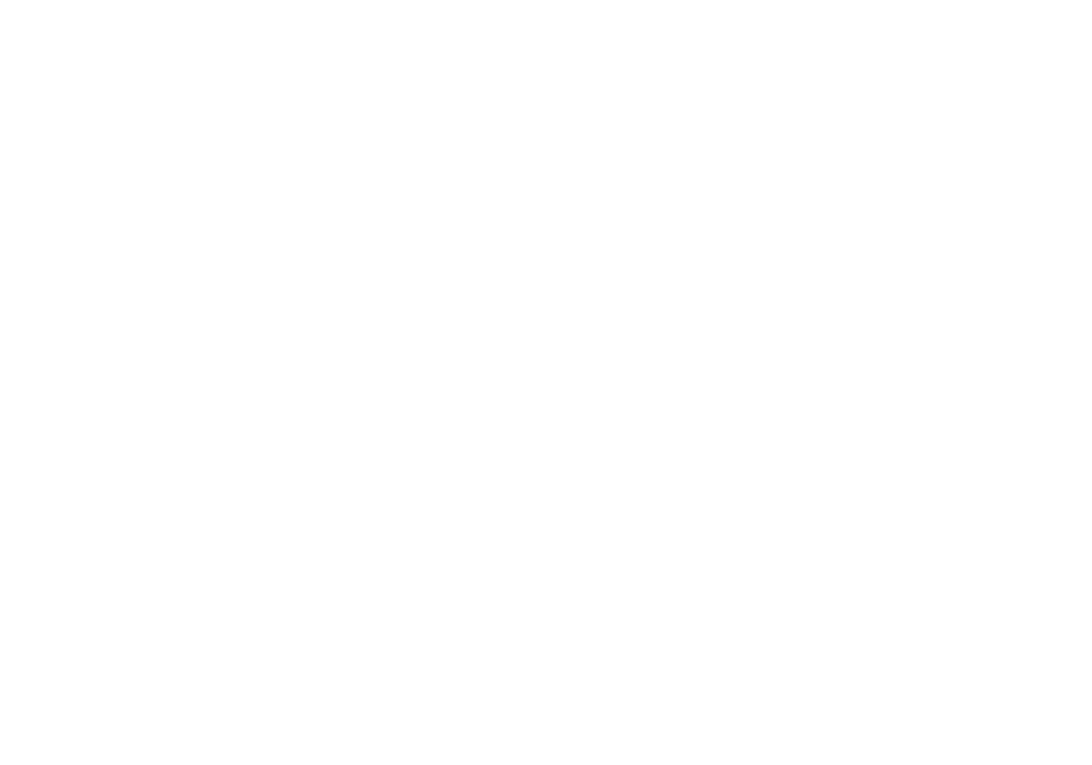 scroll, scrollTop: 0, scrollLeft: 0, axis: both 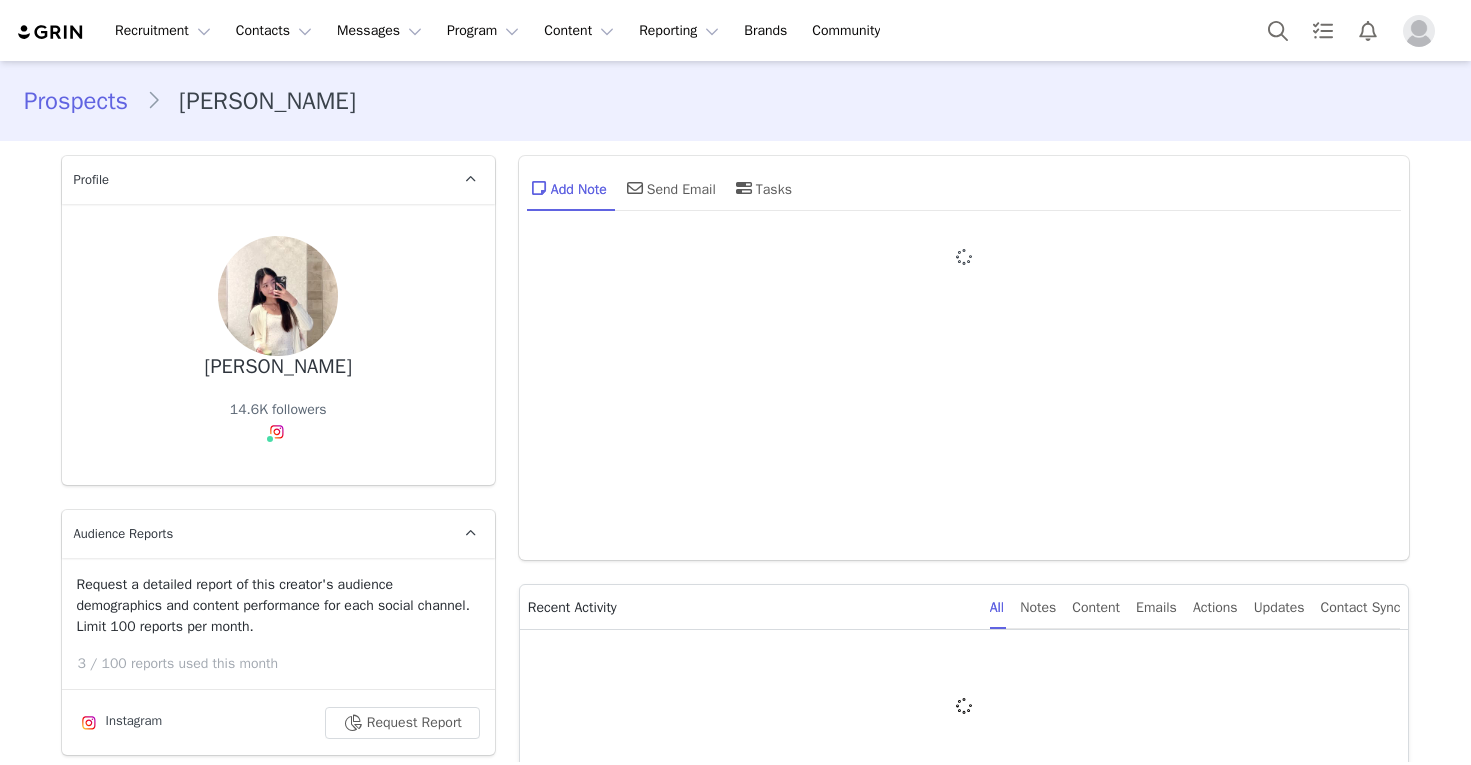 type on "+1 ([GEOGRAPHIC_DATA])" 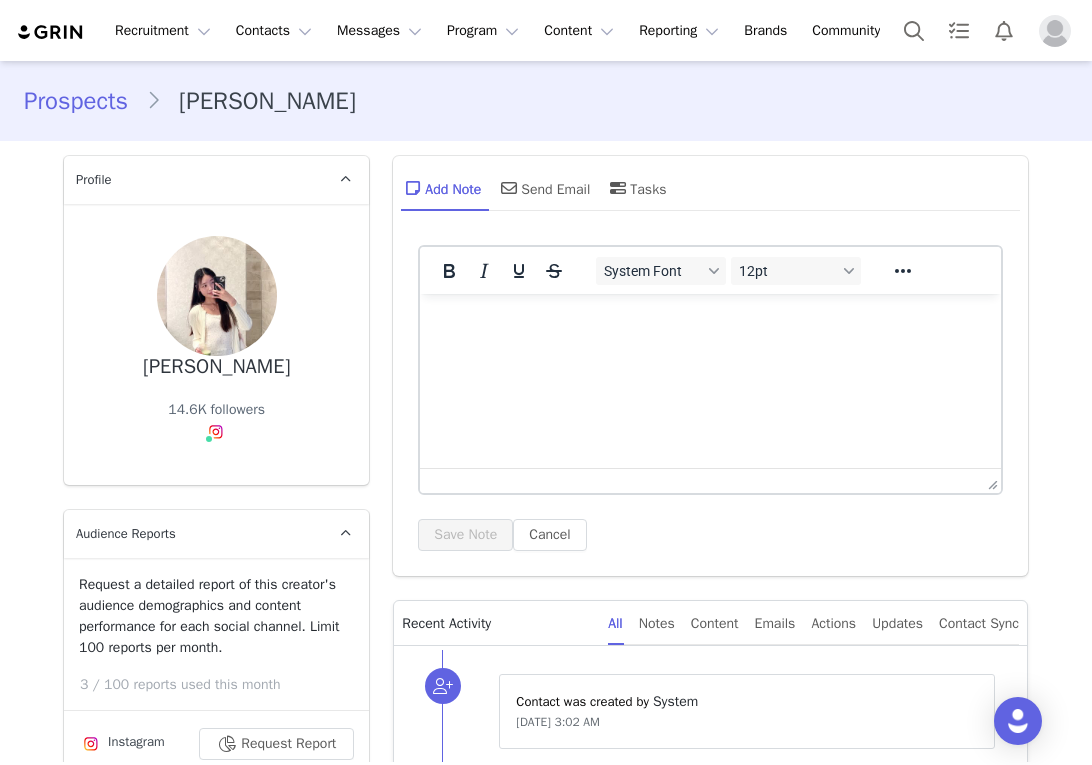 scroll, scrollTop: 0, scrollLeft: 0, axis: both 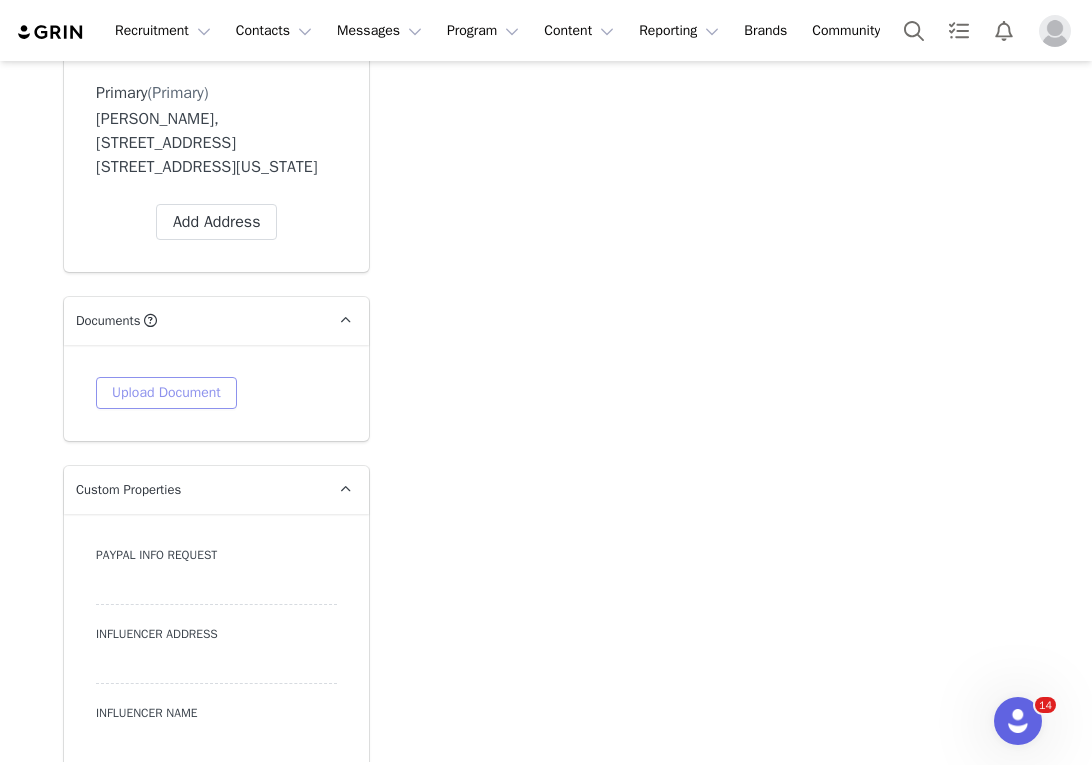 click on "Upload Document" at bounding box center (166, 393) 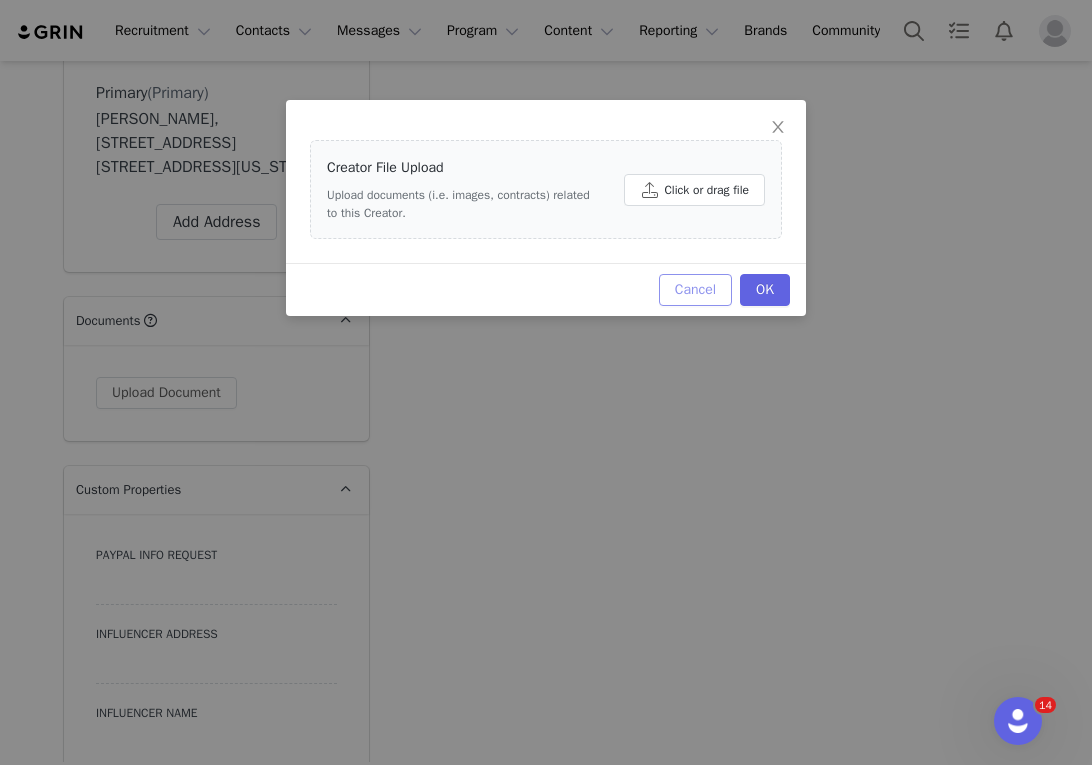 click on "Cancel" at bounding box center (695, 290) 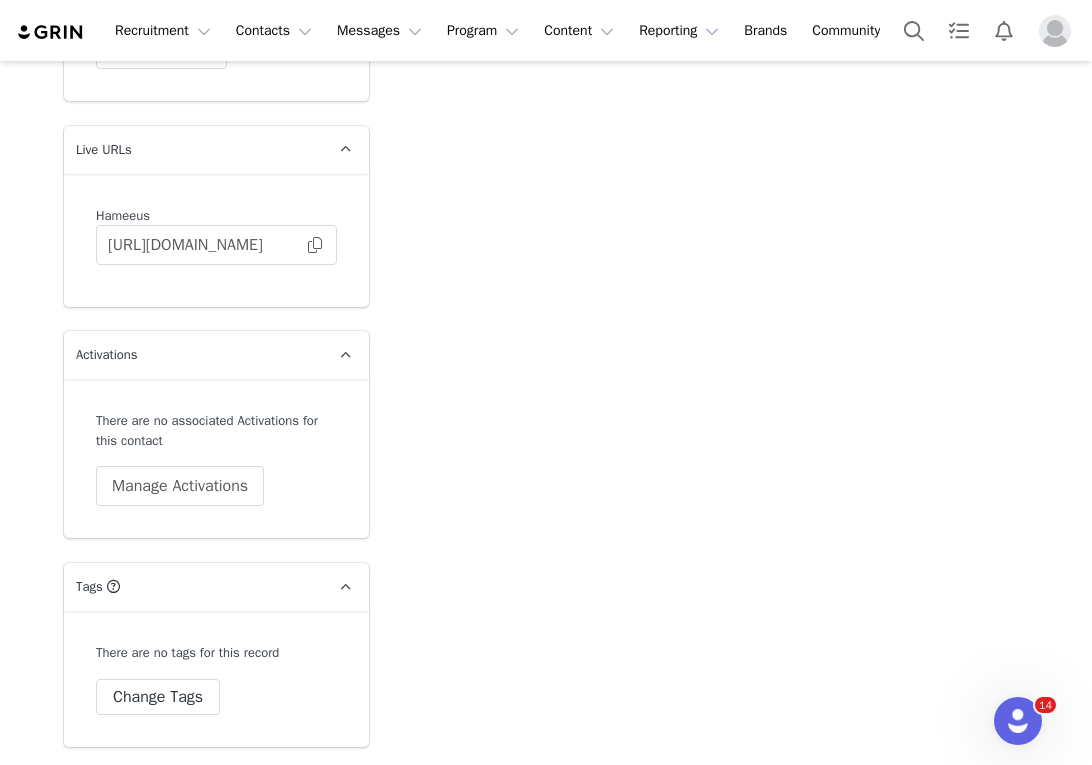 click on "Tags  Keep track of your contacts by assigning them tags. You can then filter your contacts by tag." at bounding box center (192, 587) 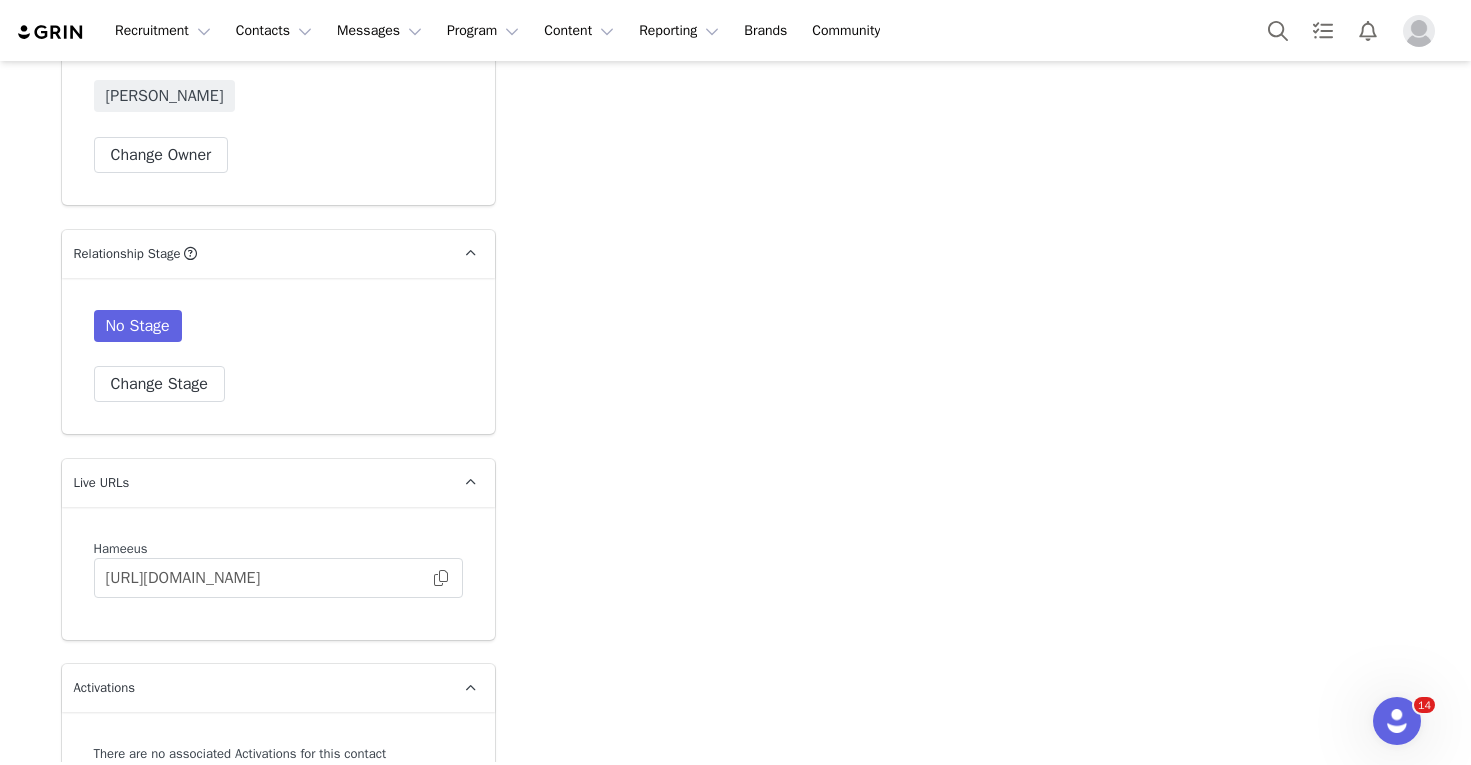 scroll, scrollTop: 3934, scrollLeft: 0, axis: vertical 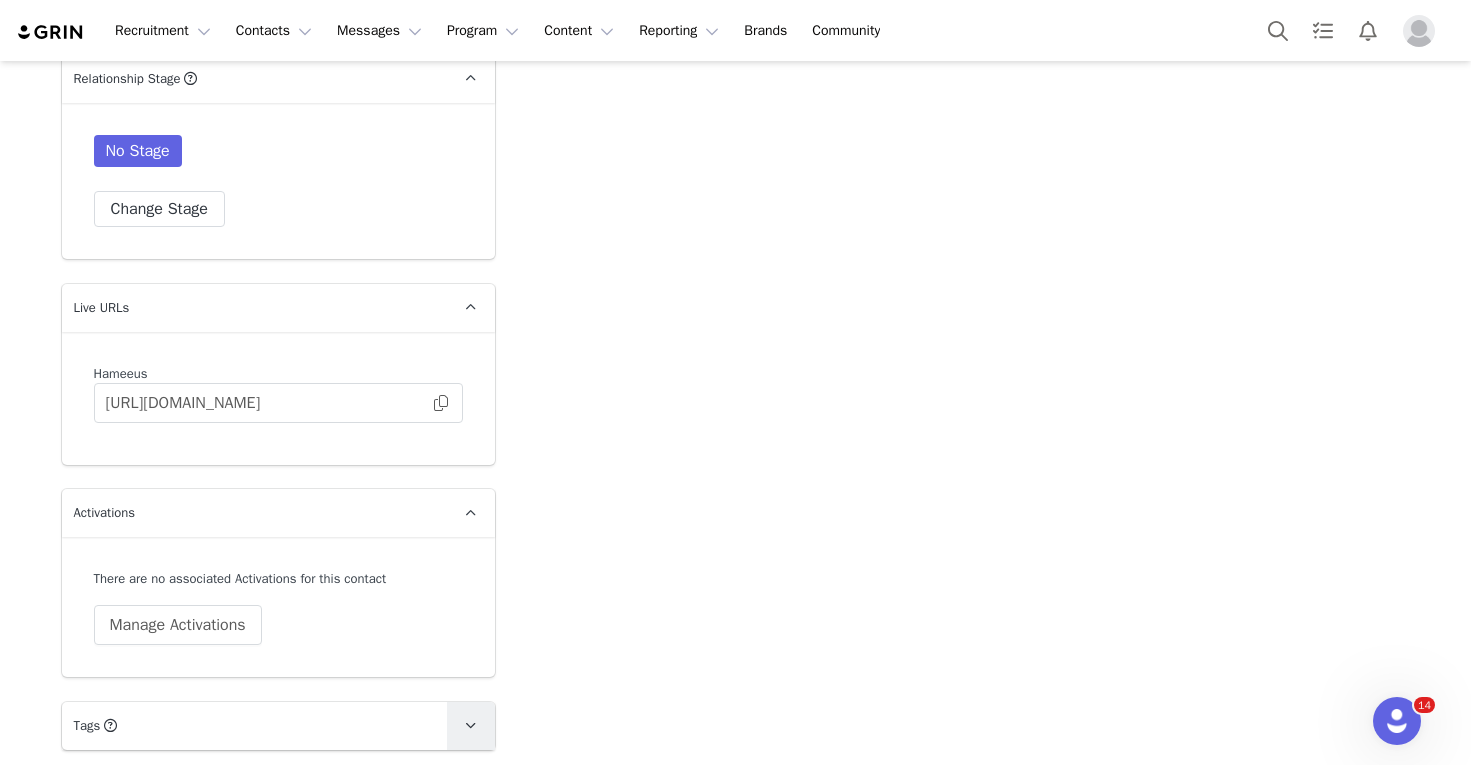 click at bounding box center (470, 725) 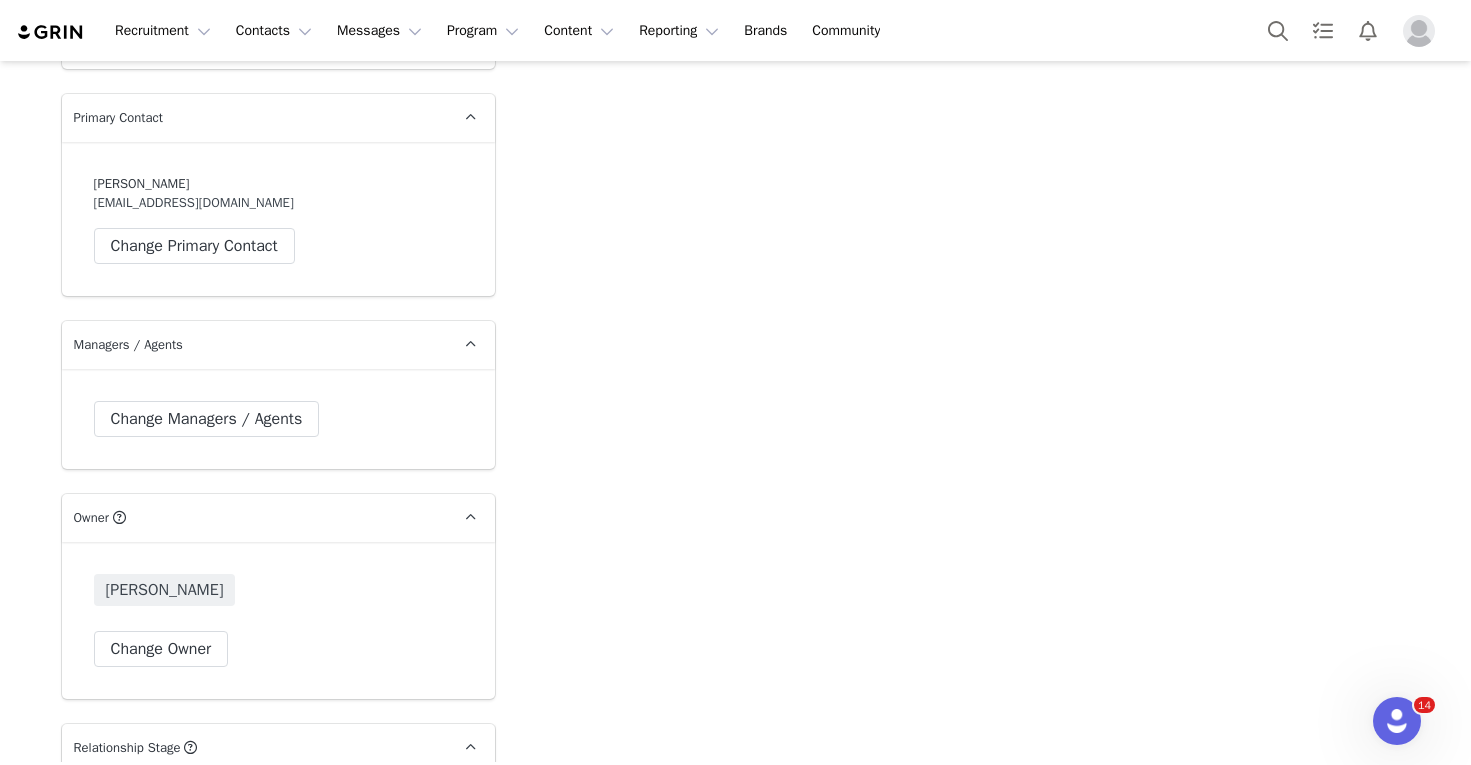 scroll, scrollTop: 4070, scrollLeft: 0, axis: vertical 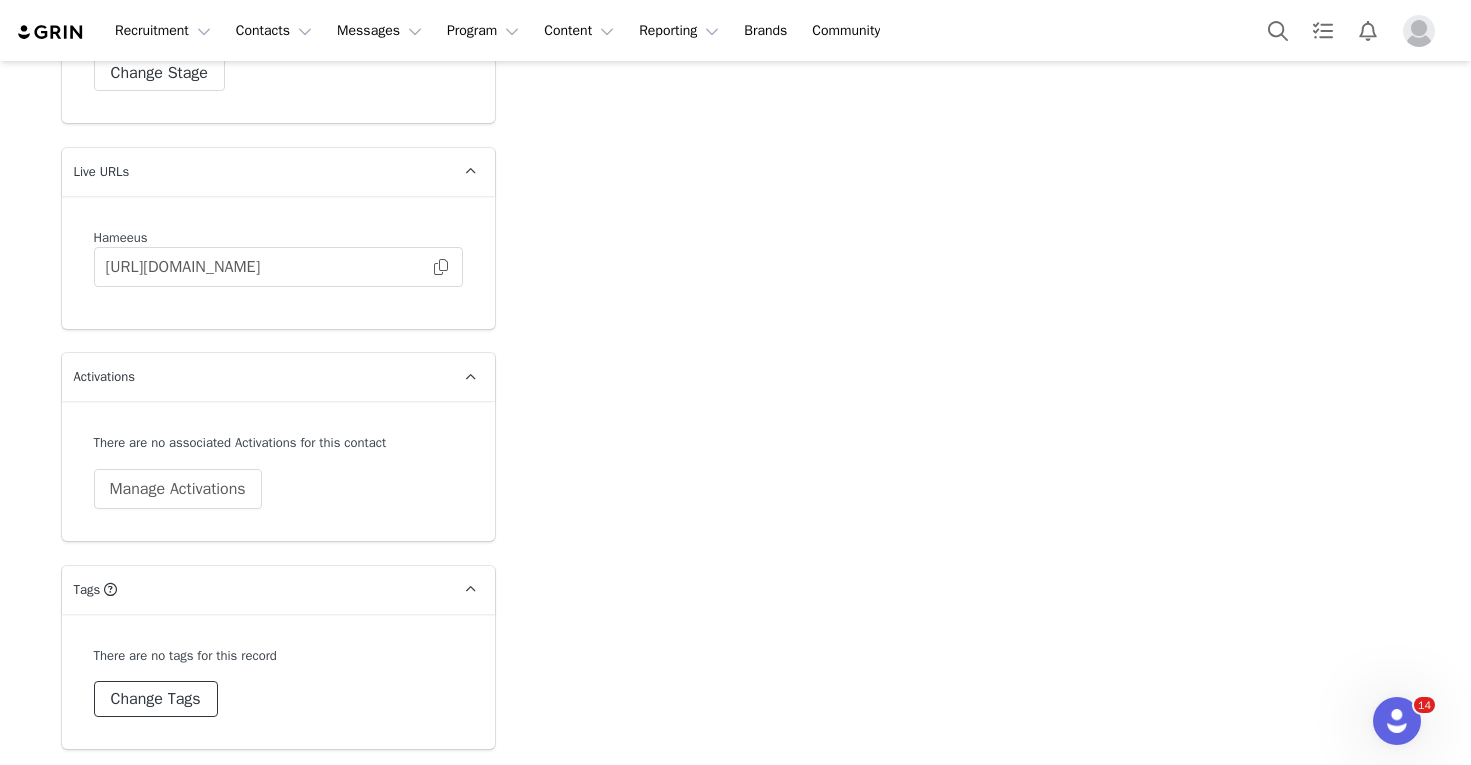 click on "Change Tags" at bounding box center [156, 699] 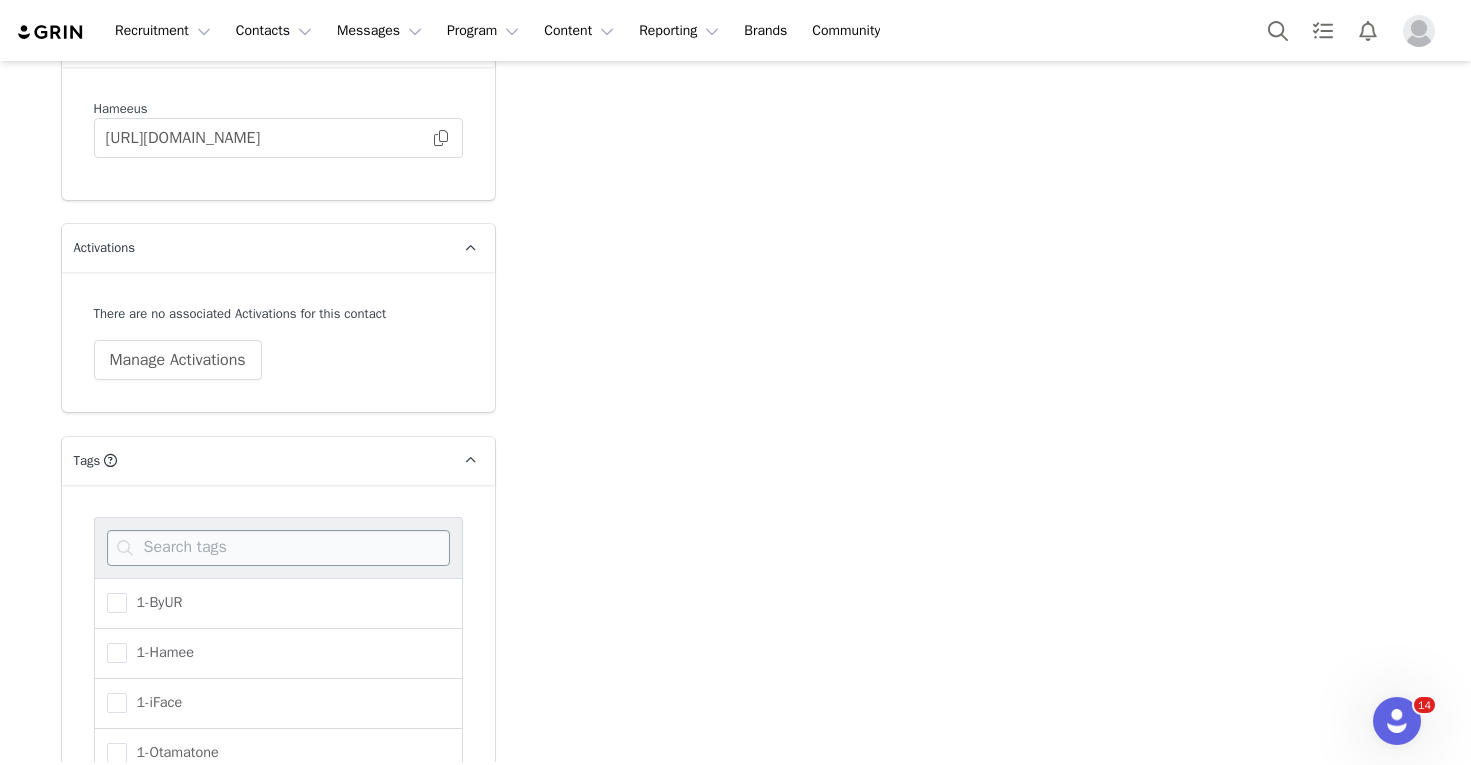 scroll, scrollTop: 4256, scrollLeft: 0, axis: vertical 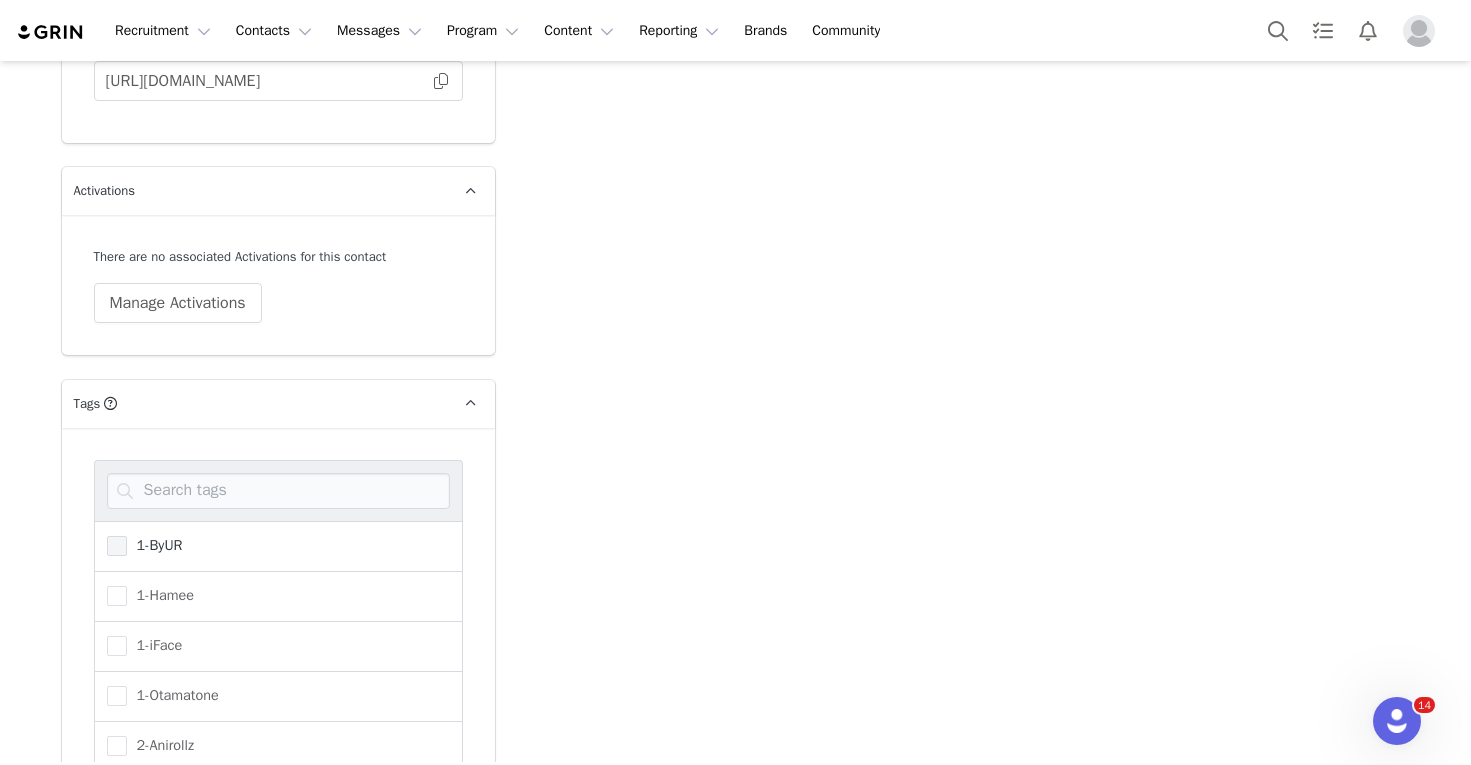 click at bounding box center (117, 546) 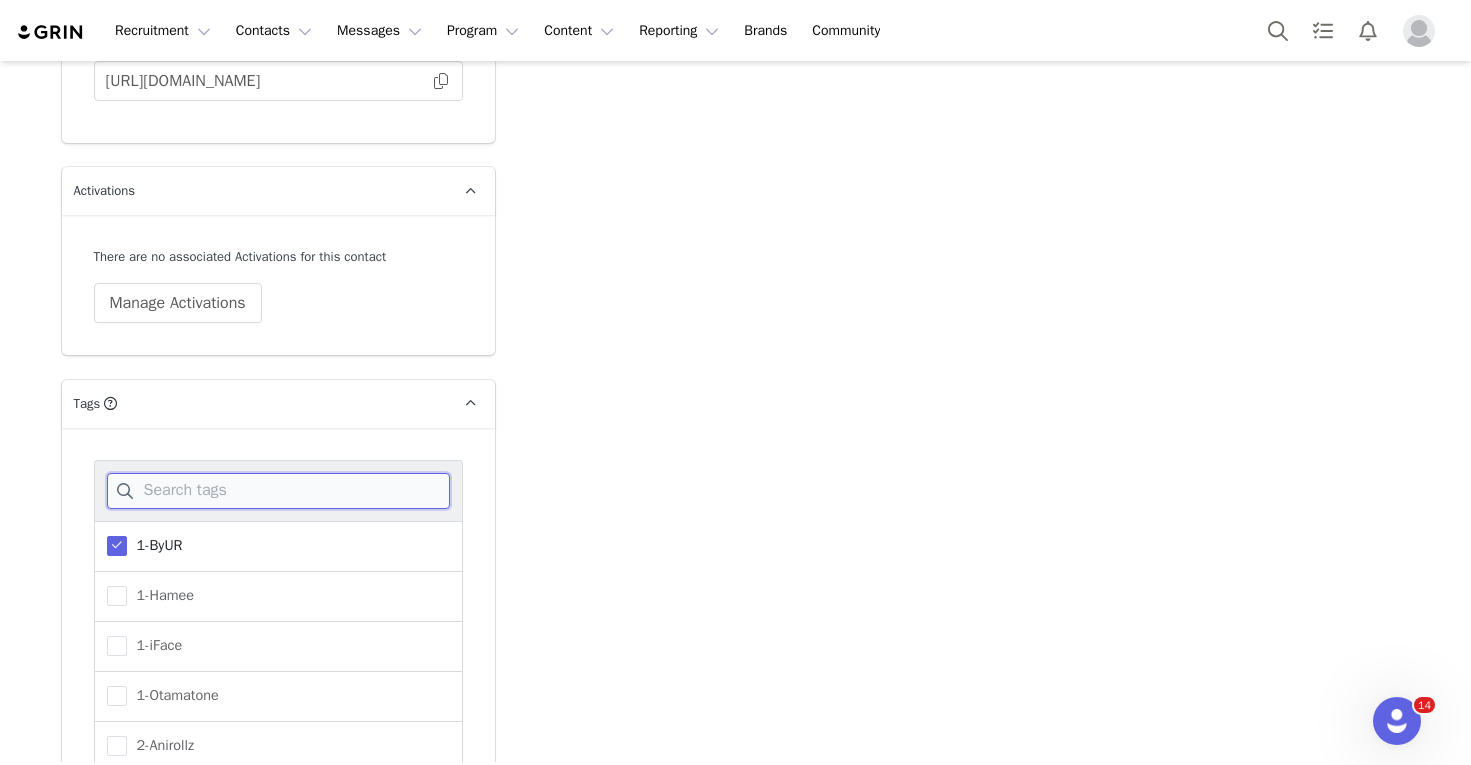 click at bounding box center [278, 491] 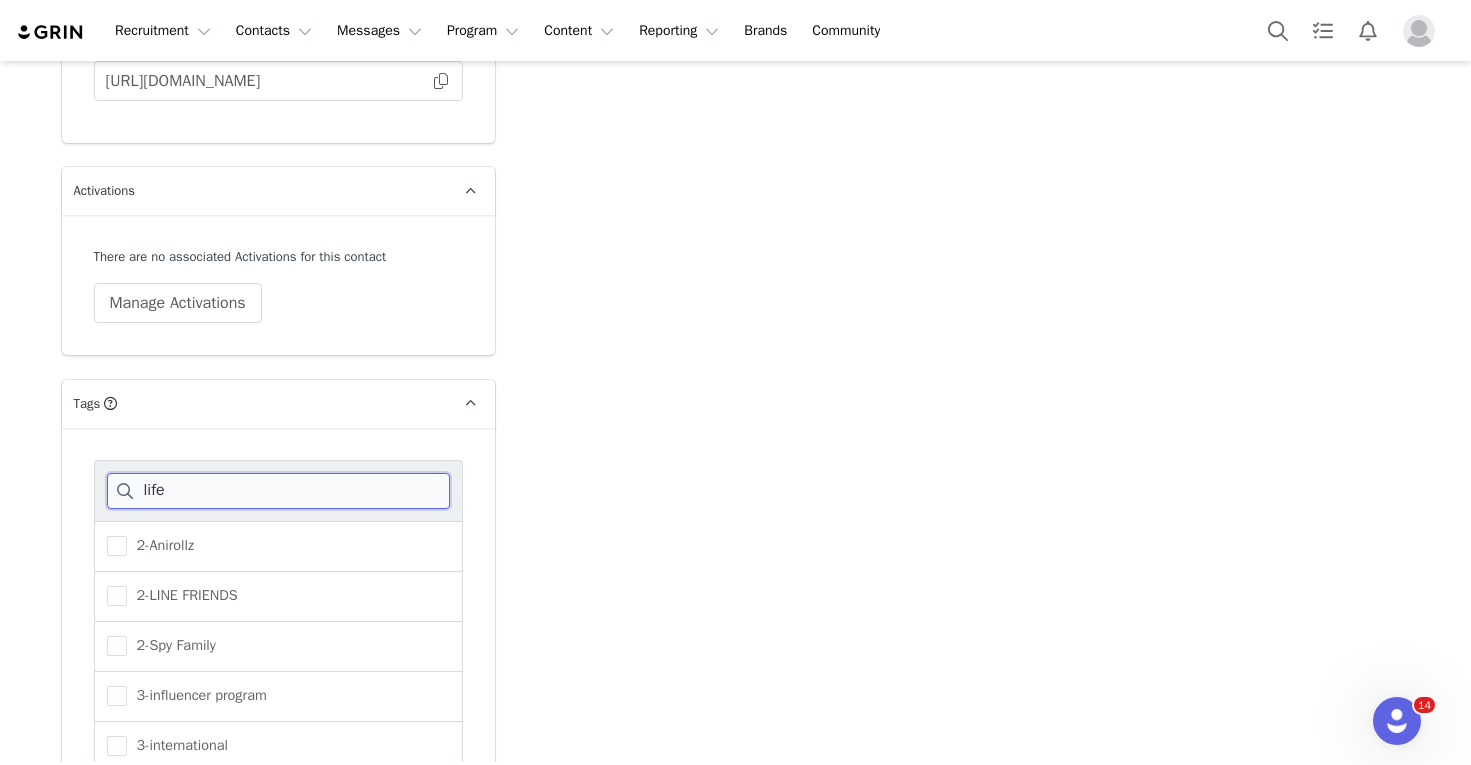 scroll, scrollTop: 4230, scrollLeft: 0, axis: vertical 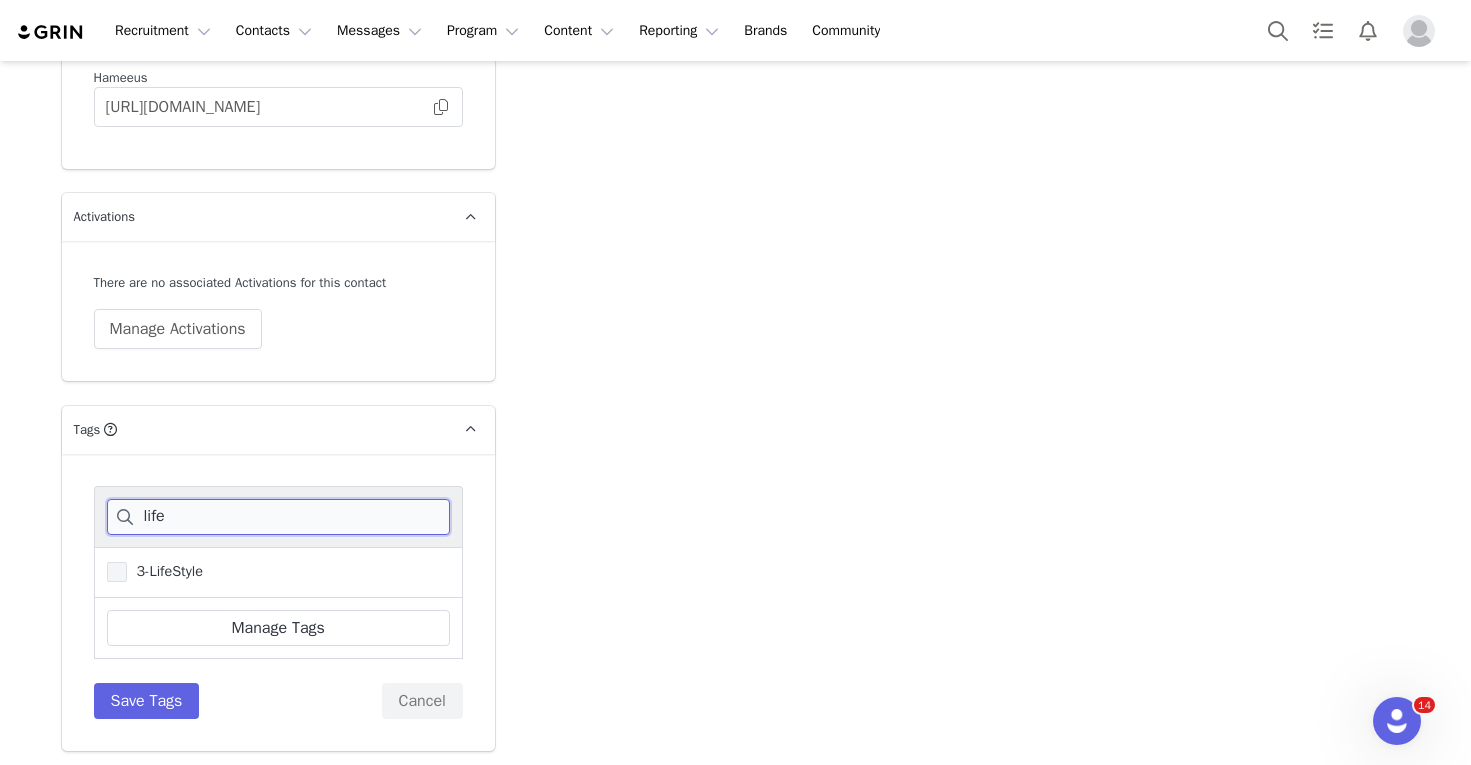 type on "life" 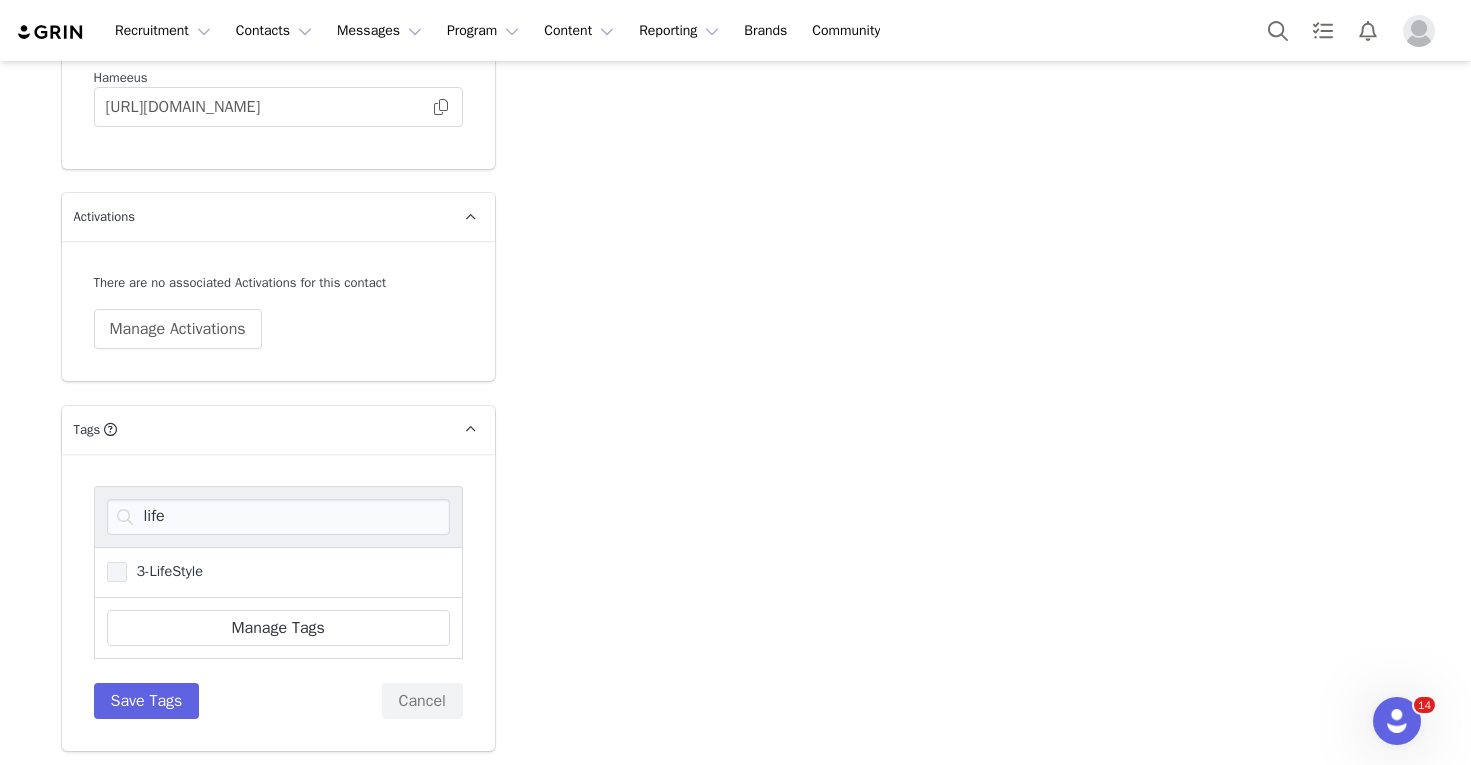click on "3-LifeStyle" at bounding box center [165, 571] 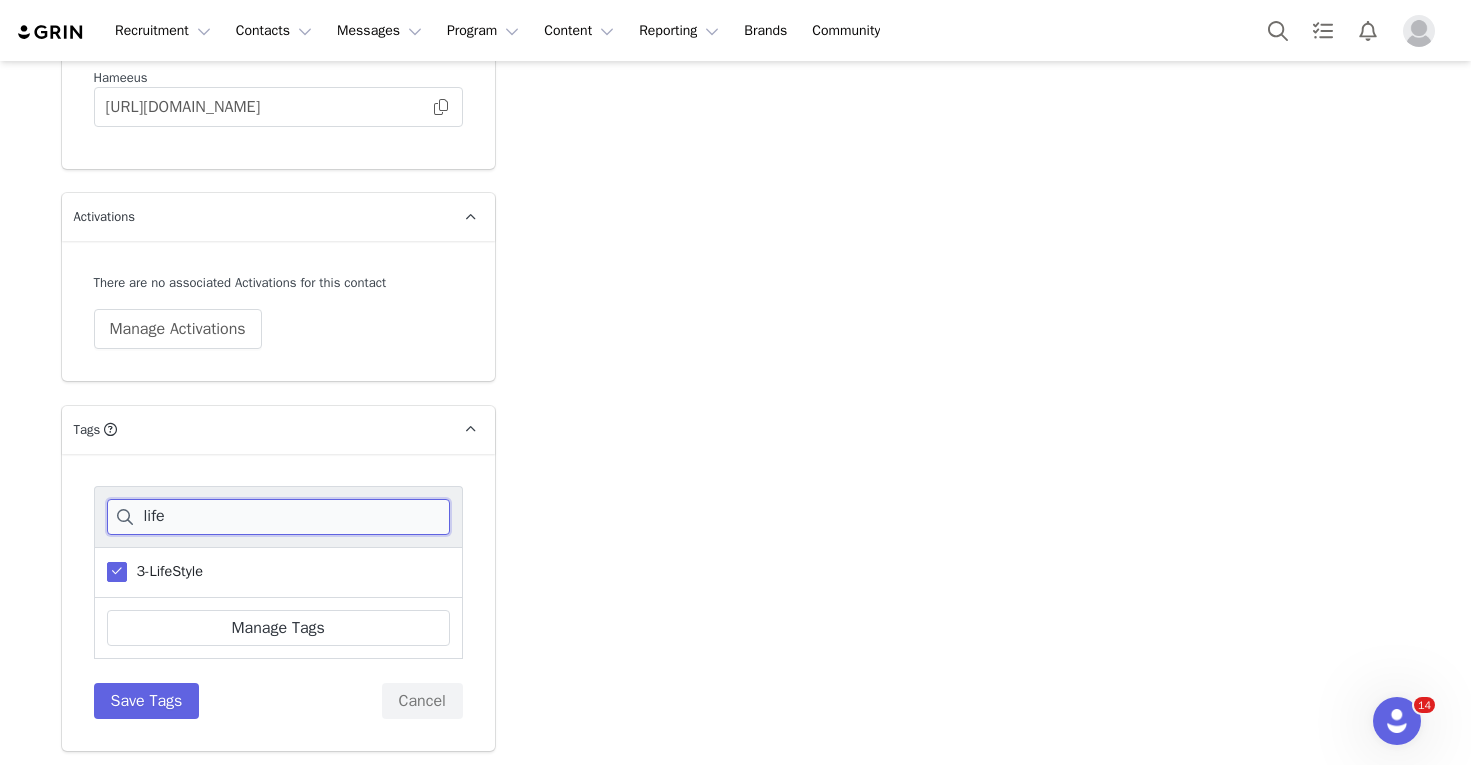 click on "life" at bounding box center [278, 517] 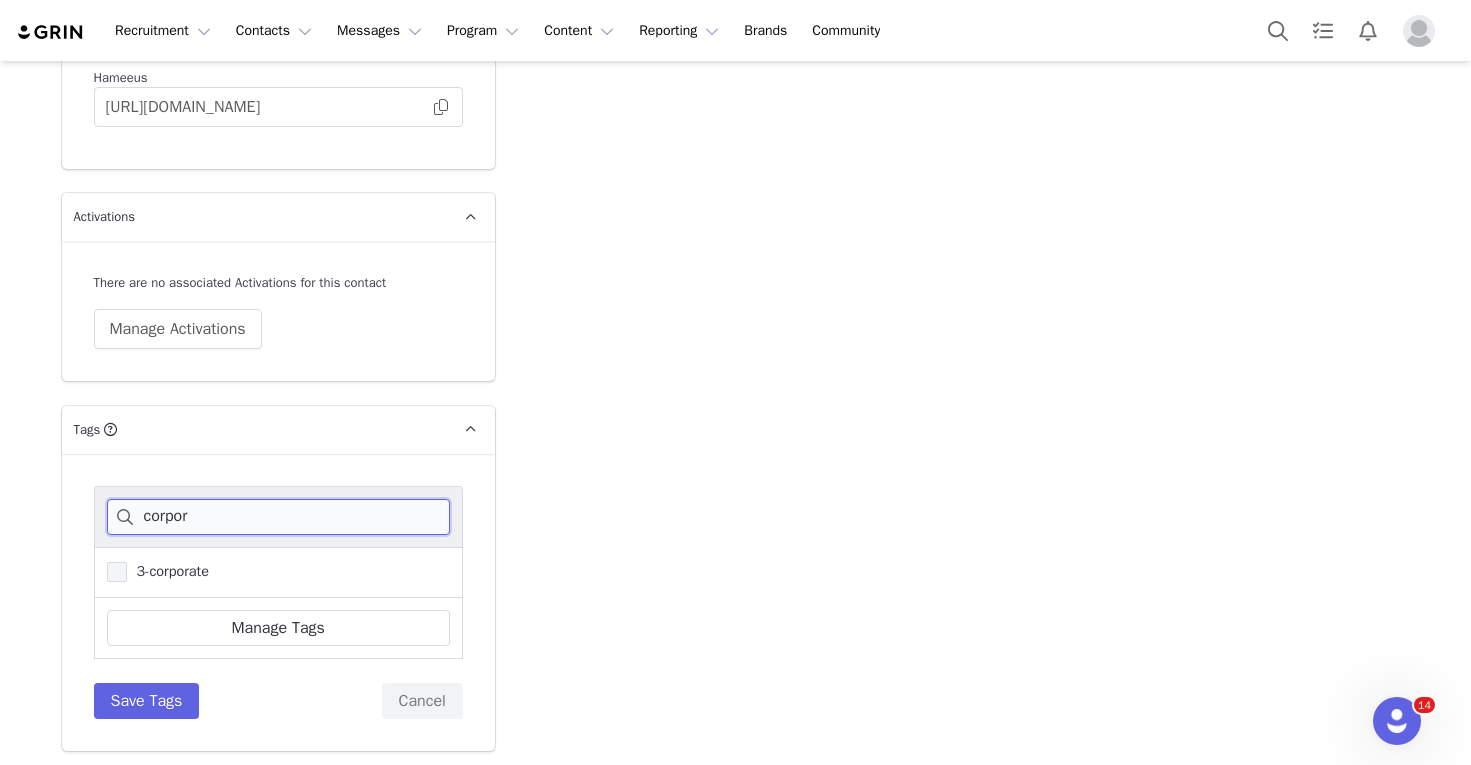 type on "corpor" 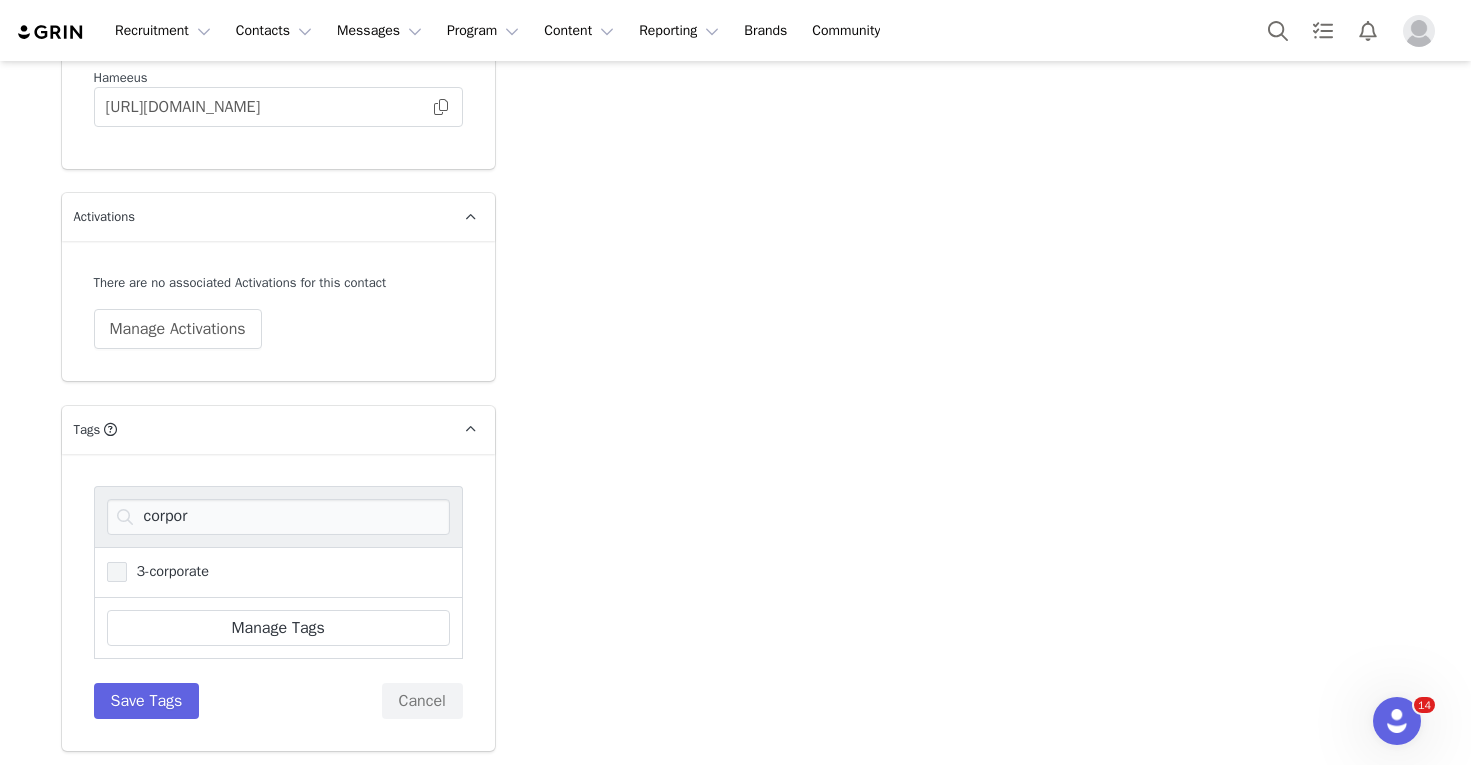 click at bounding box center [117, 572] 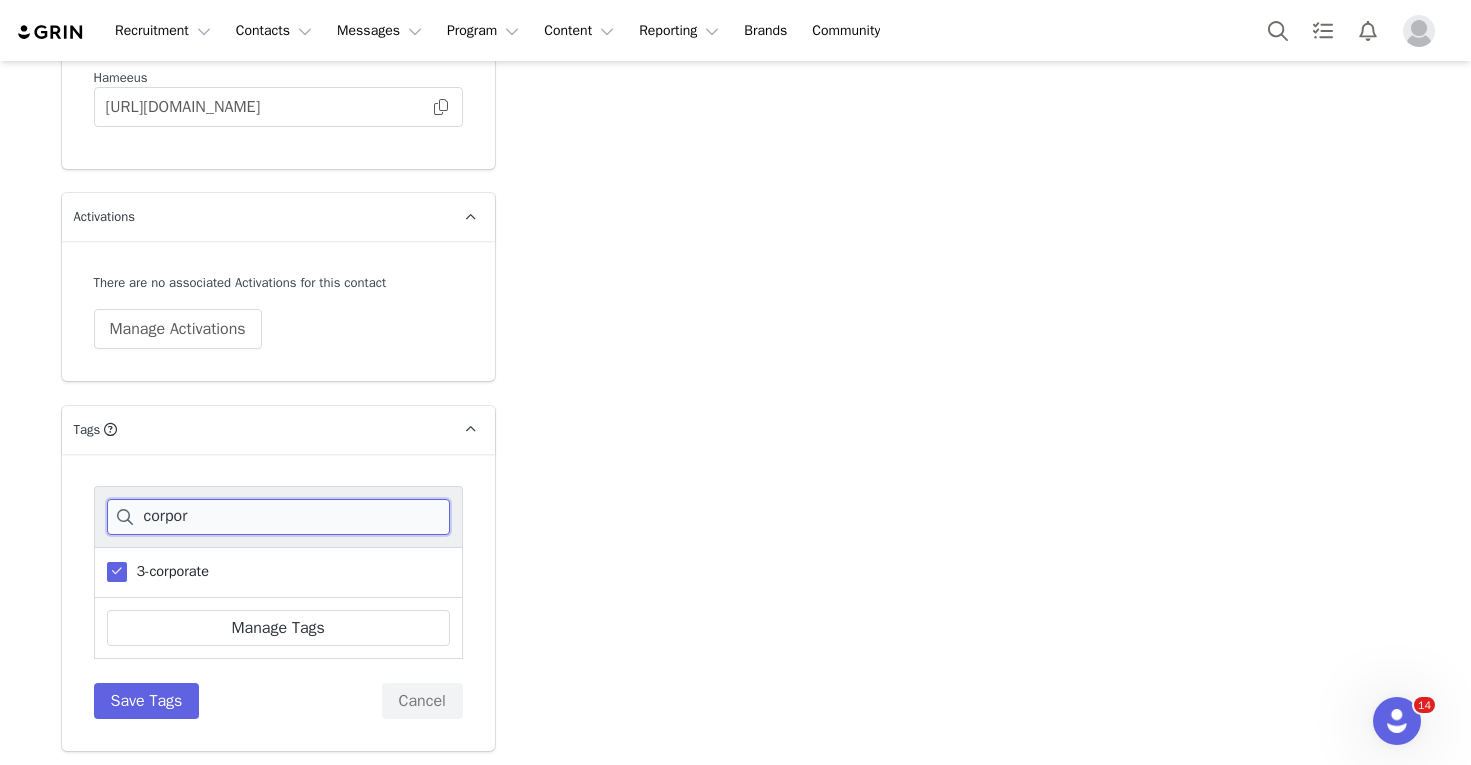 click on "corpor" at bounding box center (278, 517) 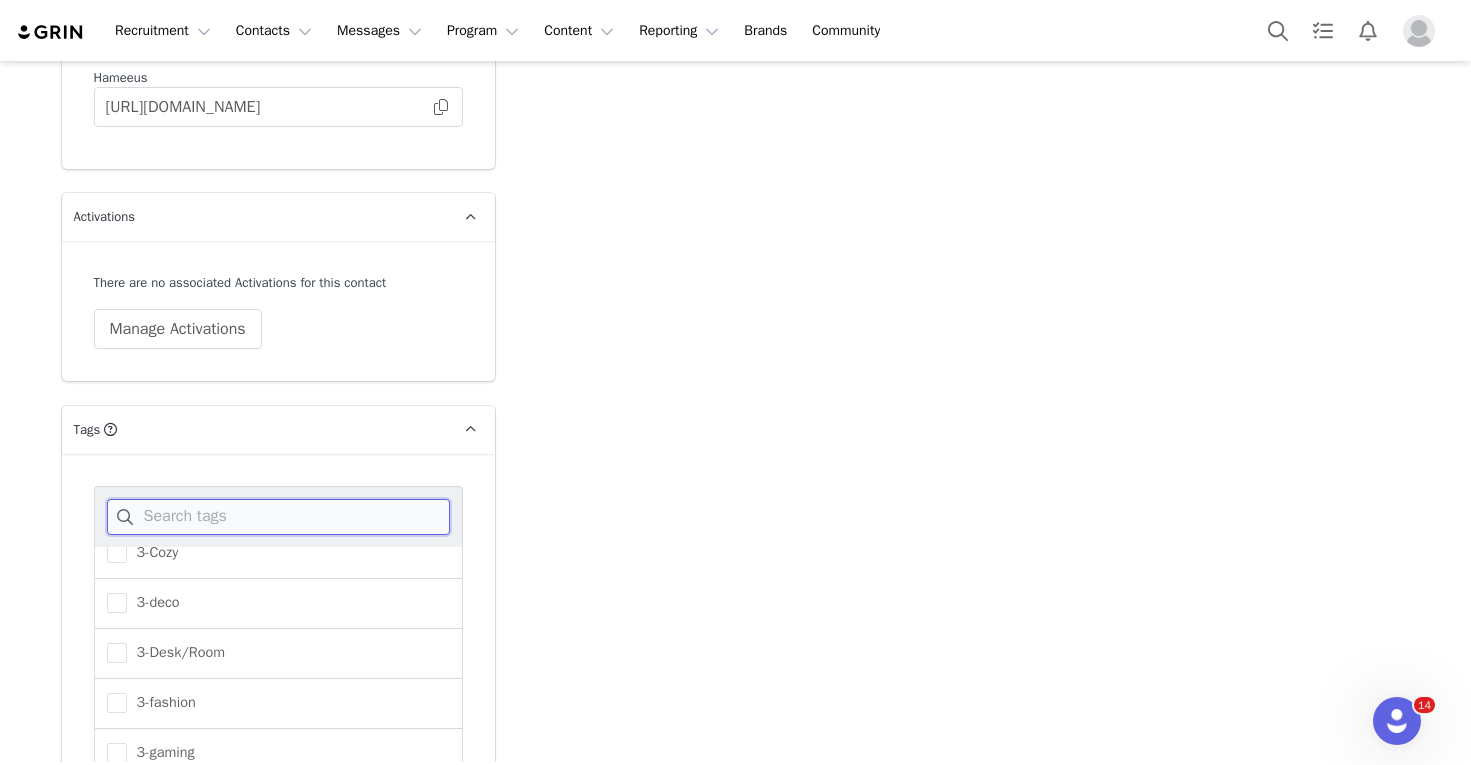 scroll, scrollTop: 1300, scrollLeft: 0, axis: vertical 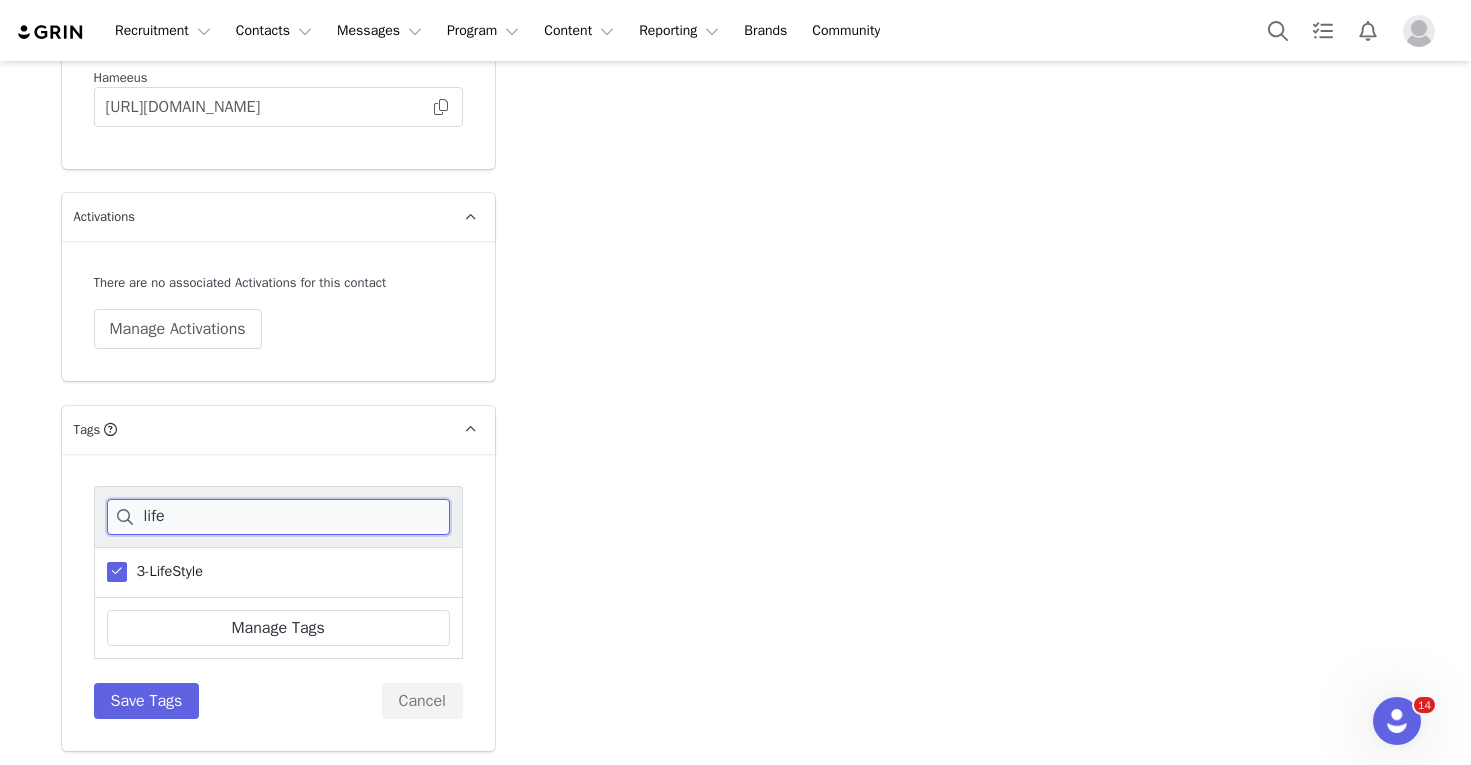 click on "life" at bounding box center [278, 517] 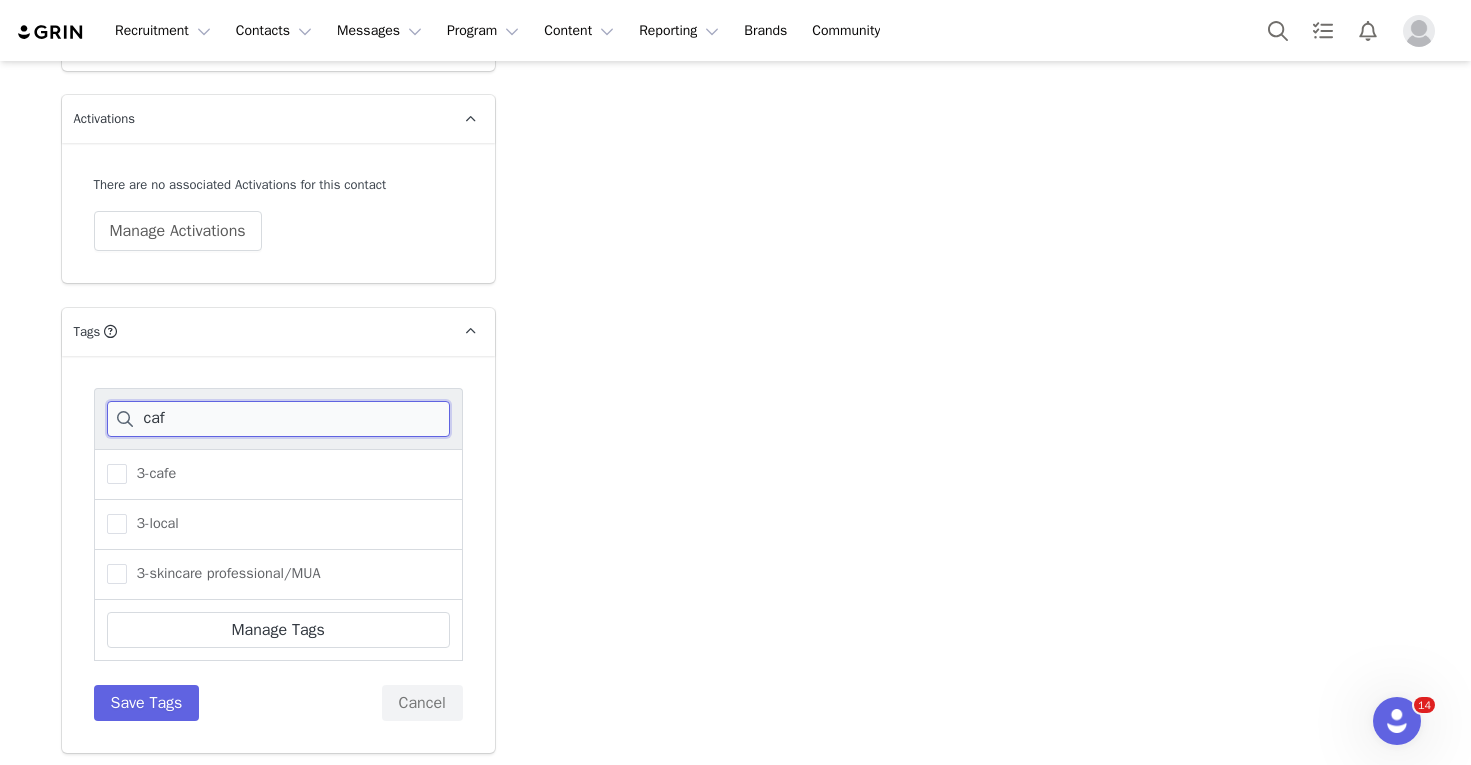 scroll, scrollTop: 4230, scrollLeft: 0, axis: vertical 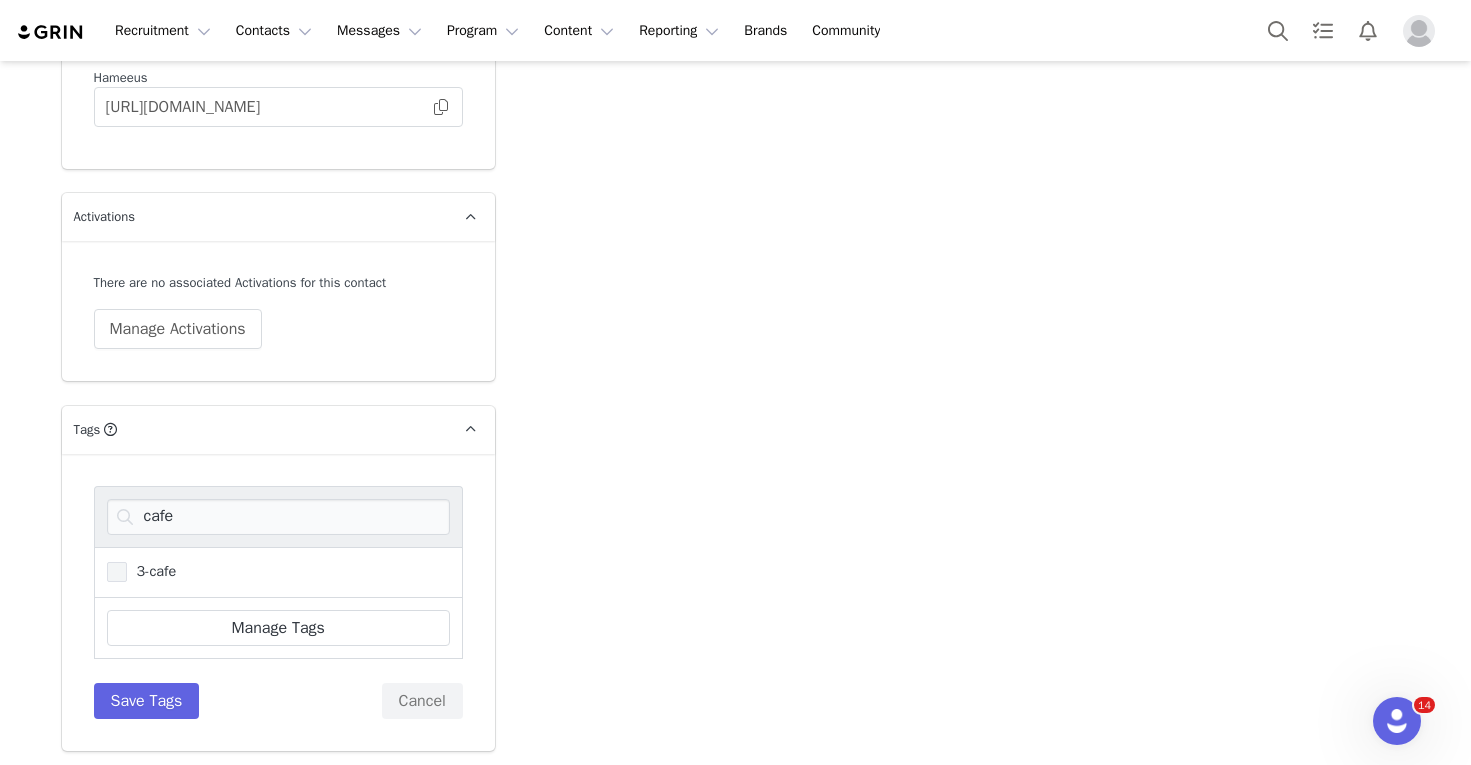 click on "3-cafe" at bounding box center [152, 571] 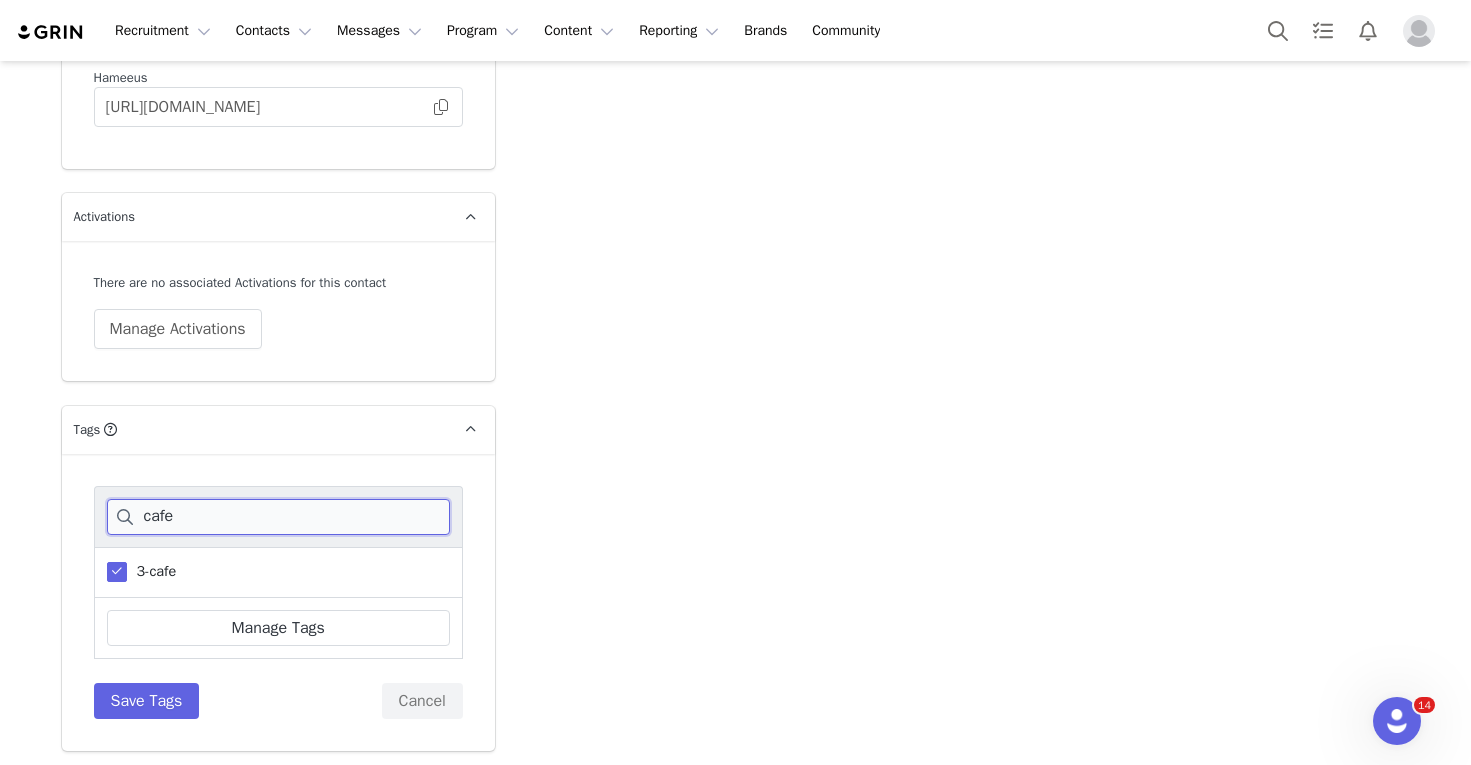 click on "cafe" at bounding box center (278, 517) 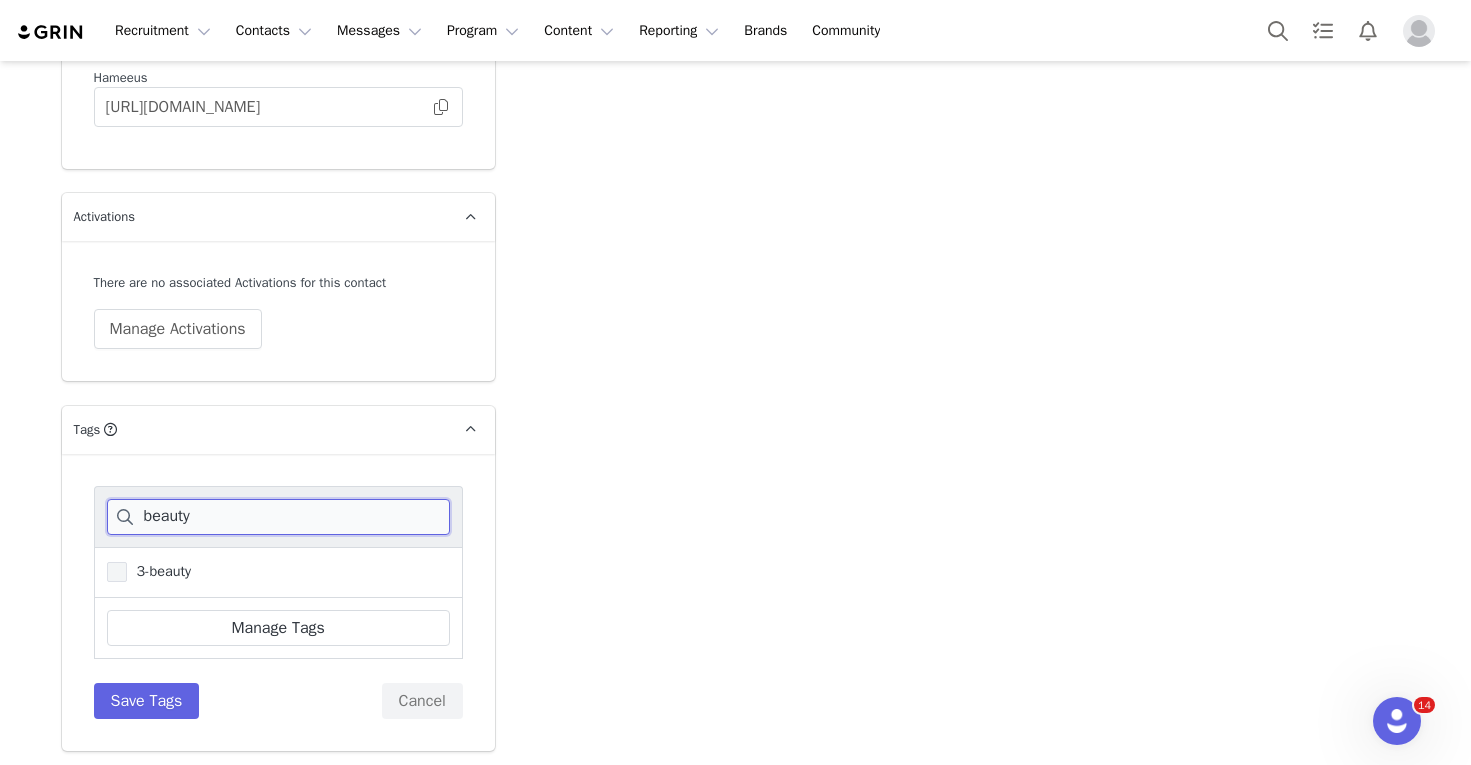 type on "beauty" 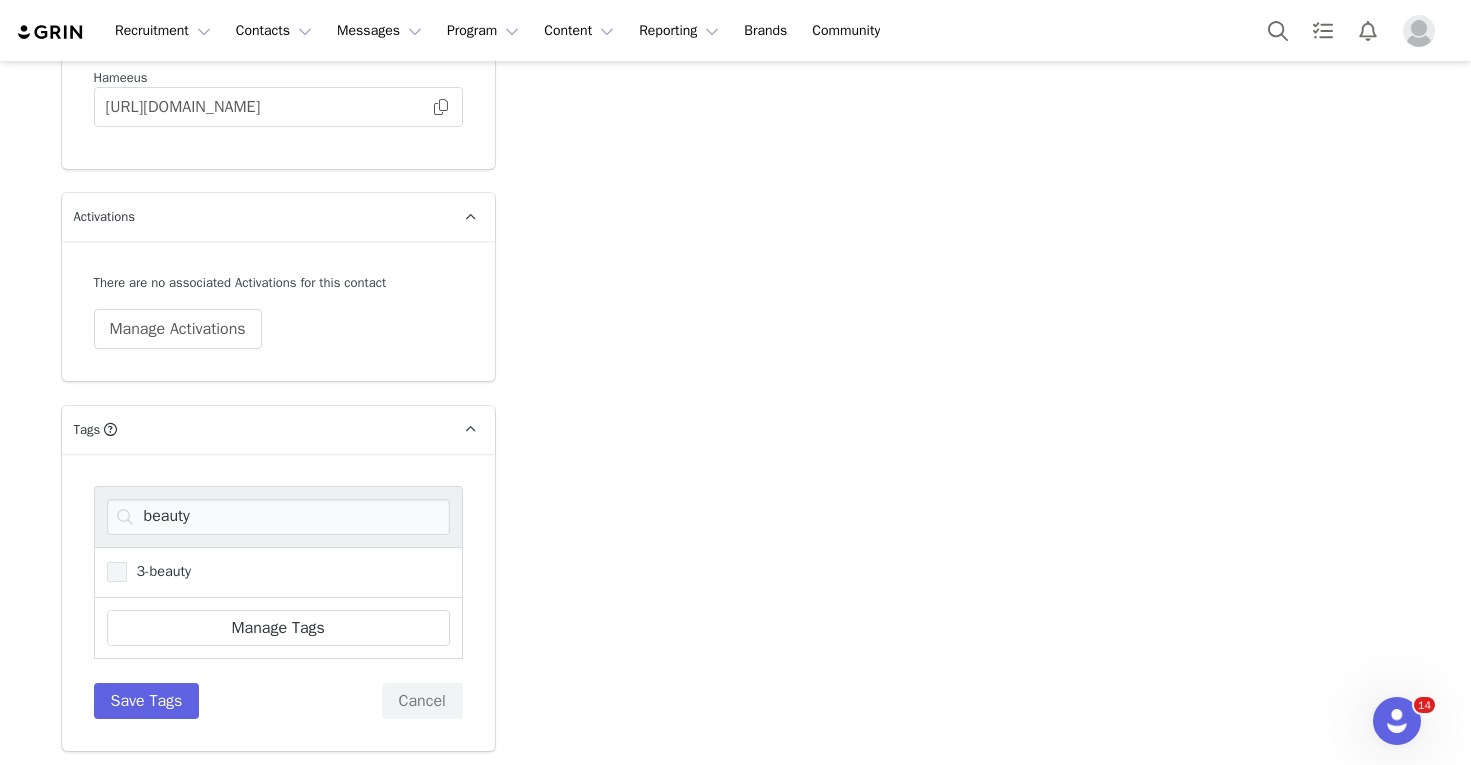 click on "3-beauty" at bounding box center [159, 571] 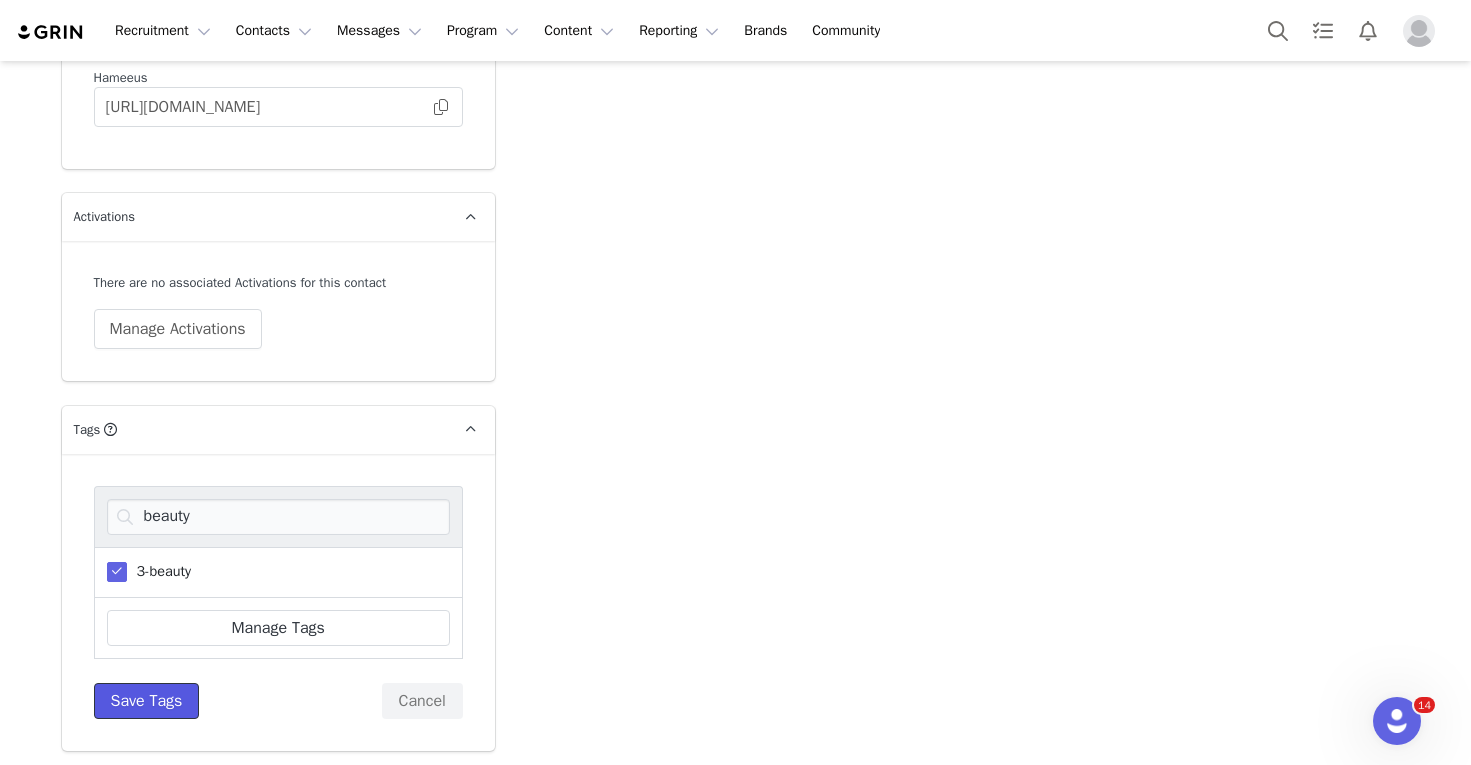 click on "Save Tags" at bounding box center [147, 701] 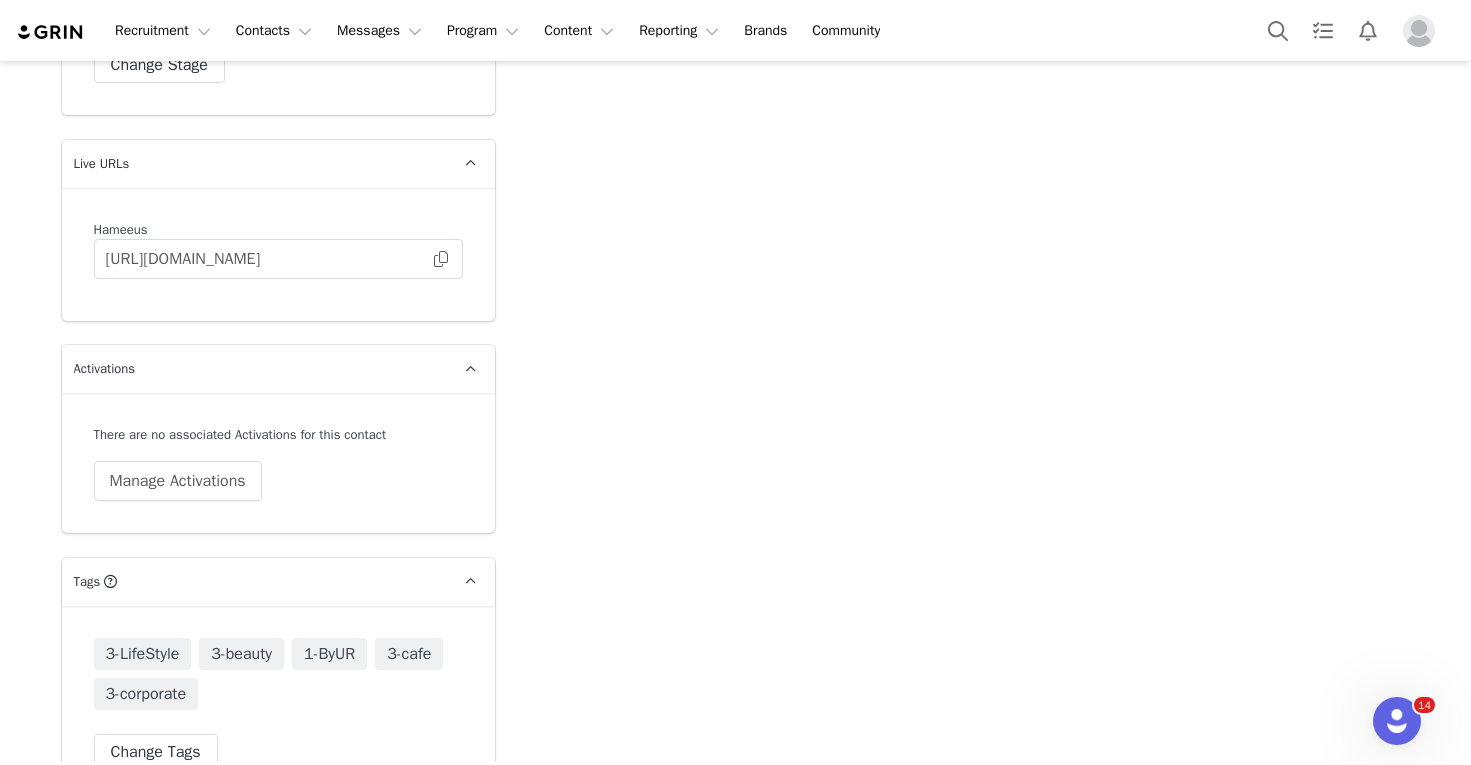 scroll, scrollTop: 4130, scrollLeft: 0, axis: vertical 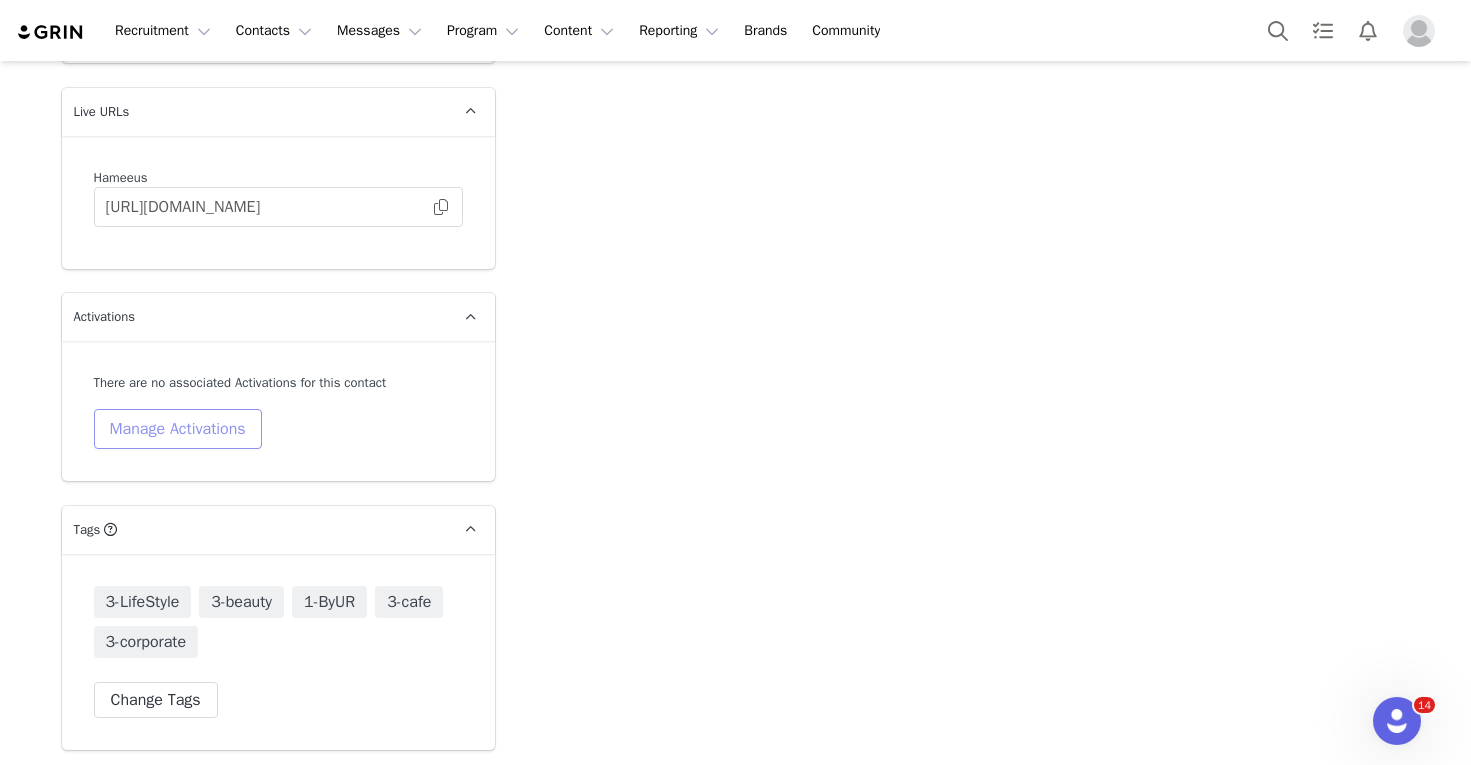 click on "Manage Activations" at bounding box center (178, 429) 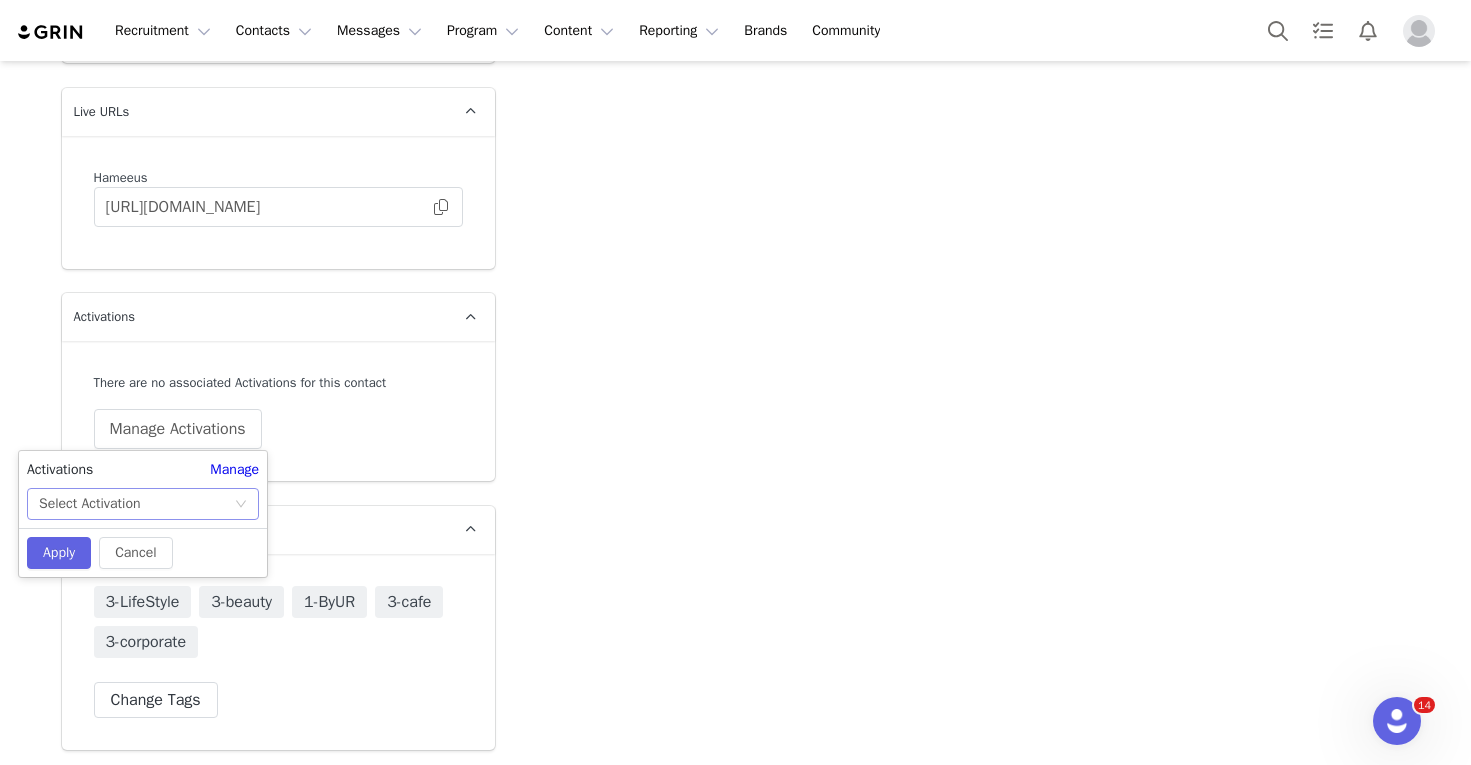 click on "Select Activation" at bounding box center (136, 504) 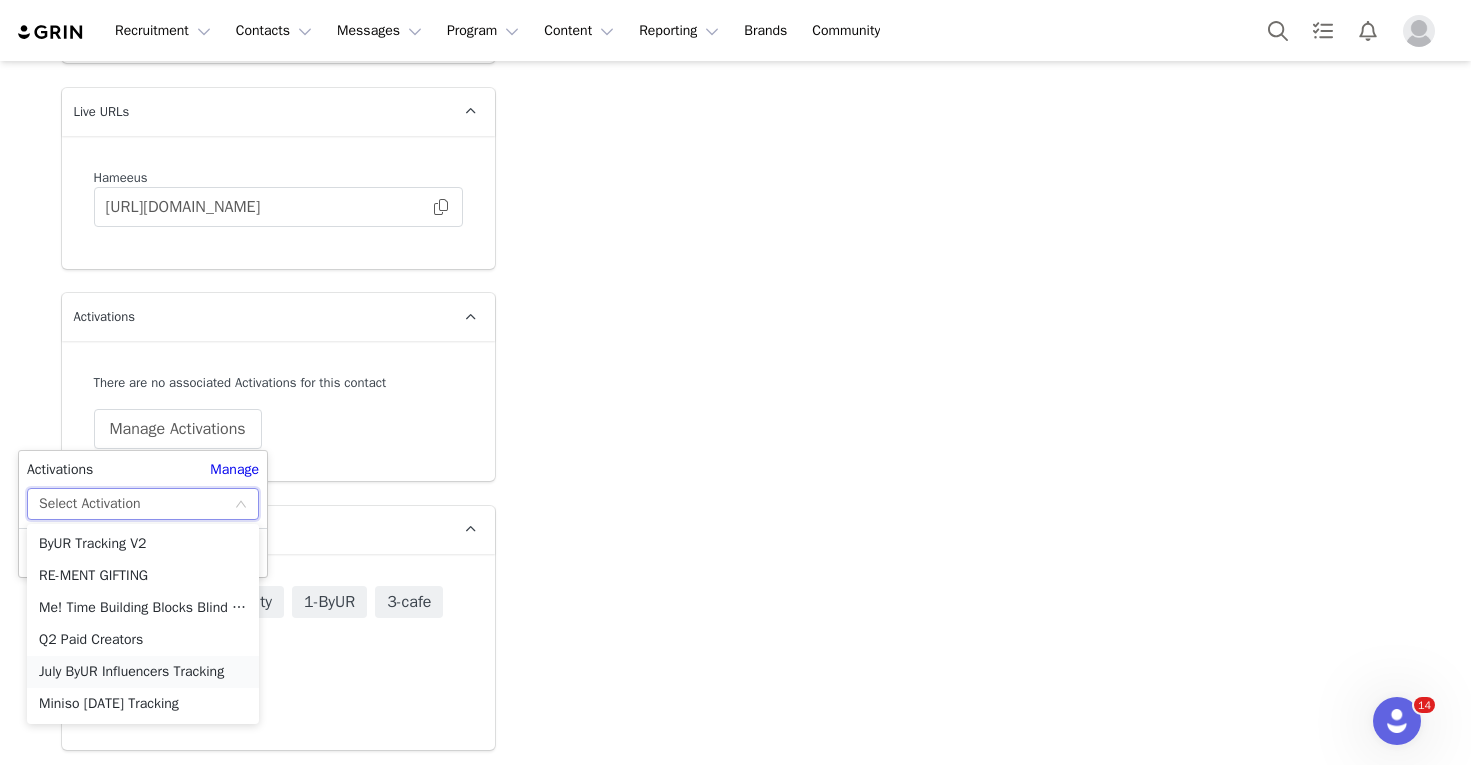 click on "July ByUR Influencers Tracking" at bounding box center (143, 672) 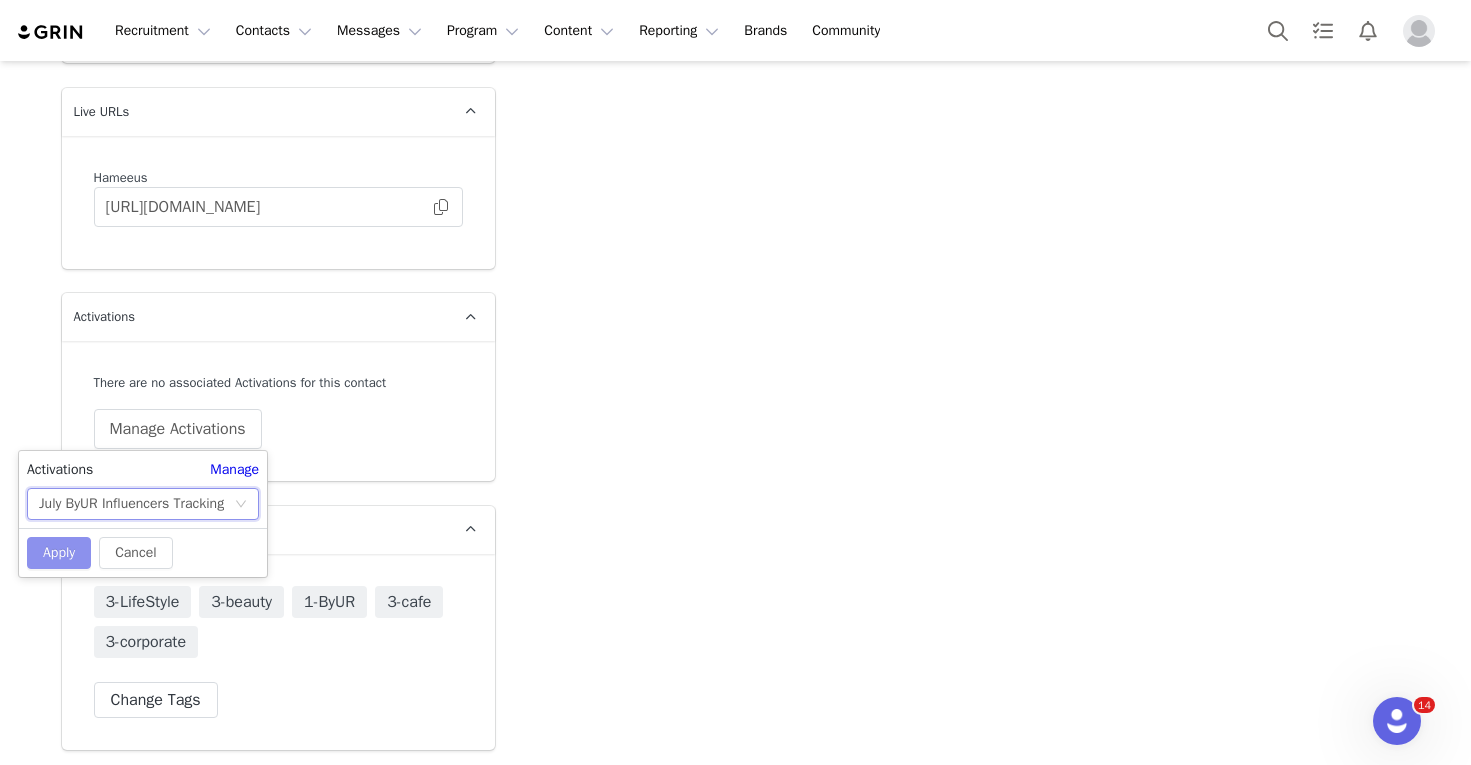 click on "Apply" at bounding box center [59, 553] 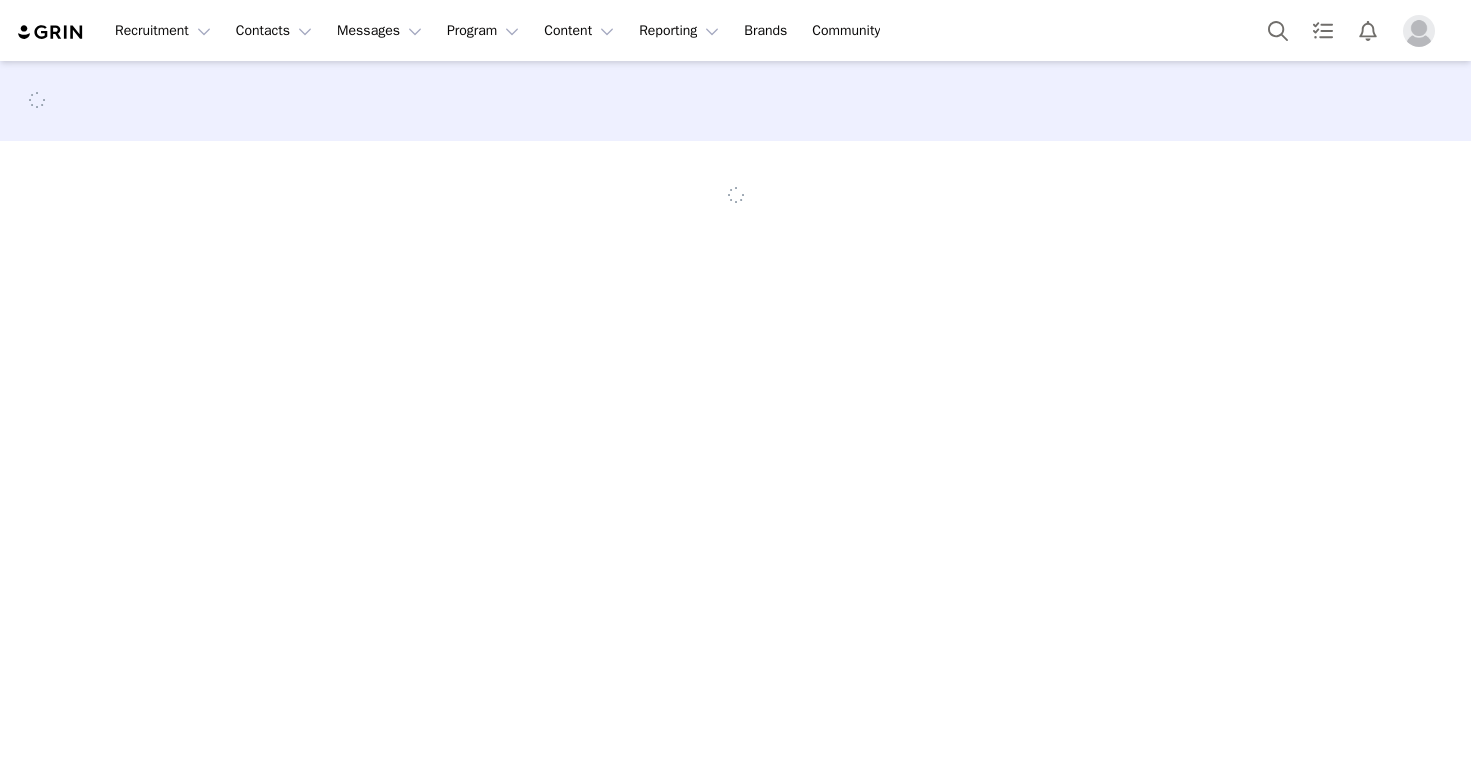 scroll, scrollTop: 0, scrollLeft: 0, axis: both 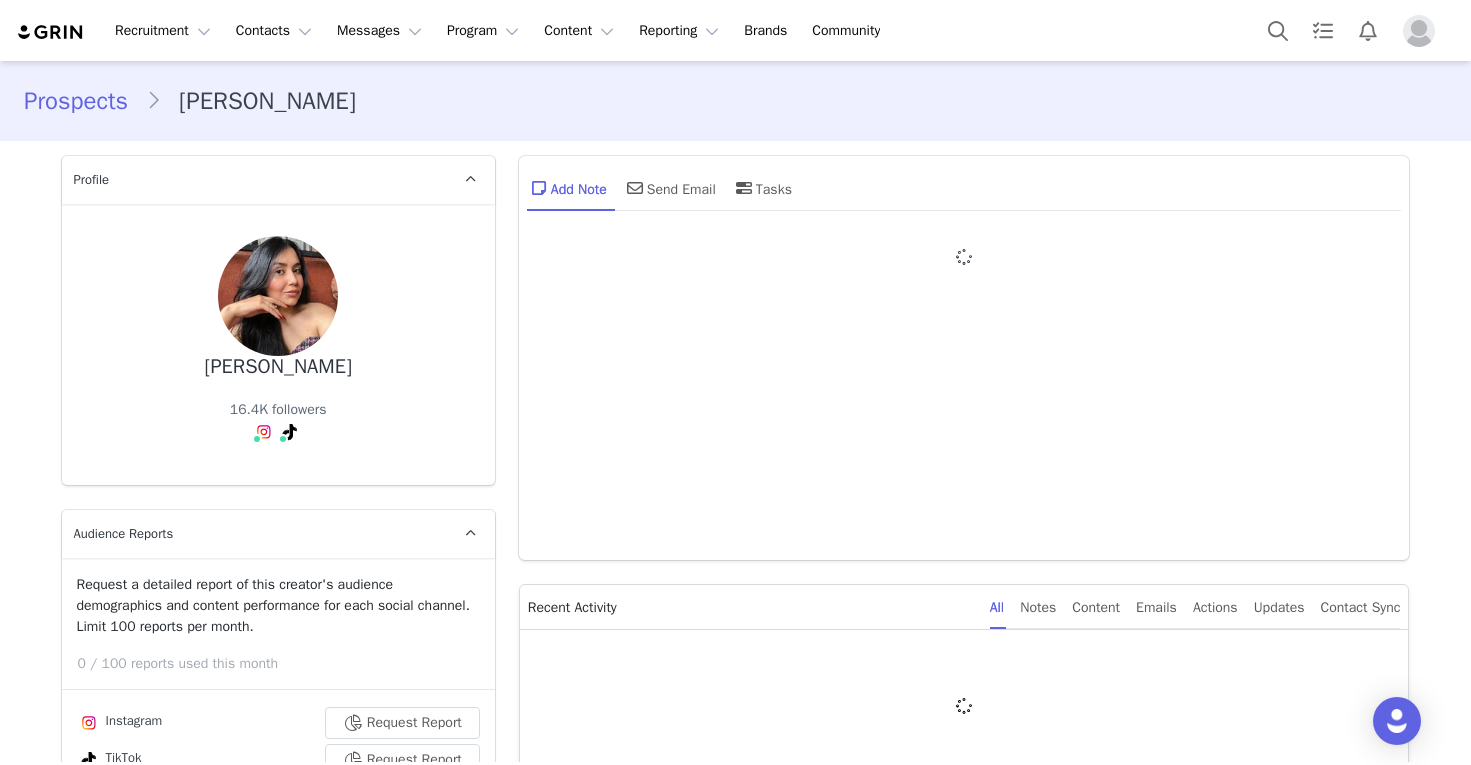 type on "+1 ([GEOGRAPHIC_DATA])" 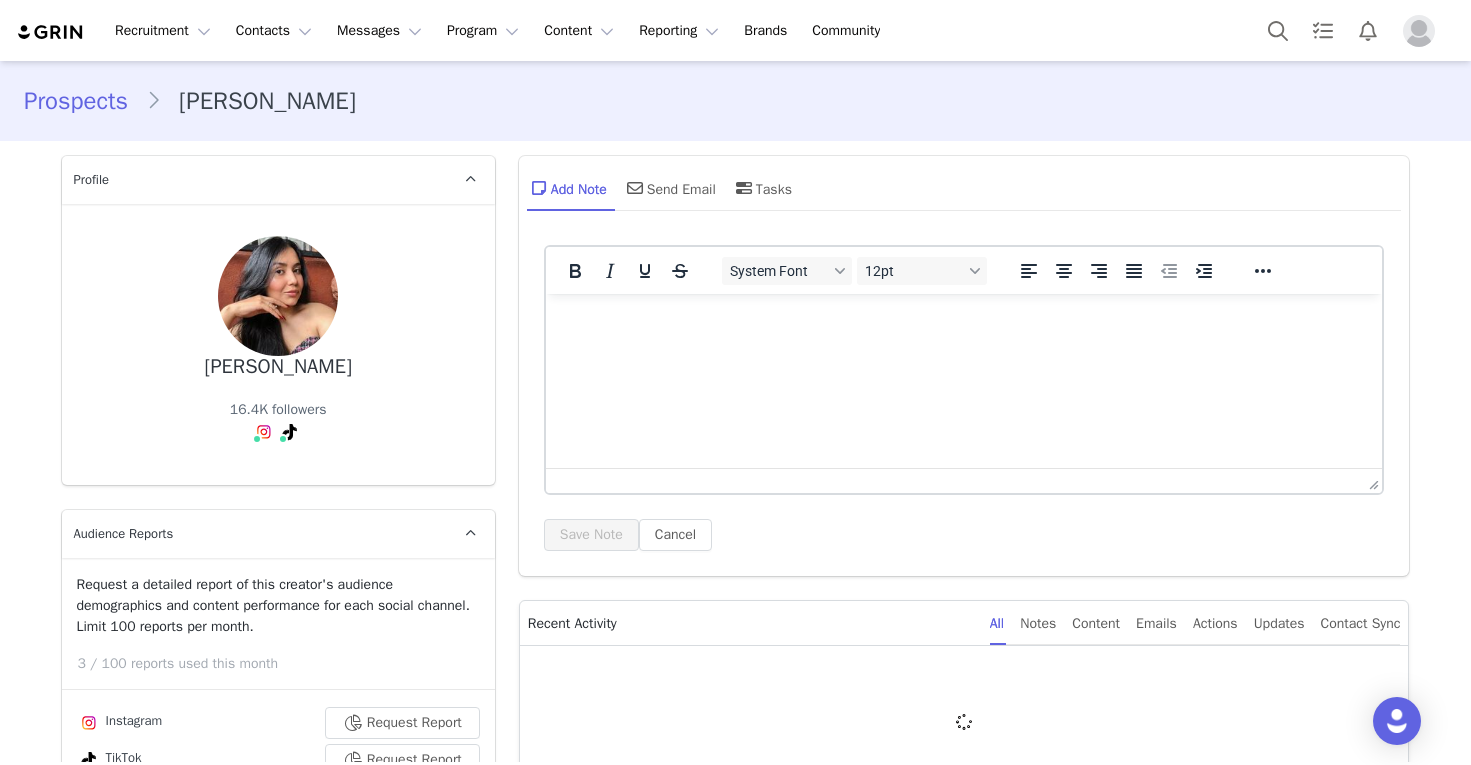 scroll, scrollTop: 0, scrollLeft: 0, axis: both 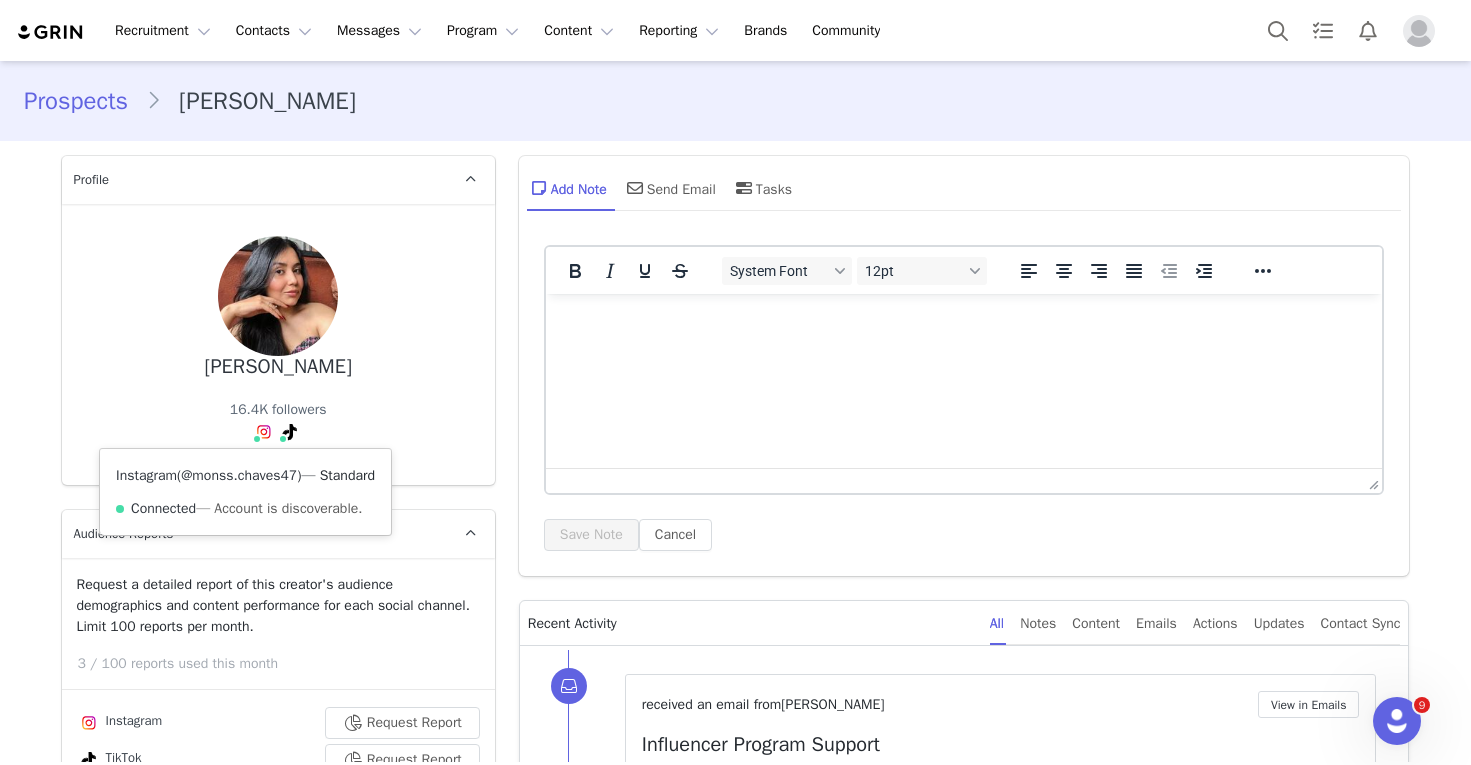 click on "@monss.chaves47" at bounding box center [239, 475] 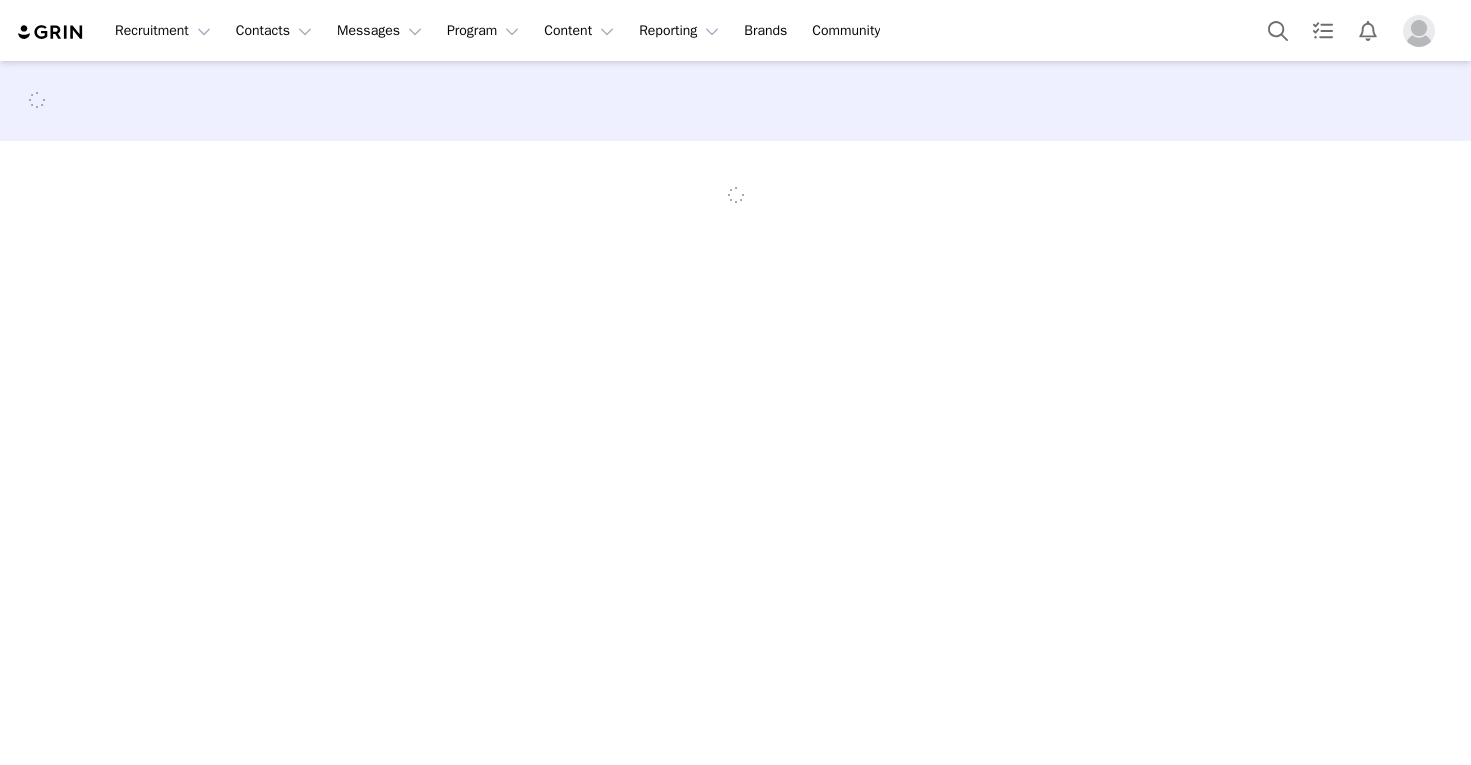 scroll, scrollTop: 0, scrollLeft: 0, axis: both 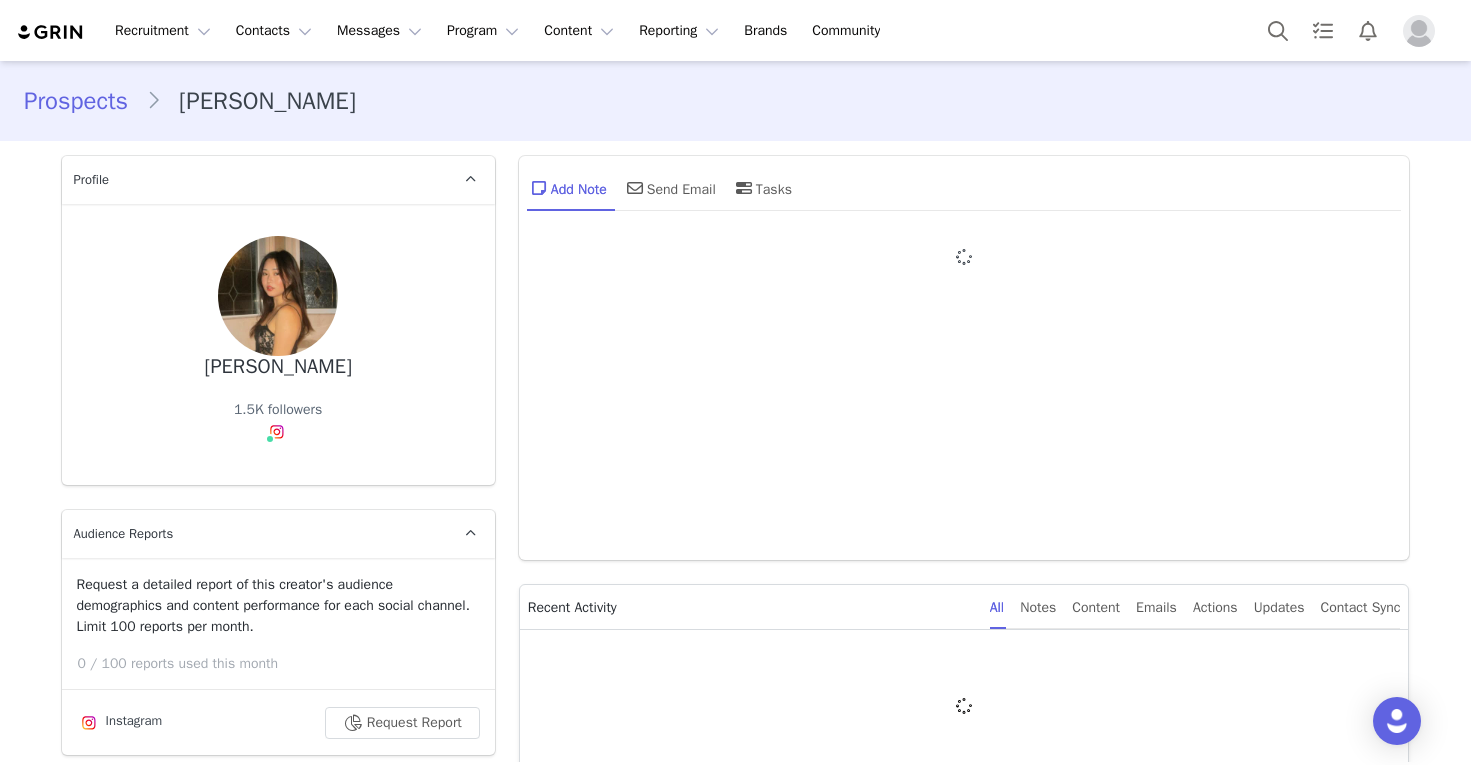 type on "+1 ([GEOGRAPHIC_DATA])" 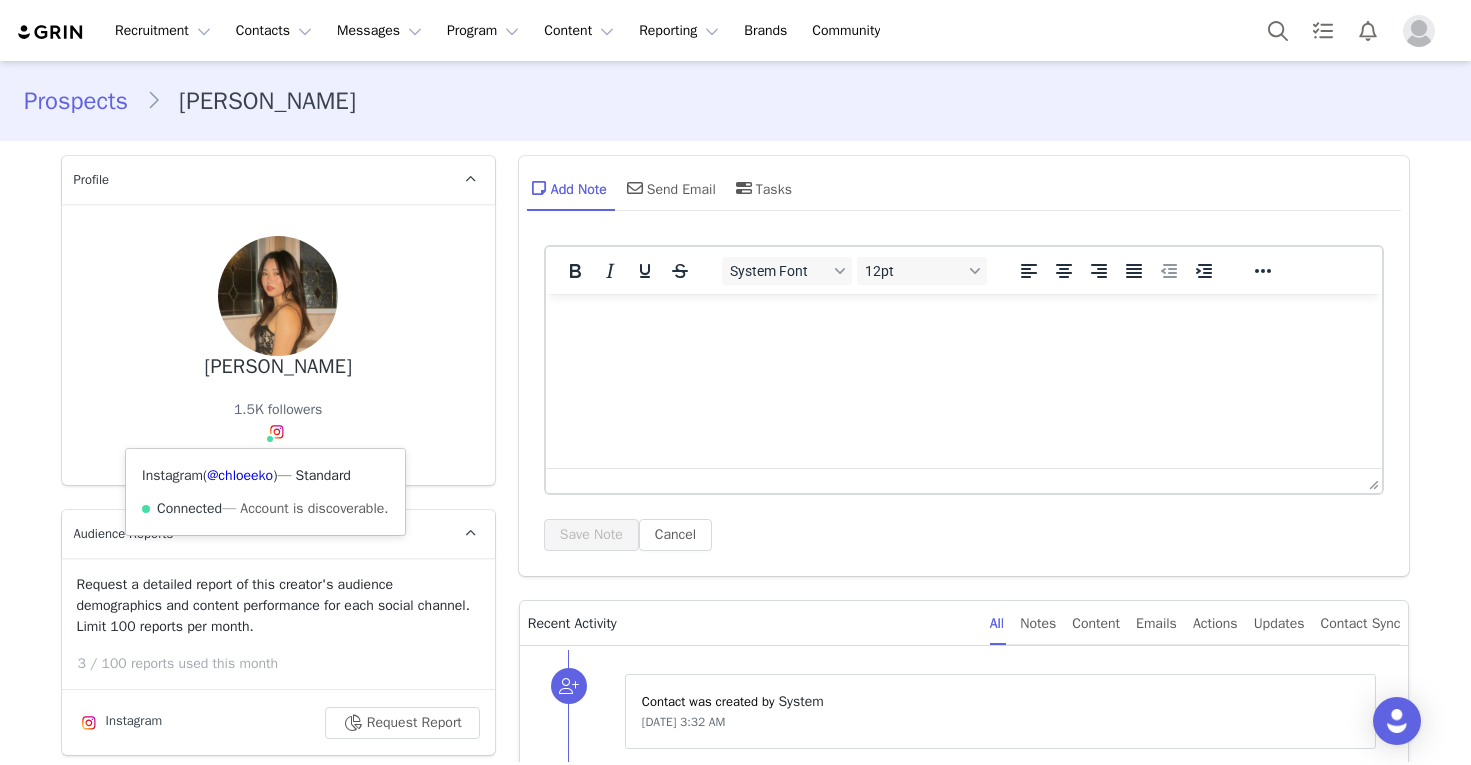 scroll, scrollTop: 0, scrollLeft: 0, axis: both 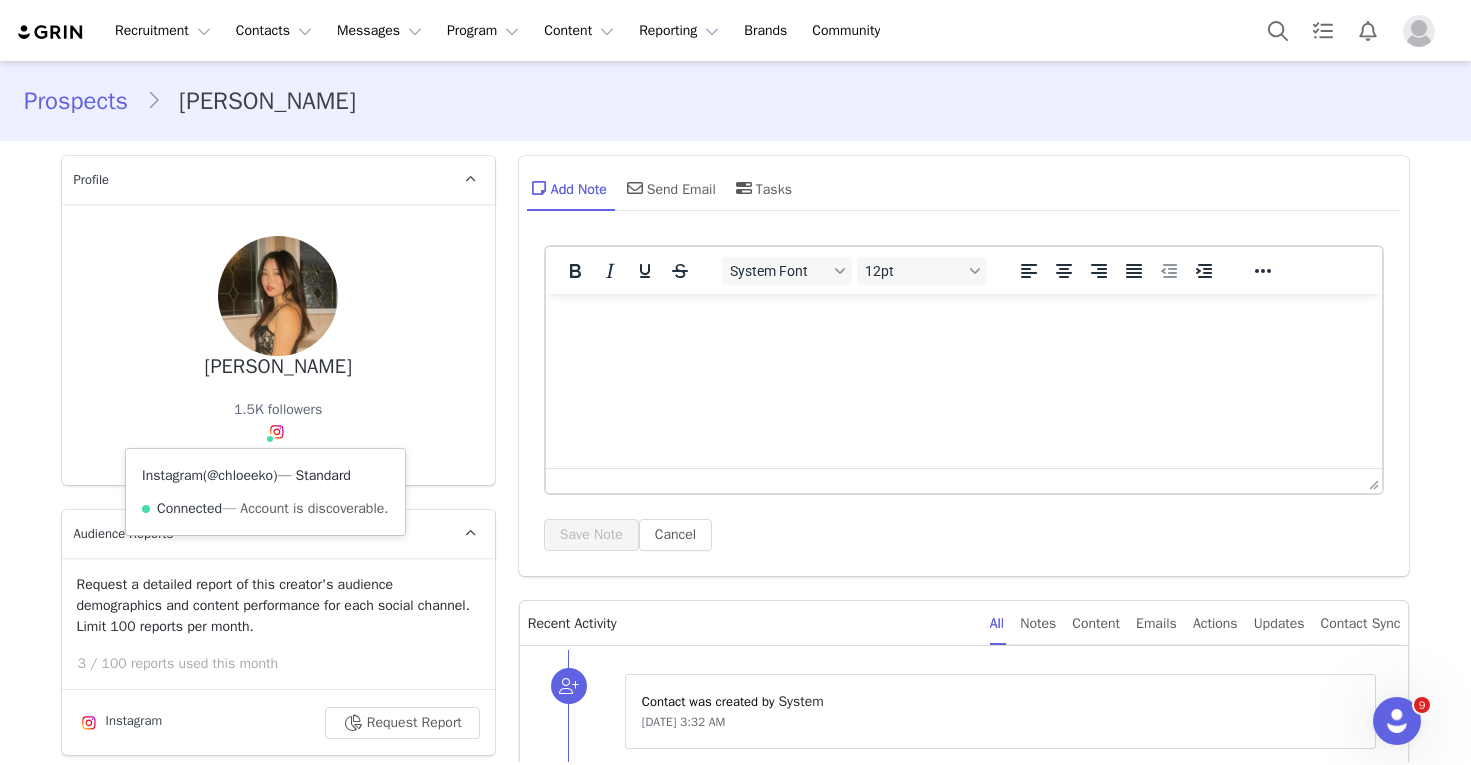 click on "@chloeeko" at bounding box center [240, 475] 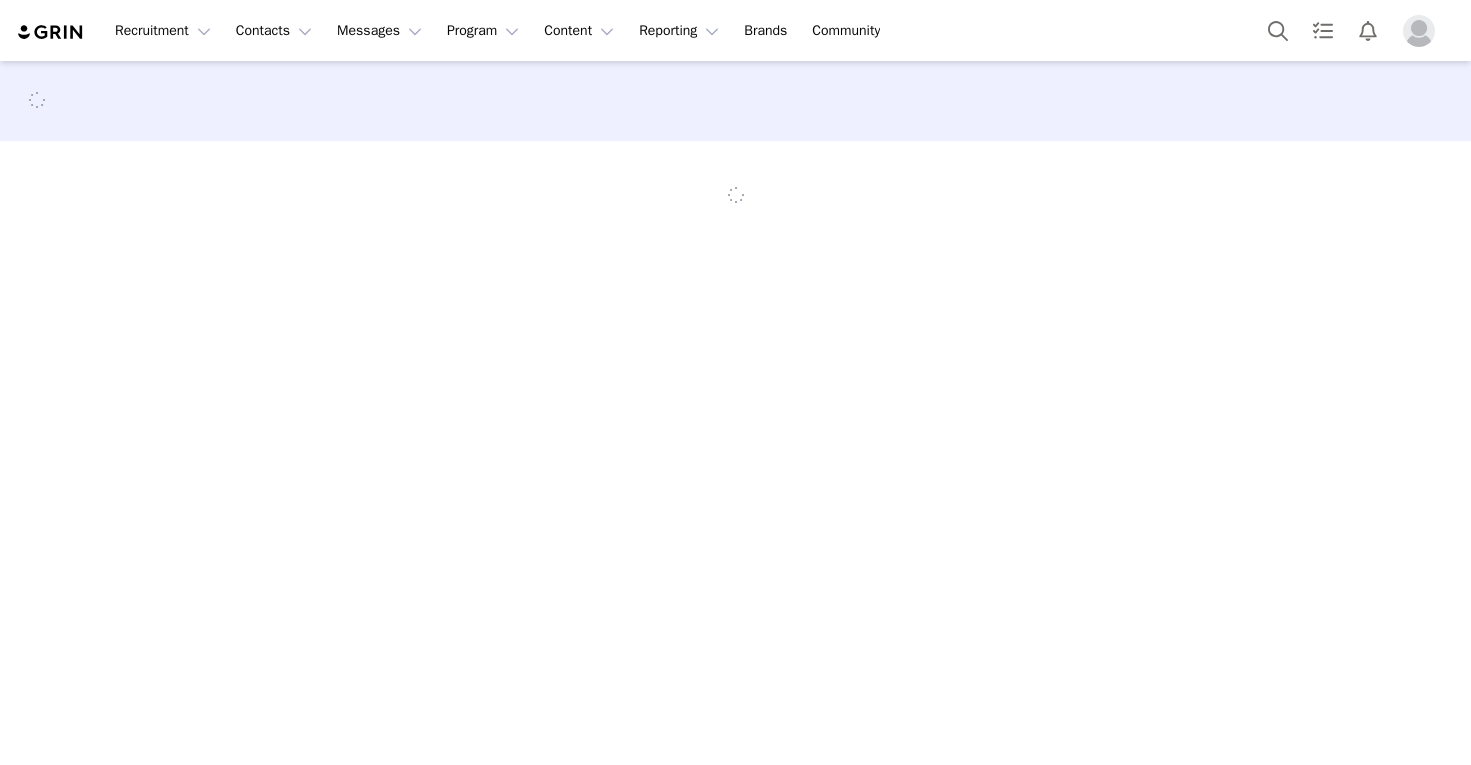 scroll, scrollTop: 0, scrollLeft: 0, axis: both 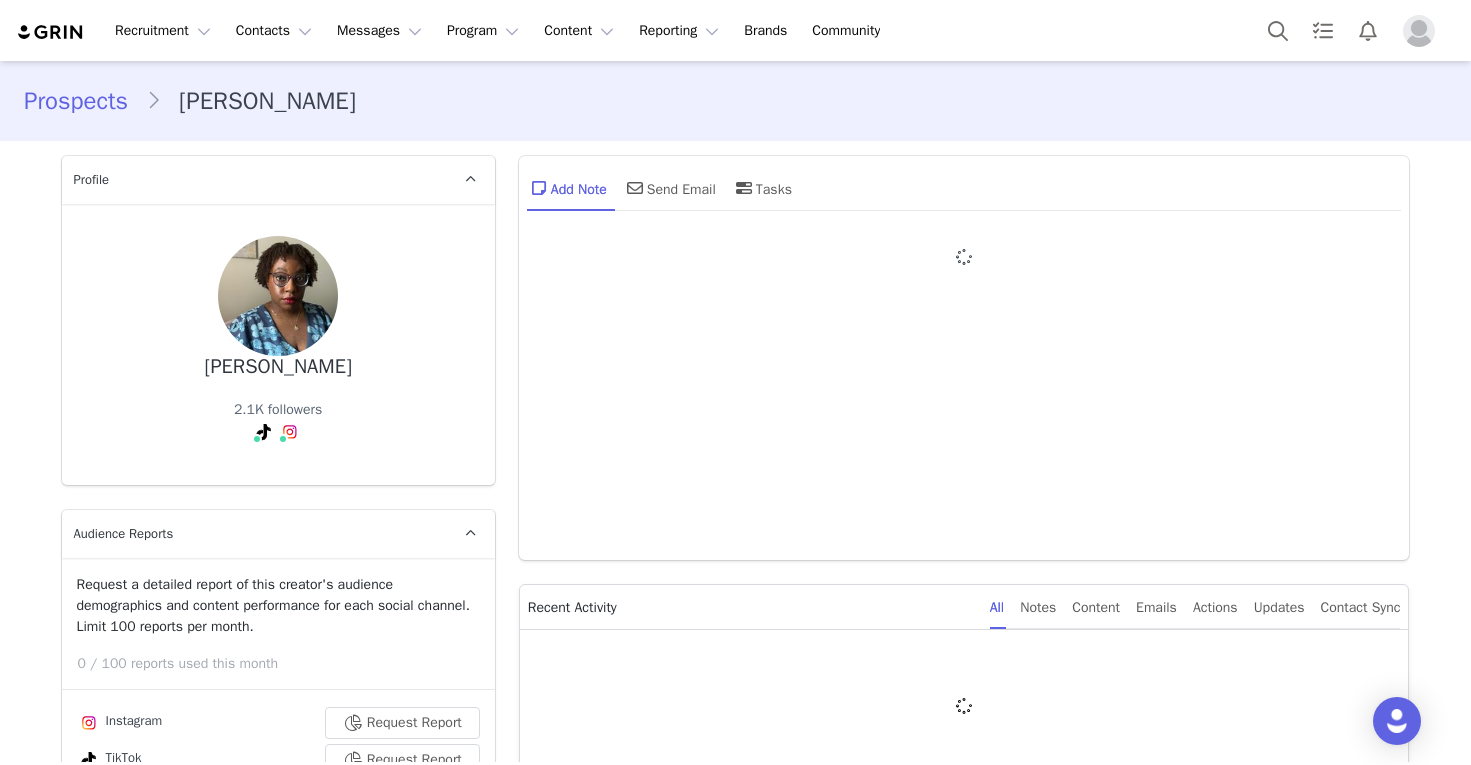 type on "+1 ([GEOGRAPHIC_DATA])" 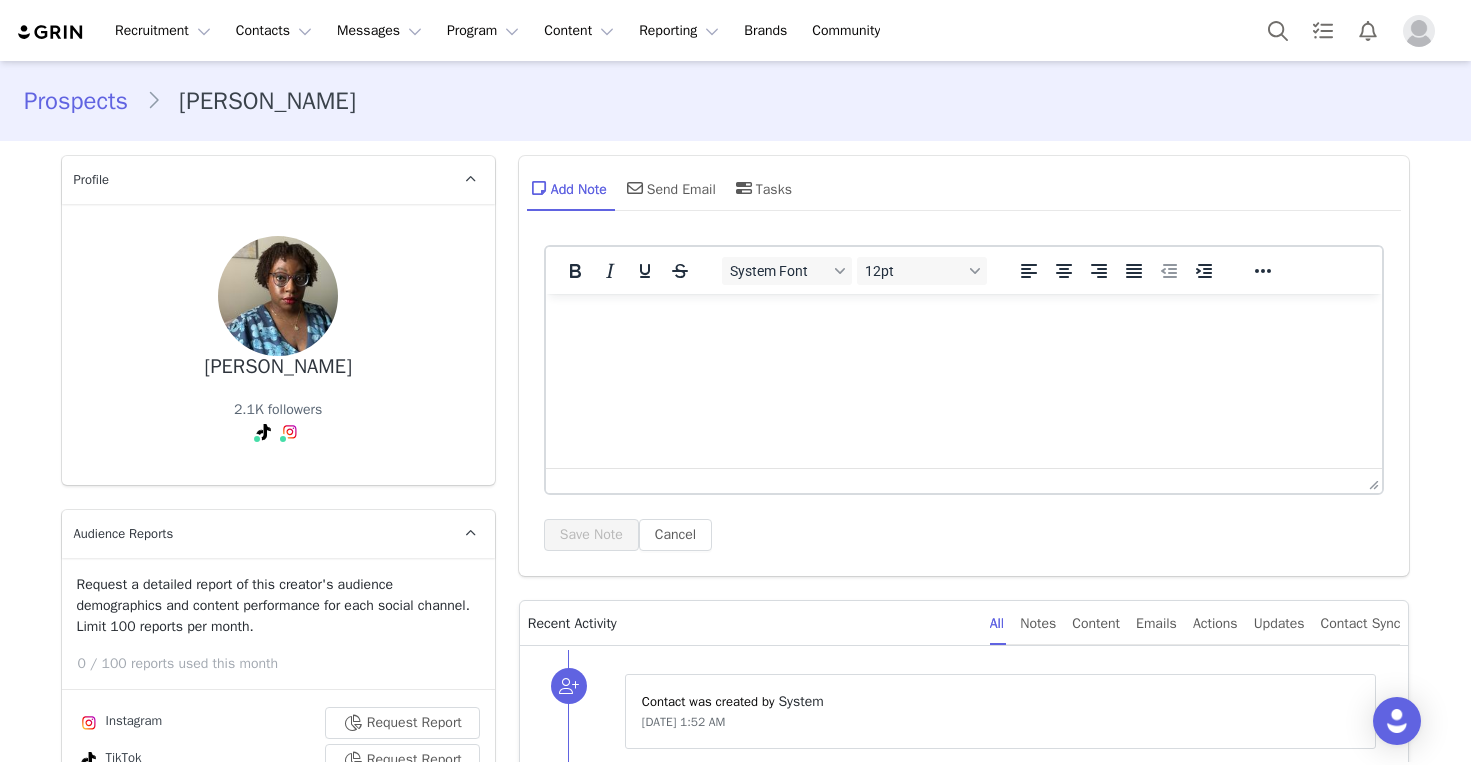scroll, scrollTop: 0, scrollLeft: 0, axis: both 